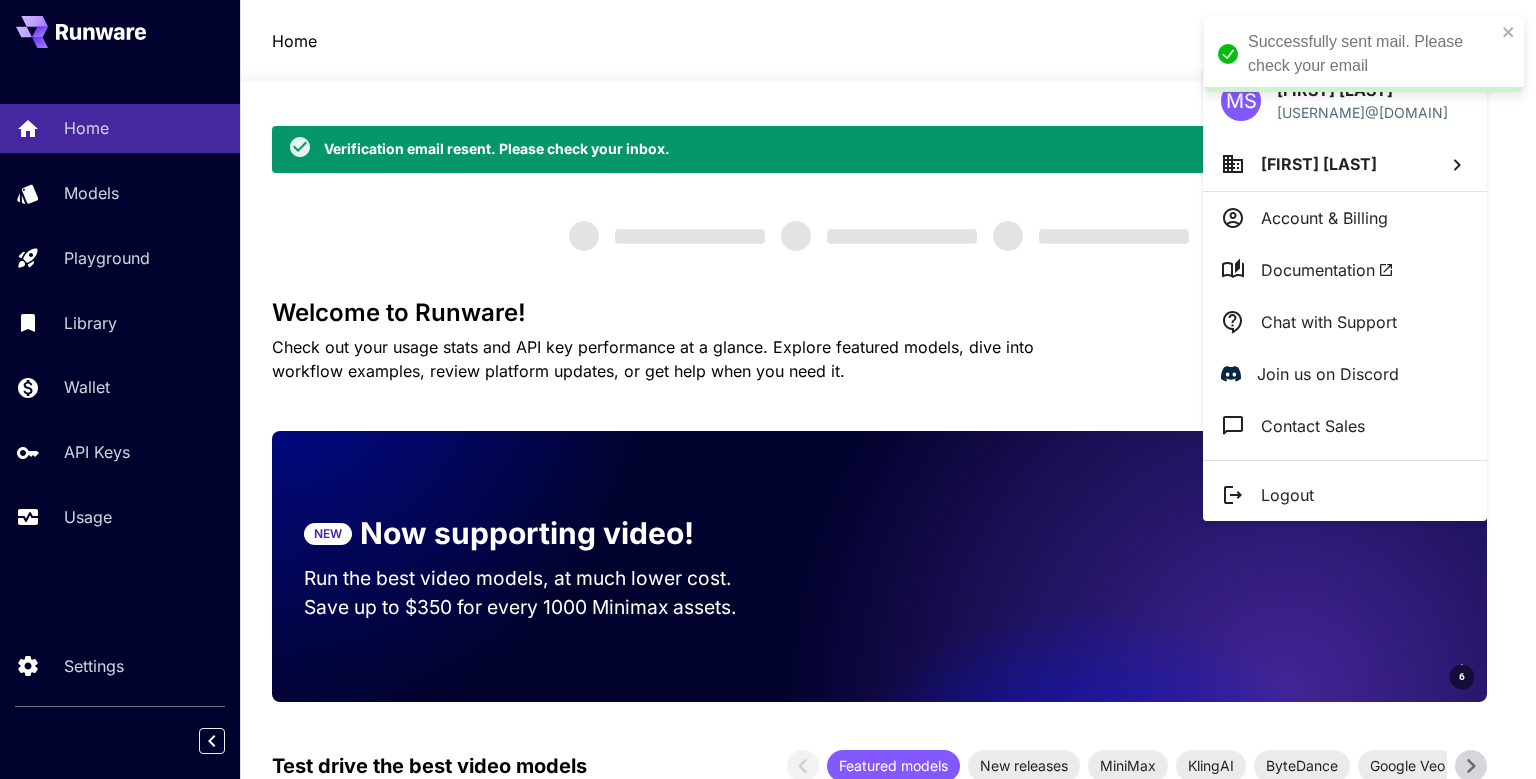scroll, scrollTop: 0, scrollLeft: 0, axis: both 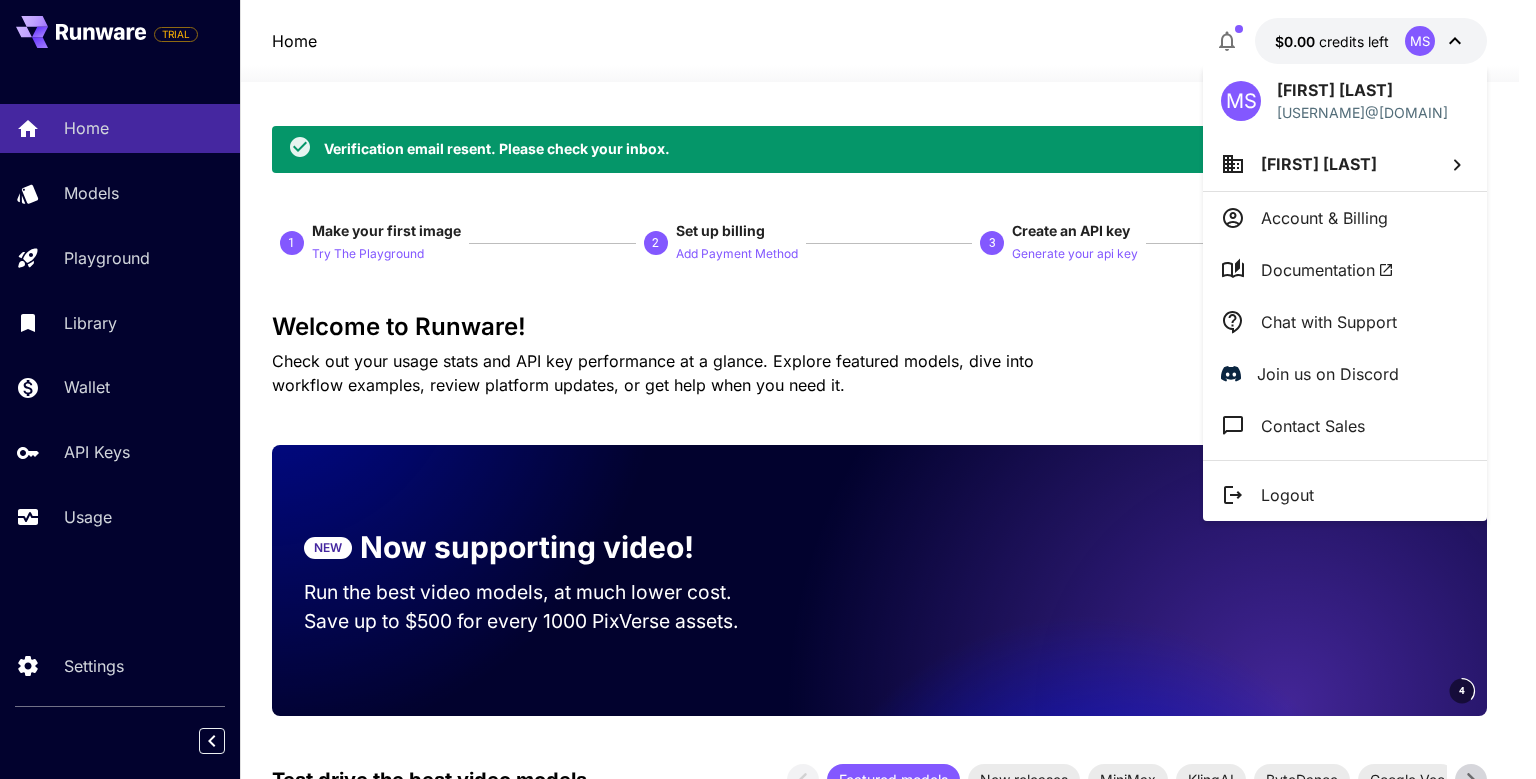 click on "Logout" at bounding box center (1287, 495) 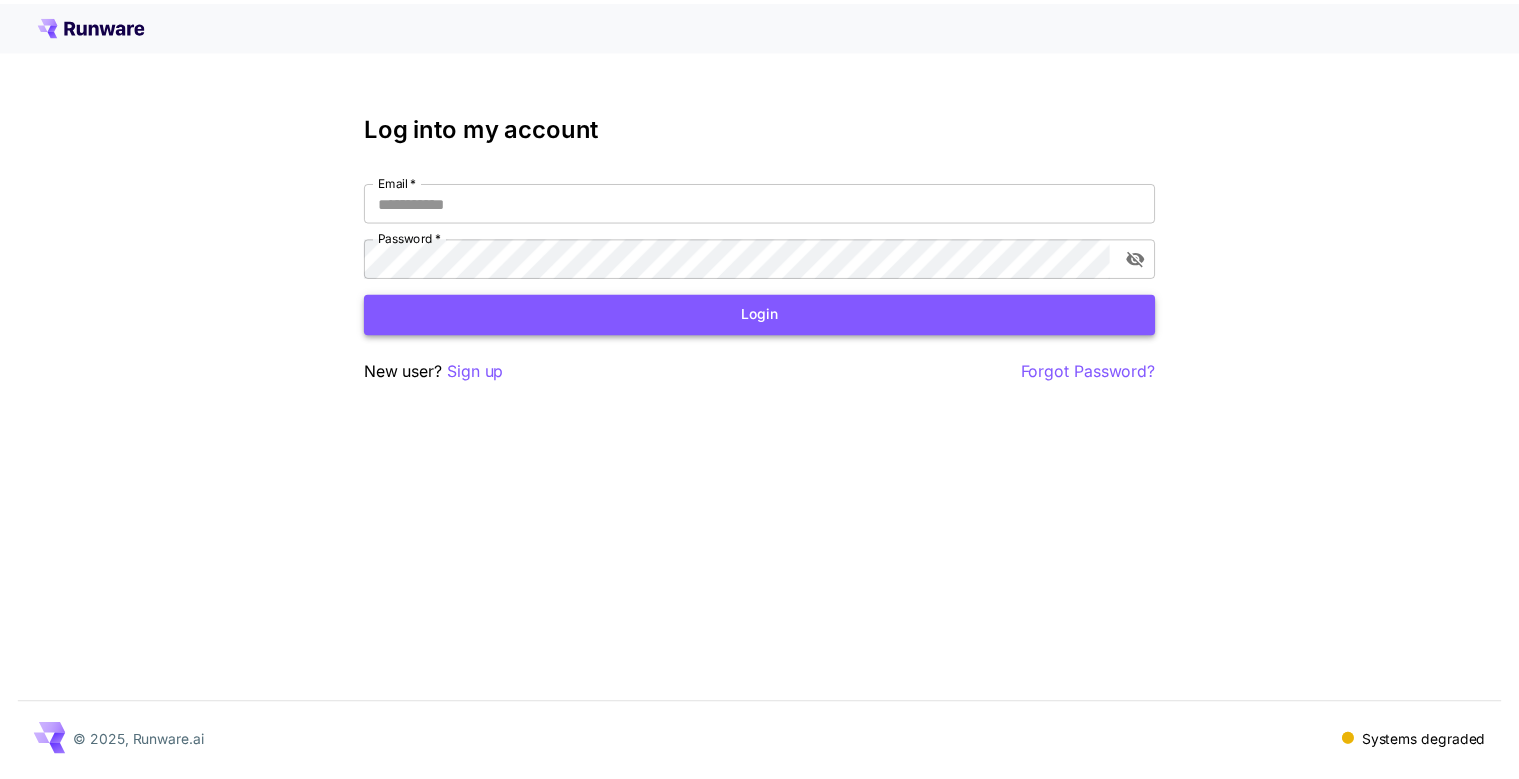 scroll, scrollTop: 0, scrollLeft: 0, axis: both 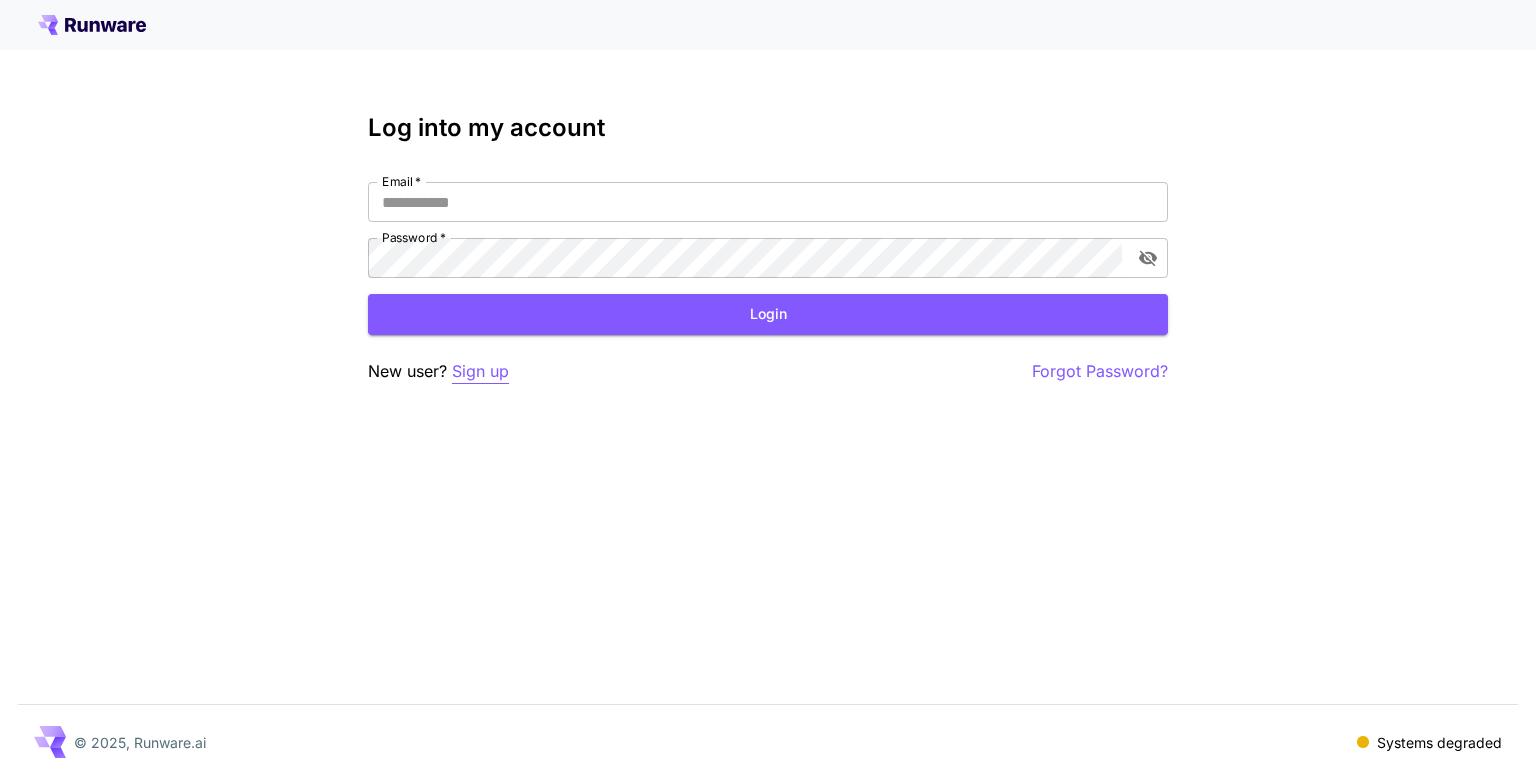 click on "Sign up" at bounding box center [480, 371] 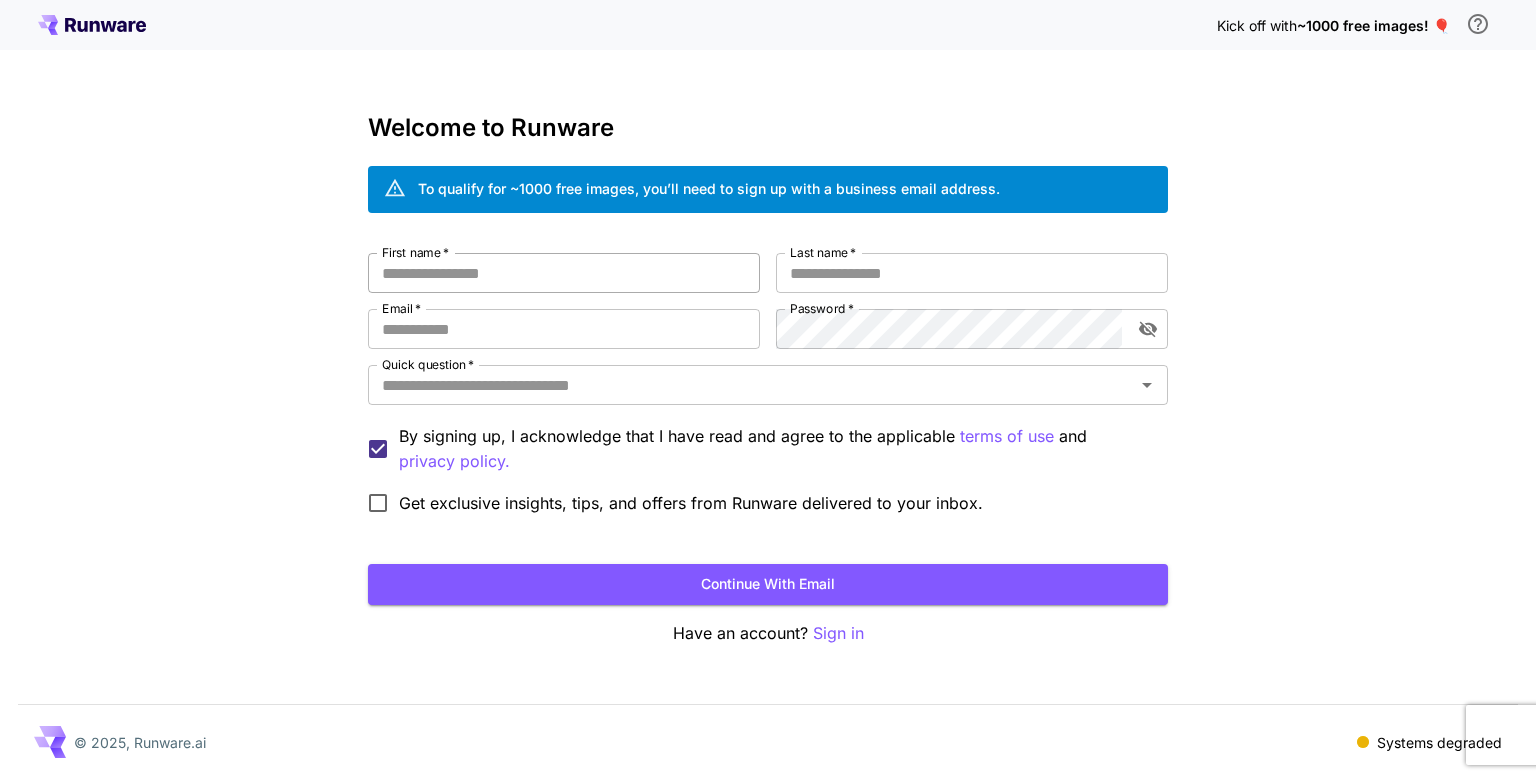 click on "First name   *" at bounding box center (564, 273) 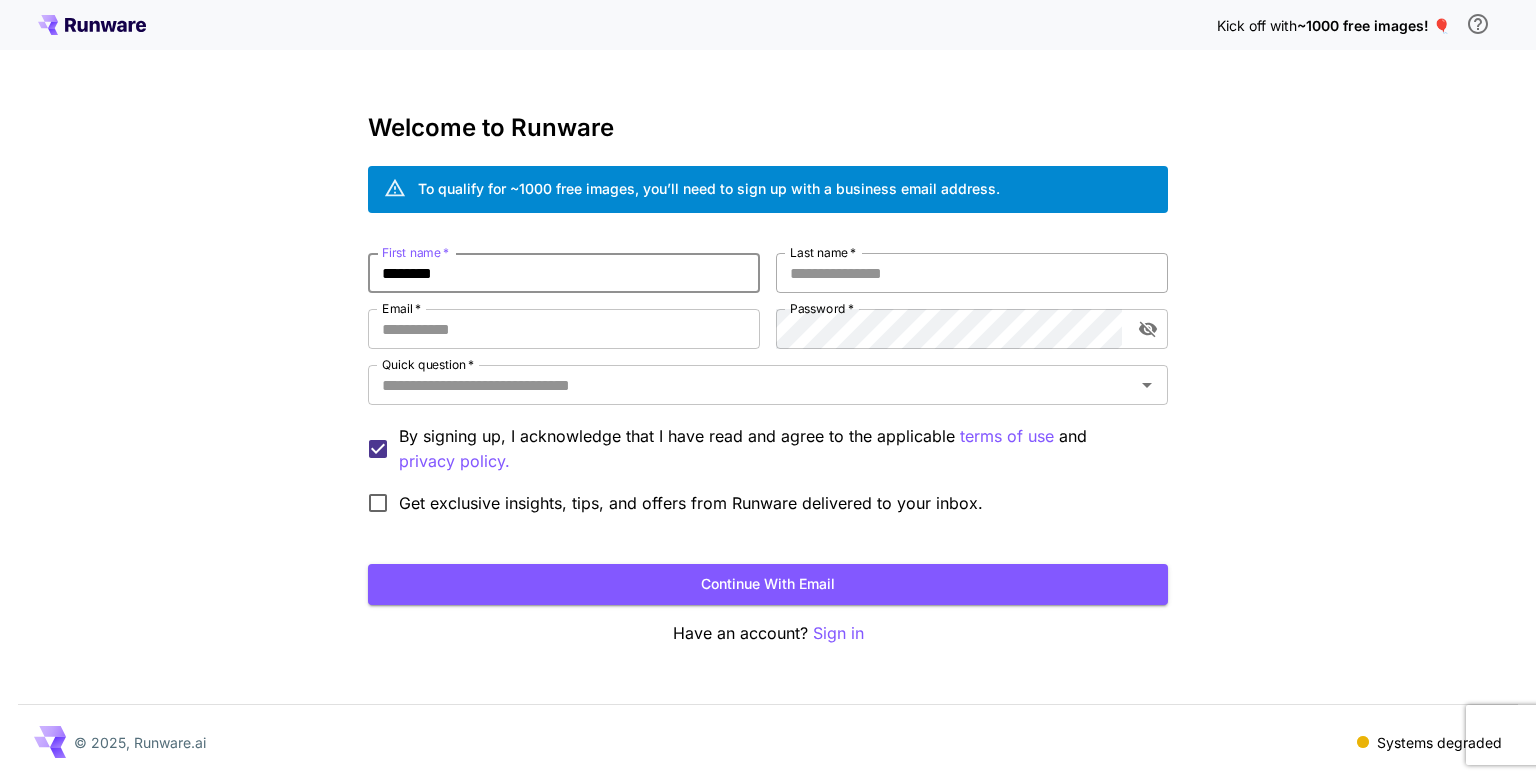 type on "********" 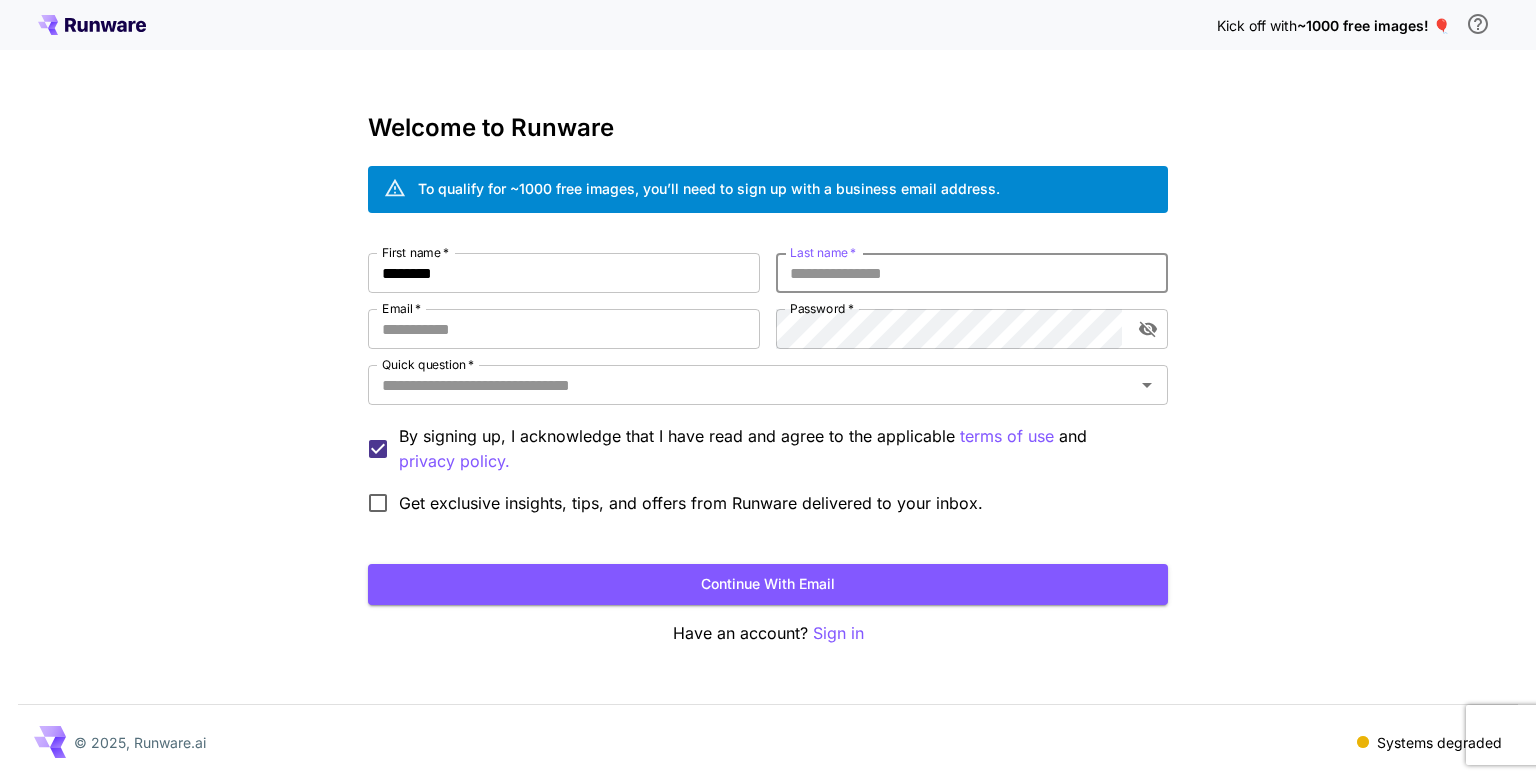 click on "Last name   *" at bounding box center [972, 273] 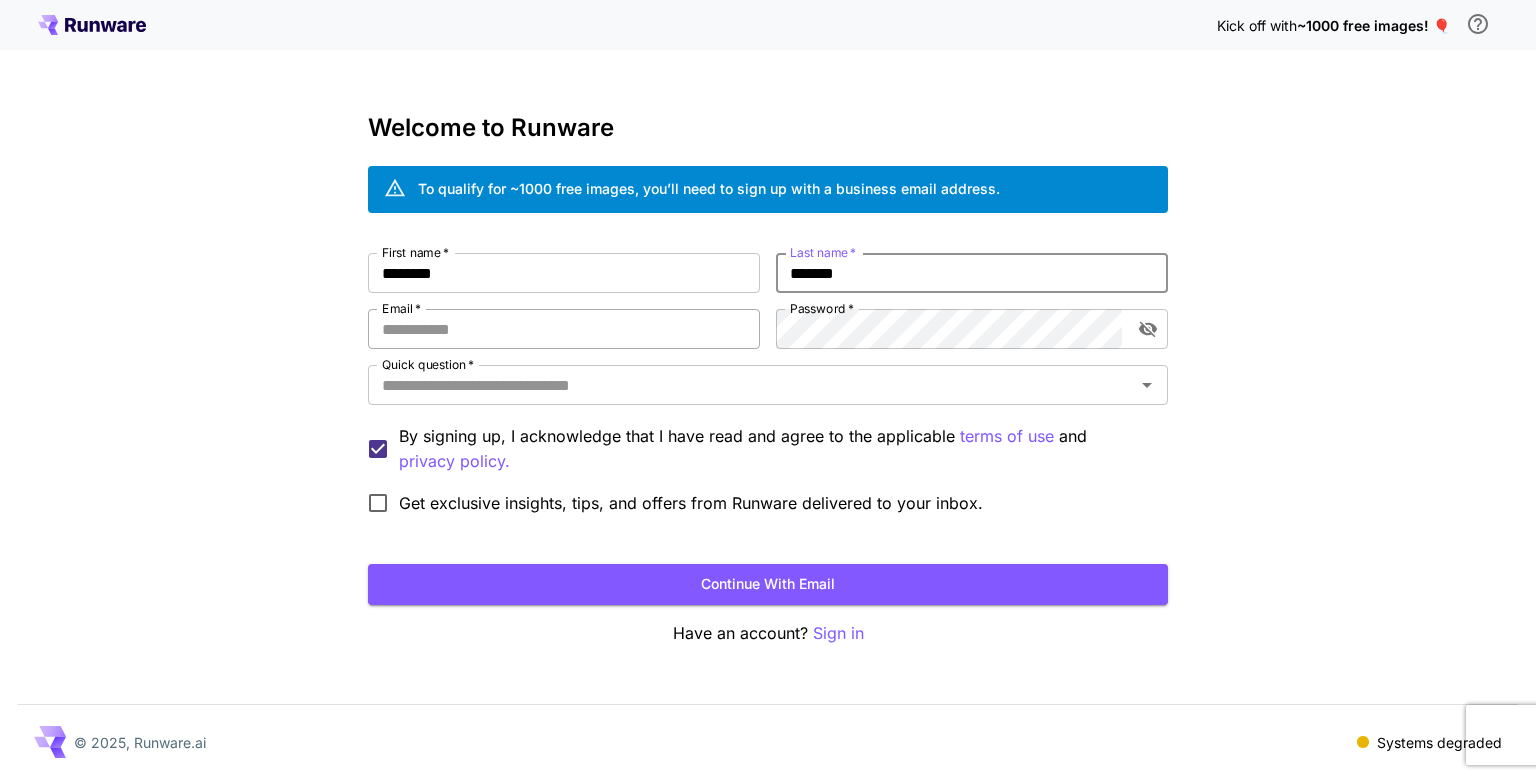 type on "*******" 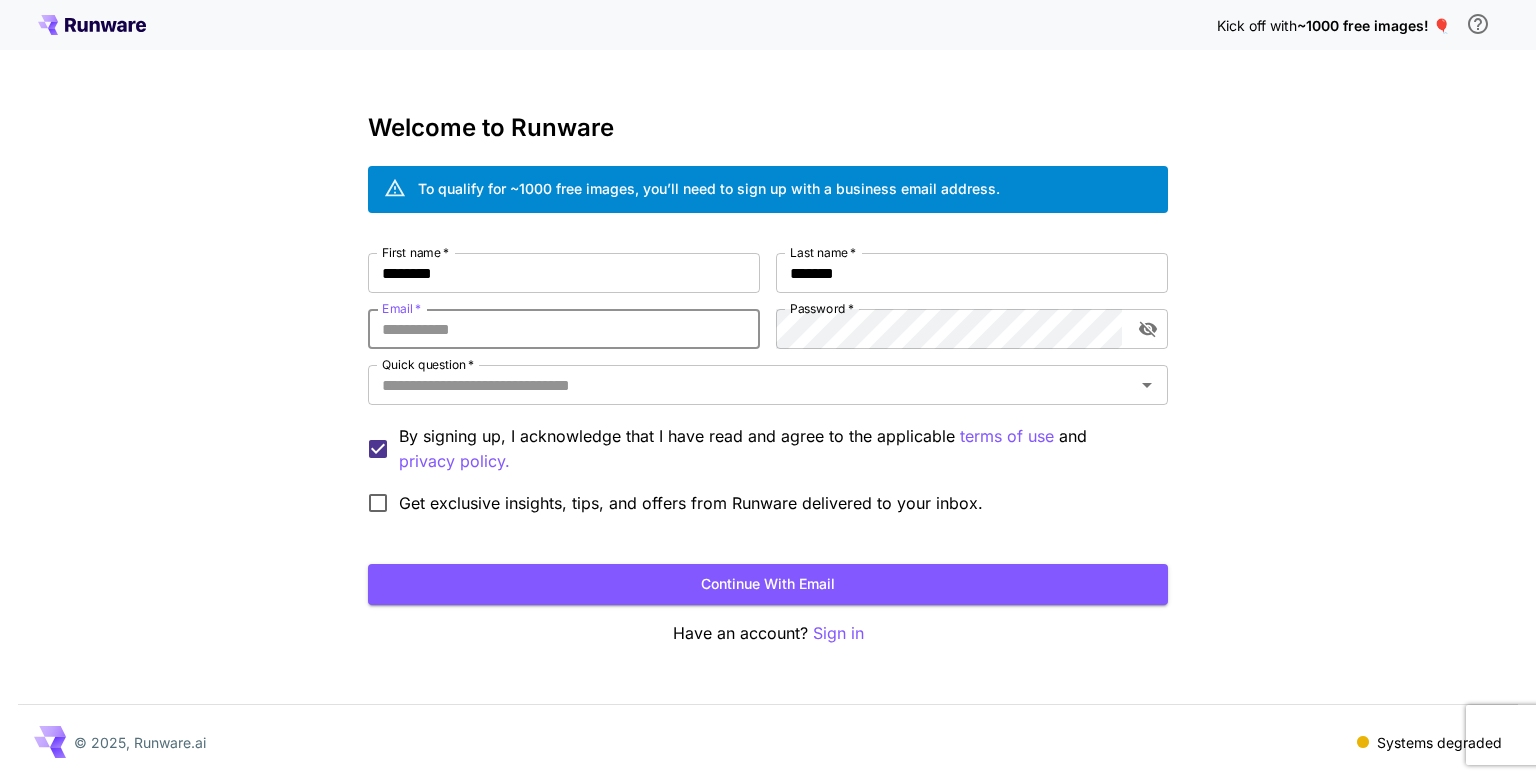 paste on "**********" 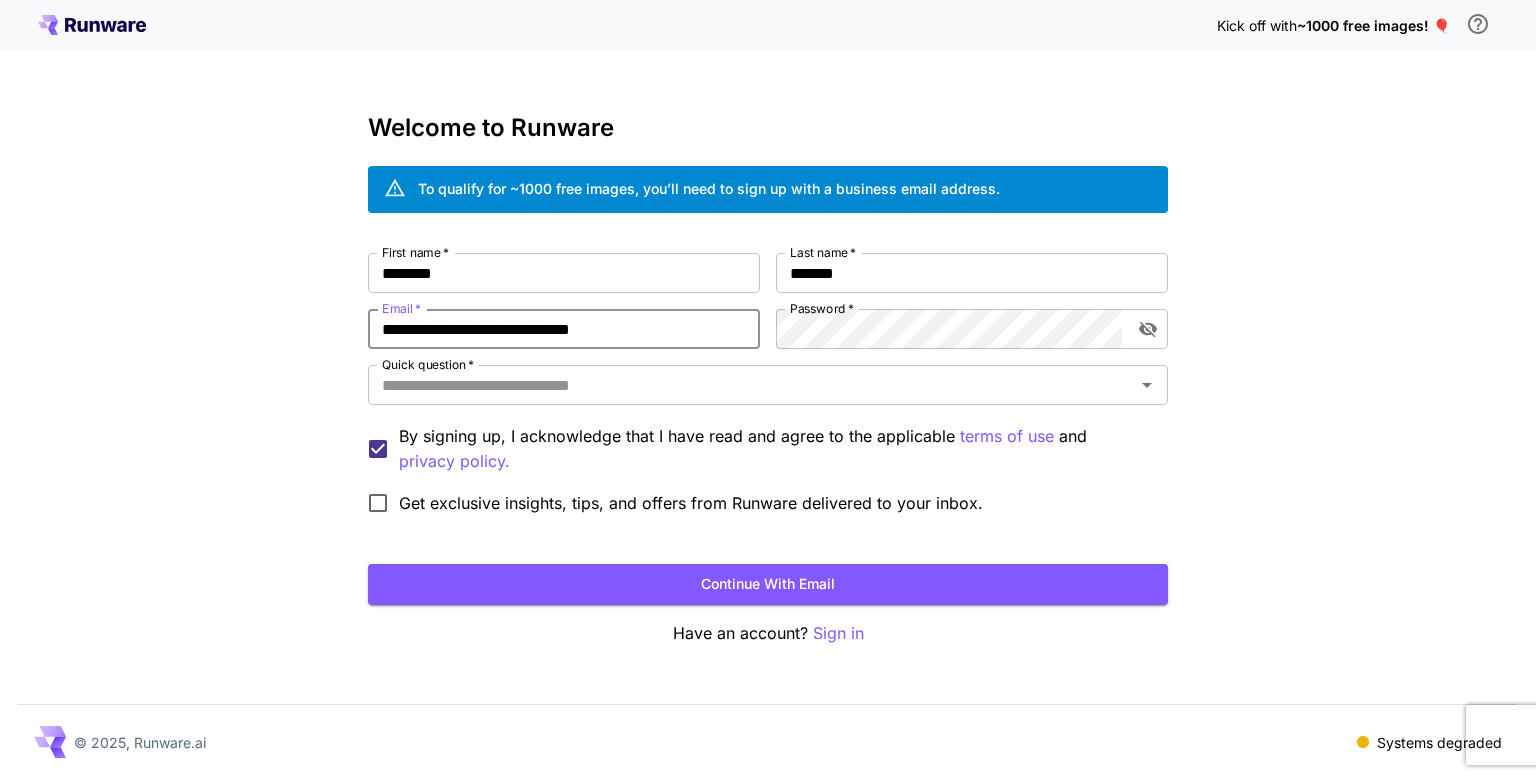 type on "**********" 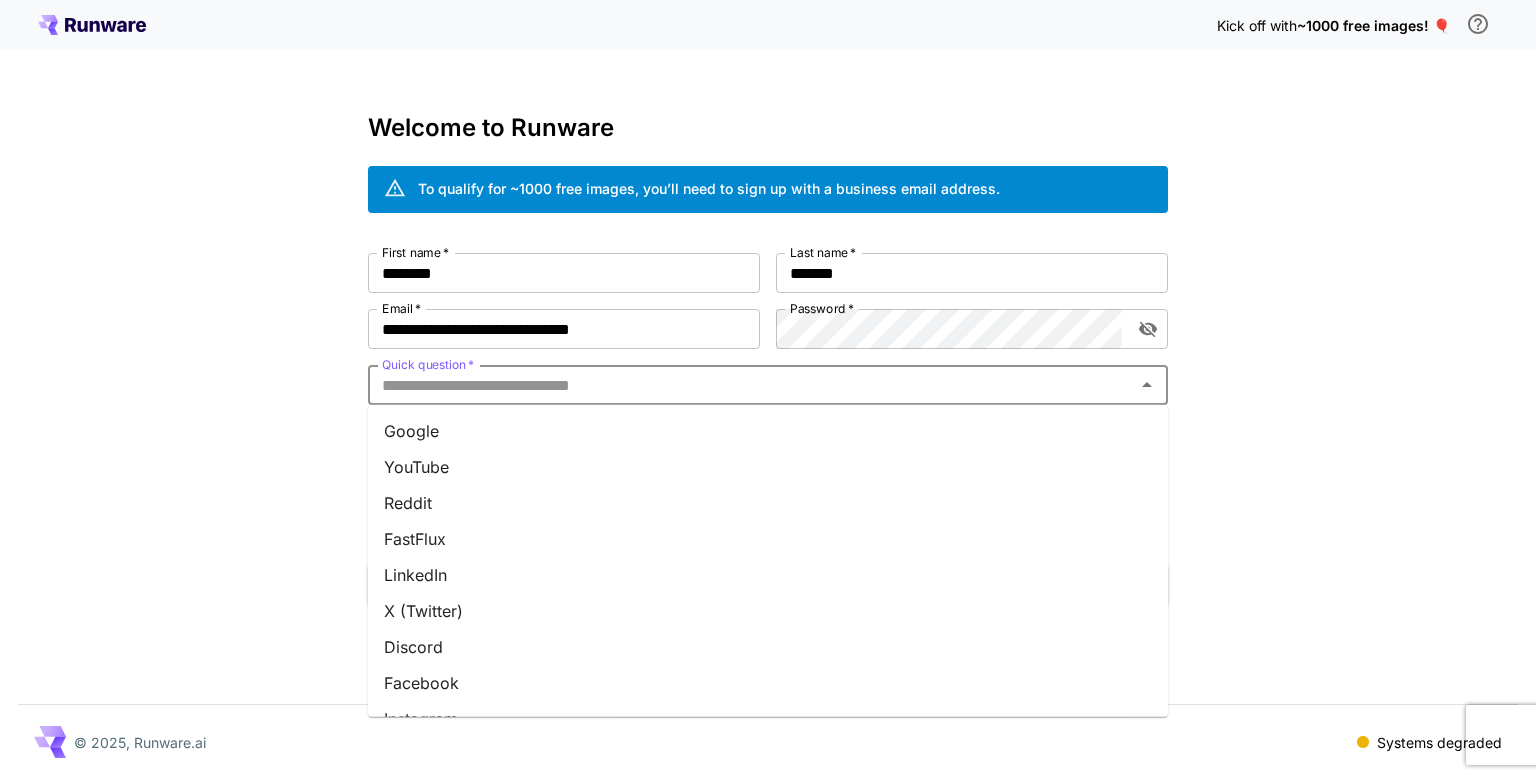click on "Quick question   *" at bounding box center (751, 385) 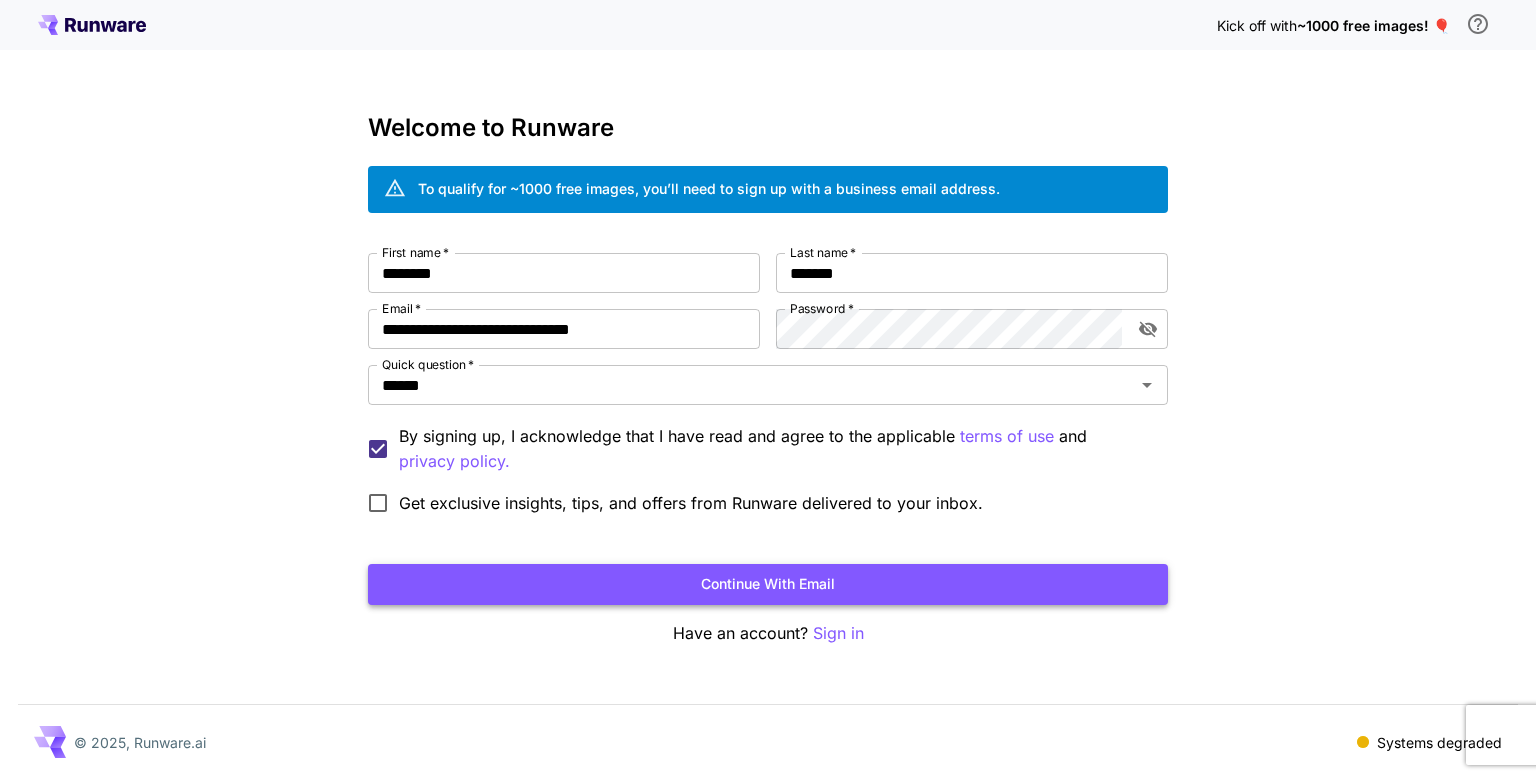 click on "Continue with email" at bounding box center [768, 584] 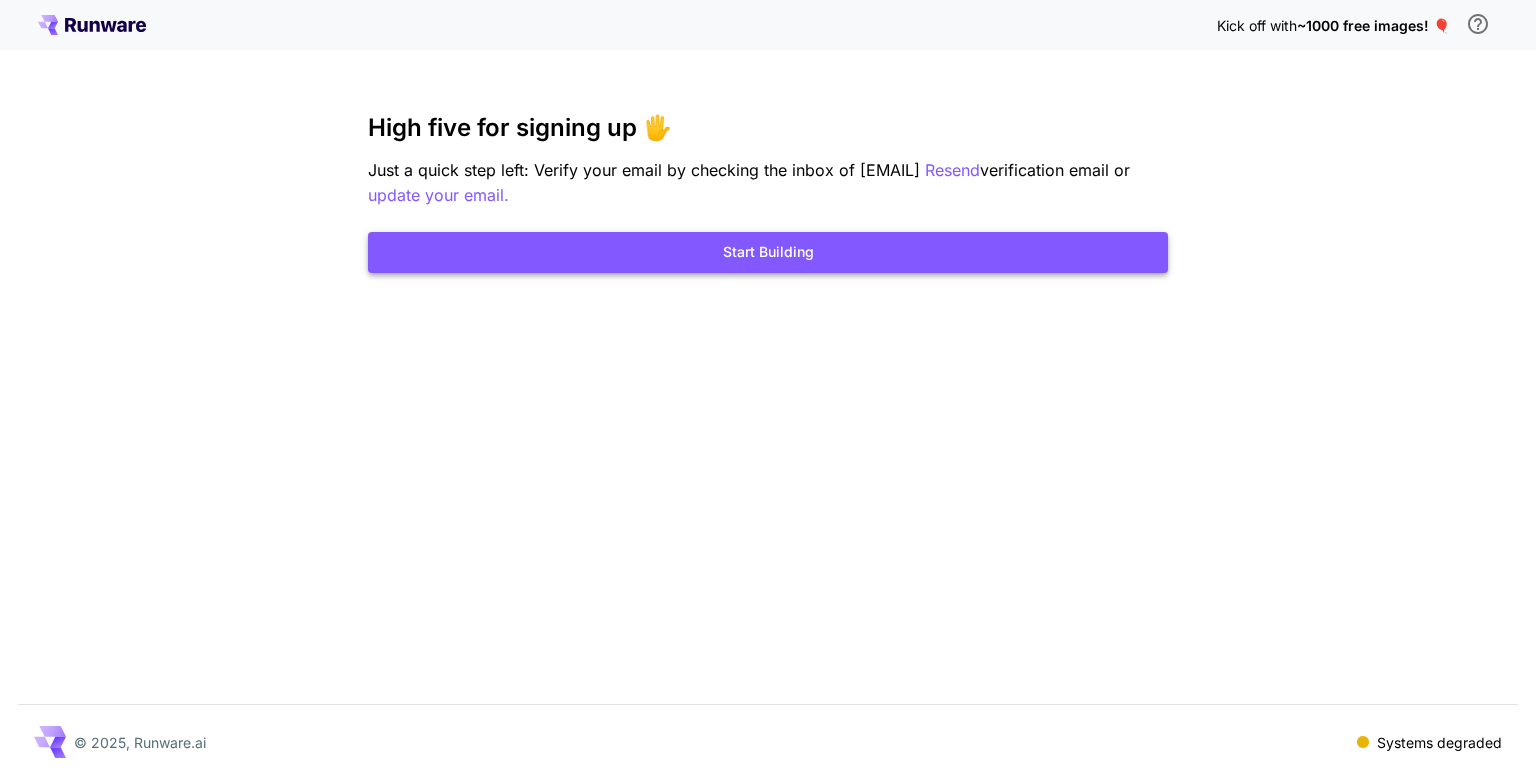 click on "Start Building" at bounding box center (768, 252) 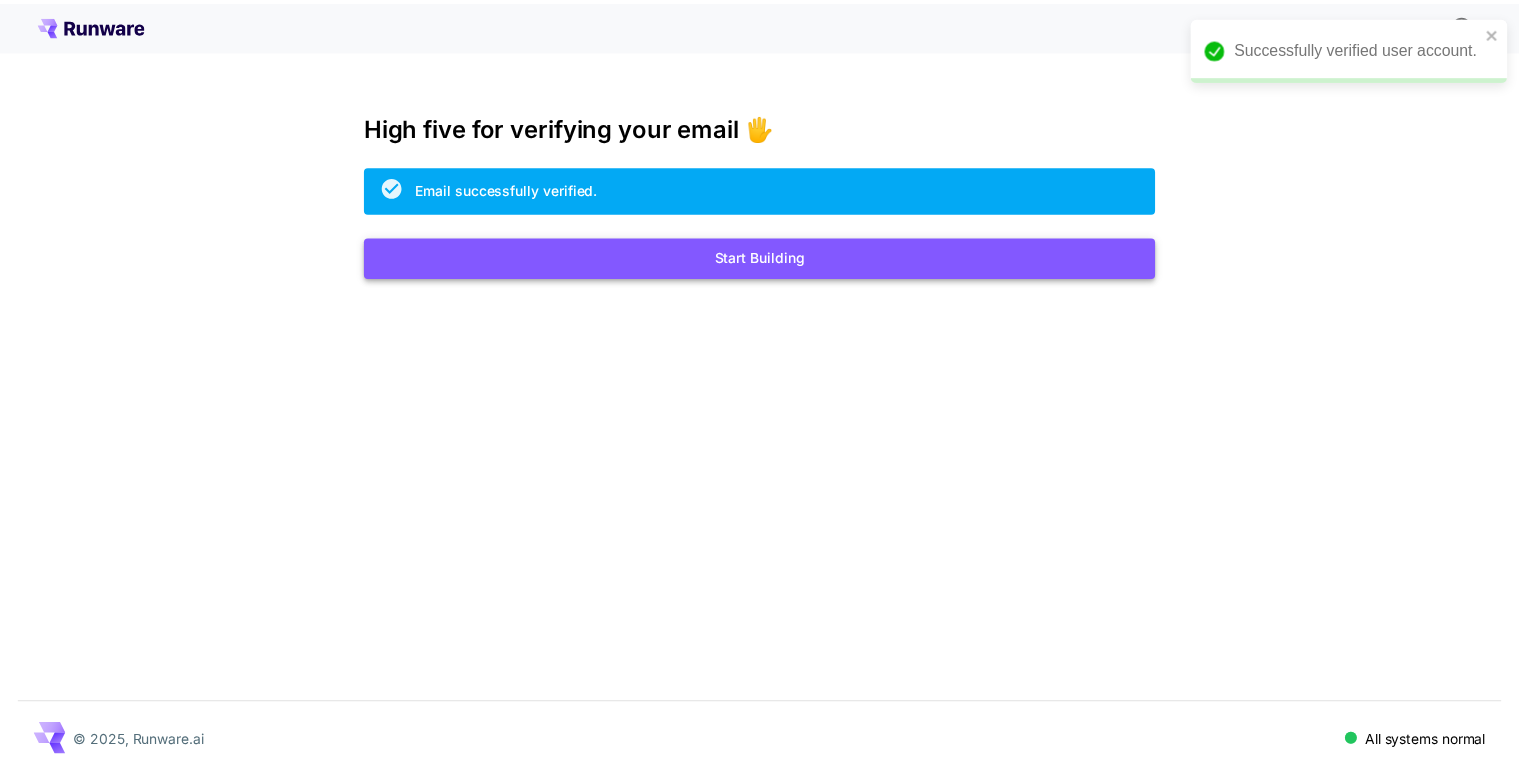 scroll, scrollTop: 0, scrollLeft: 0, axis: both 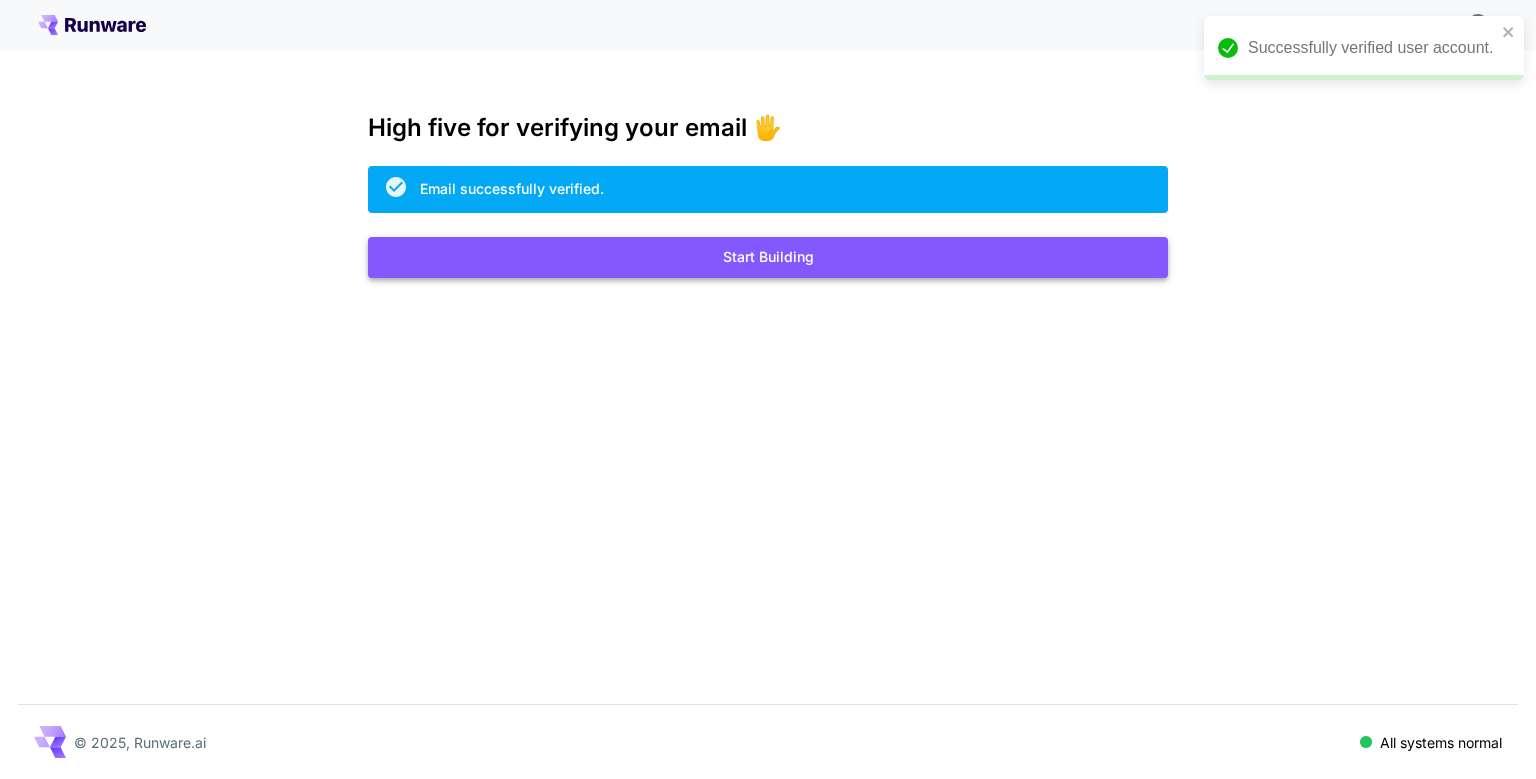 click on "Start Building" at bounding box center [768, 257] 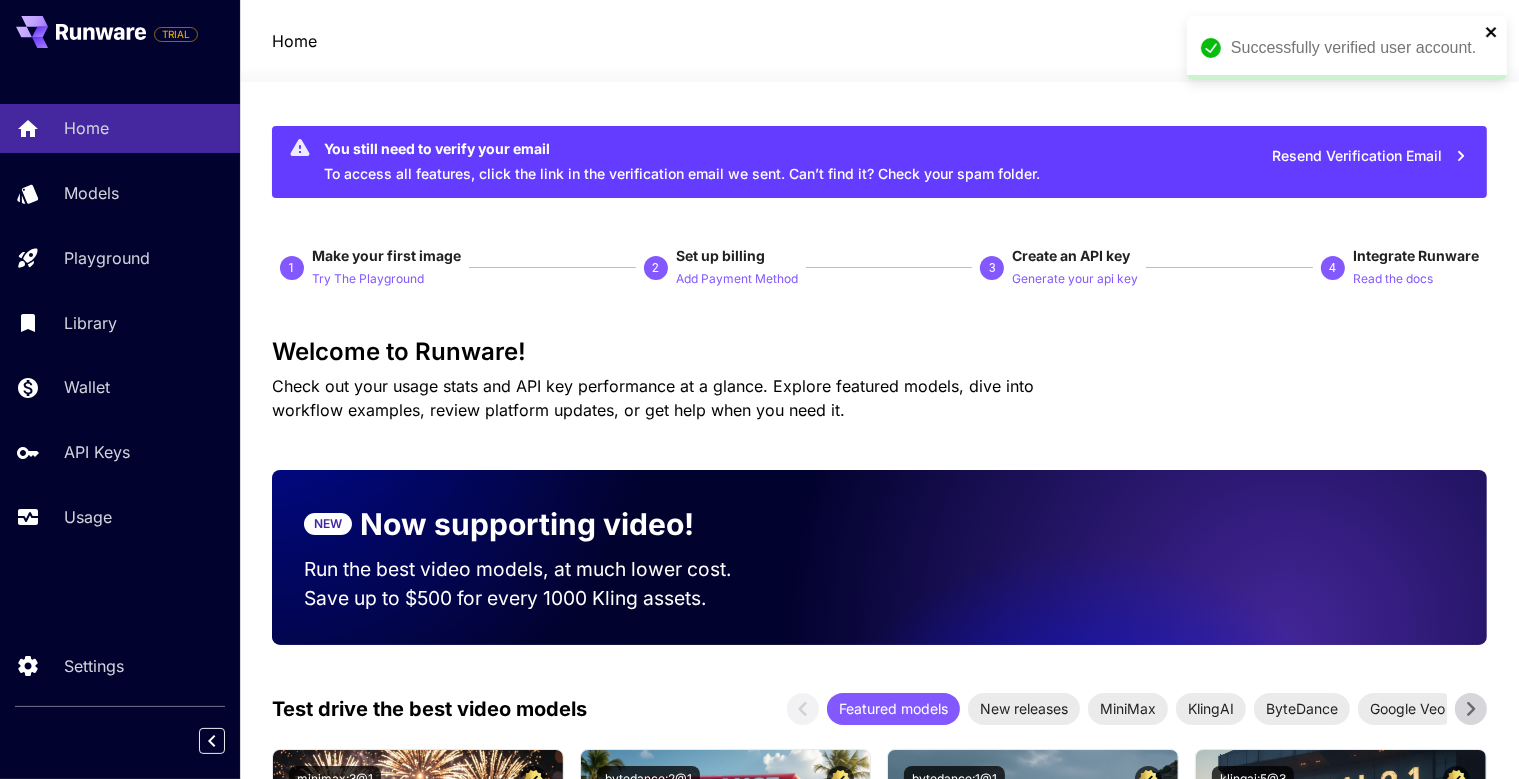 click 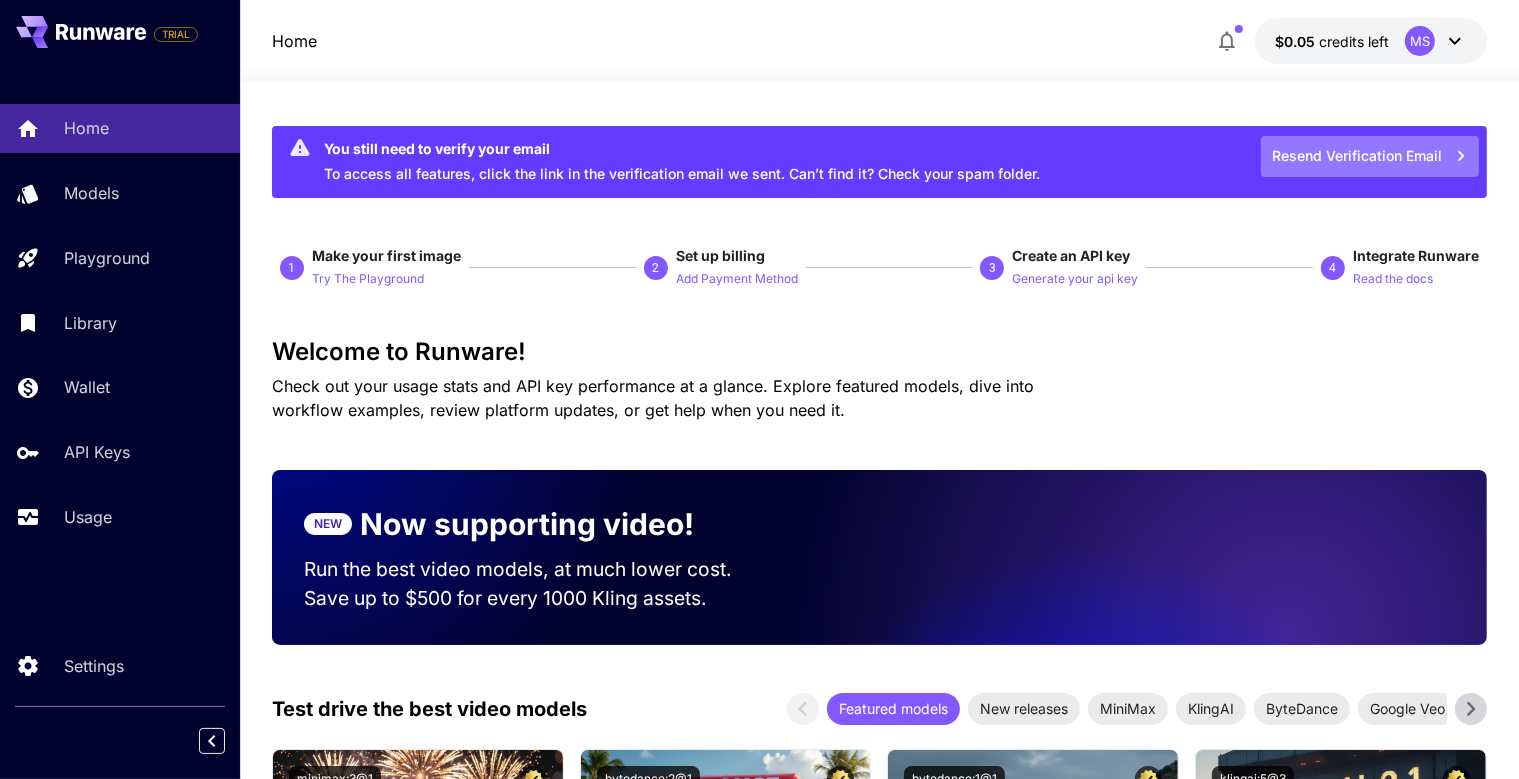 click on "Resend Verification Email" at bounding box center (1370, 156) 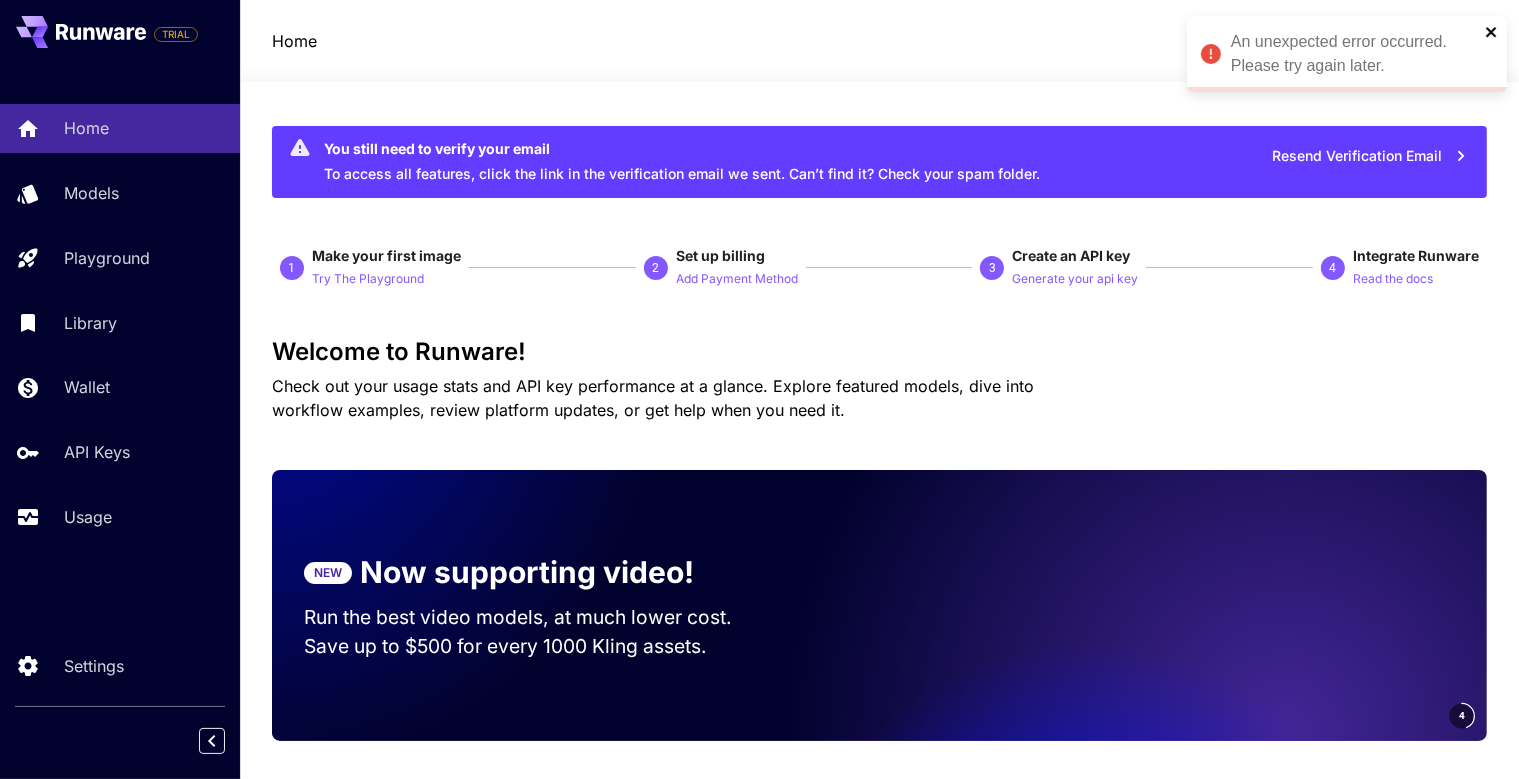 click 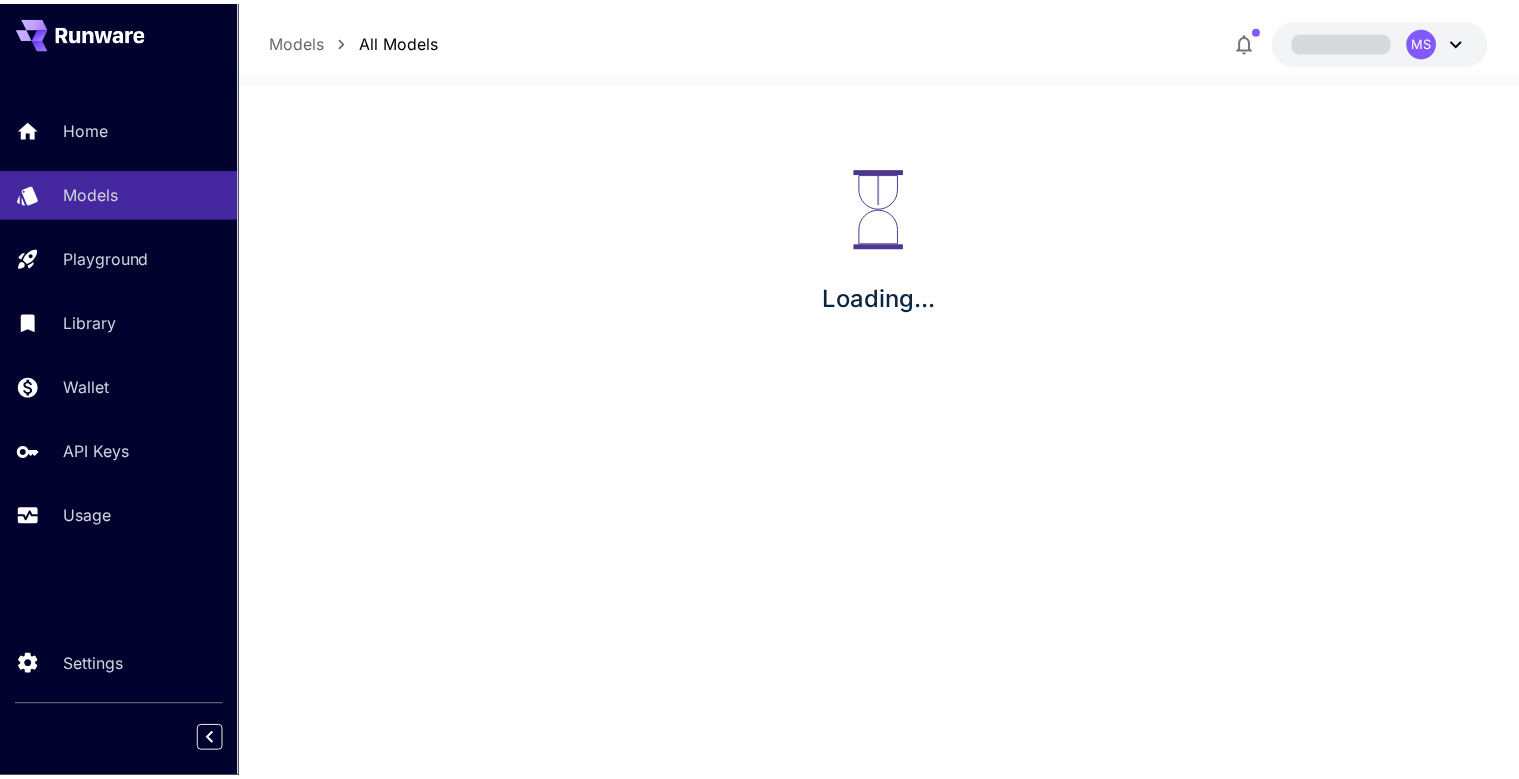 scroll, scrollTop: 0, scrollLeft: 0, axis: both 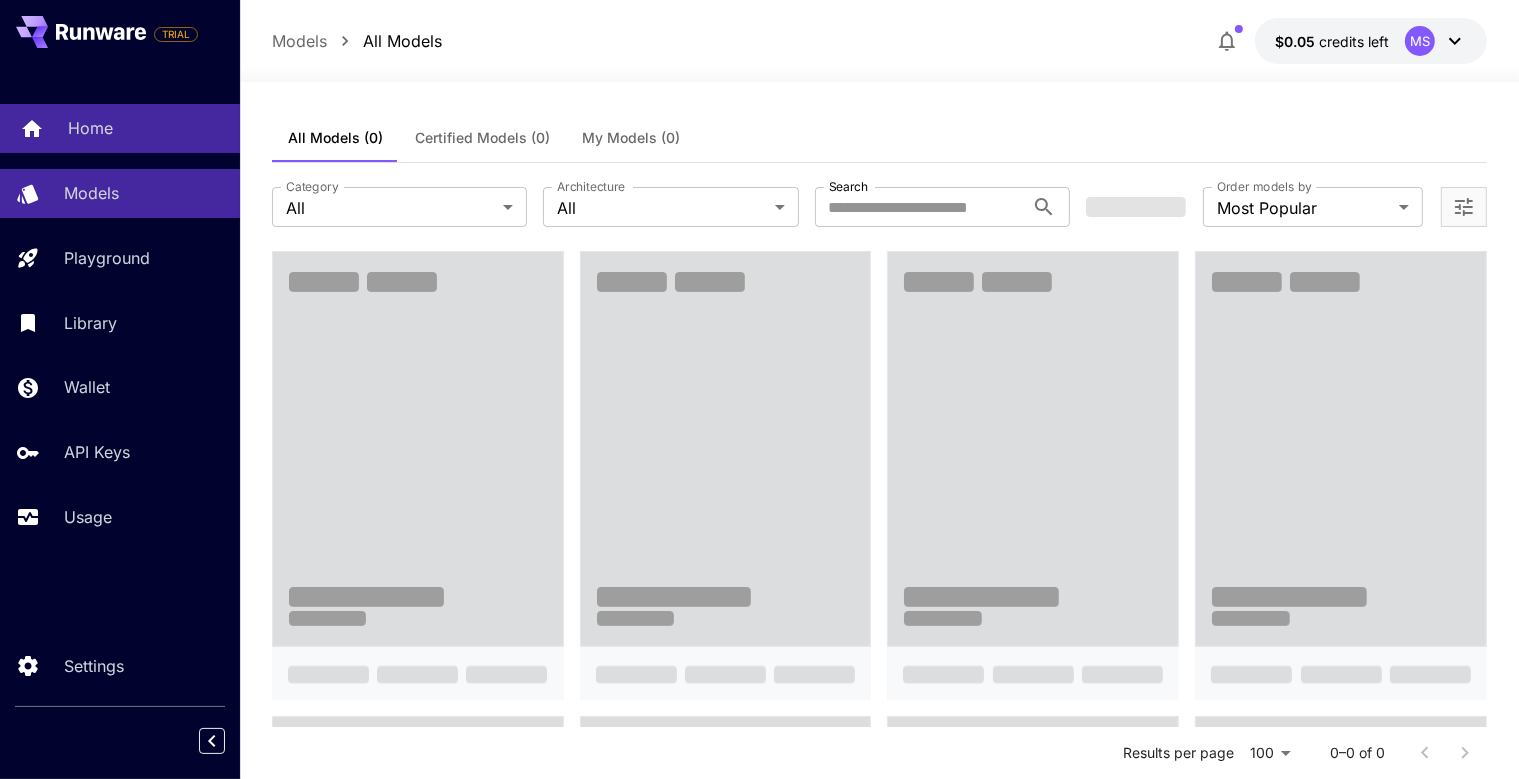 click on "Home" at bounding box center (146, 128) 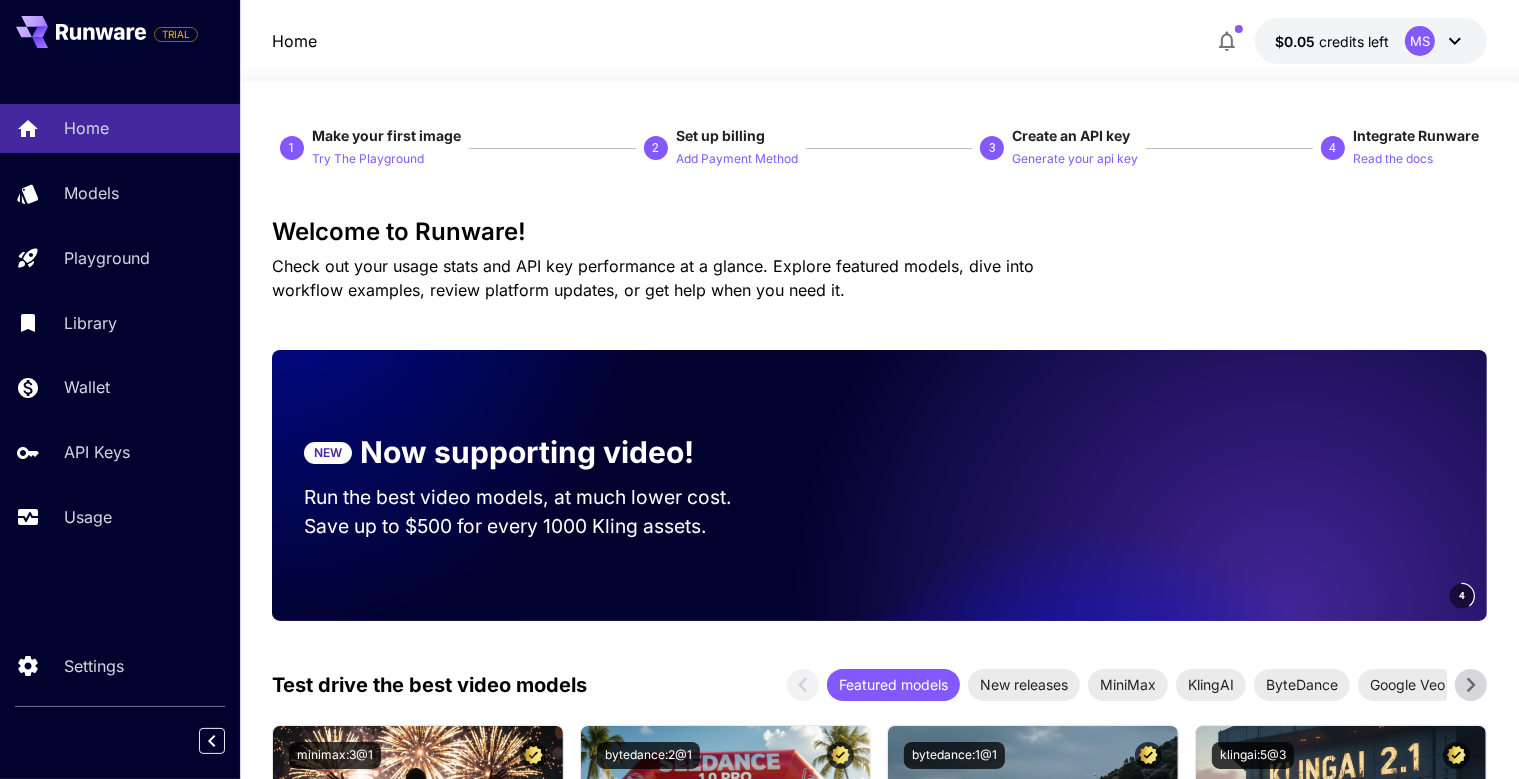 click on "Run the best video models, at much lower cost." at bounding box center [537, 497] 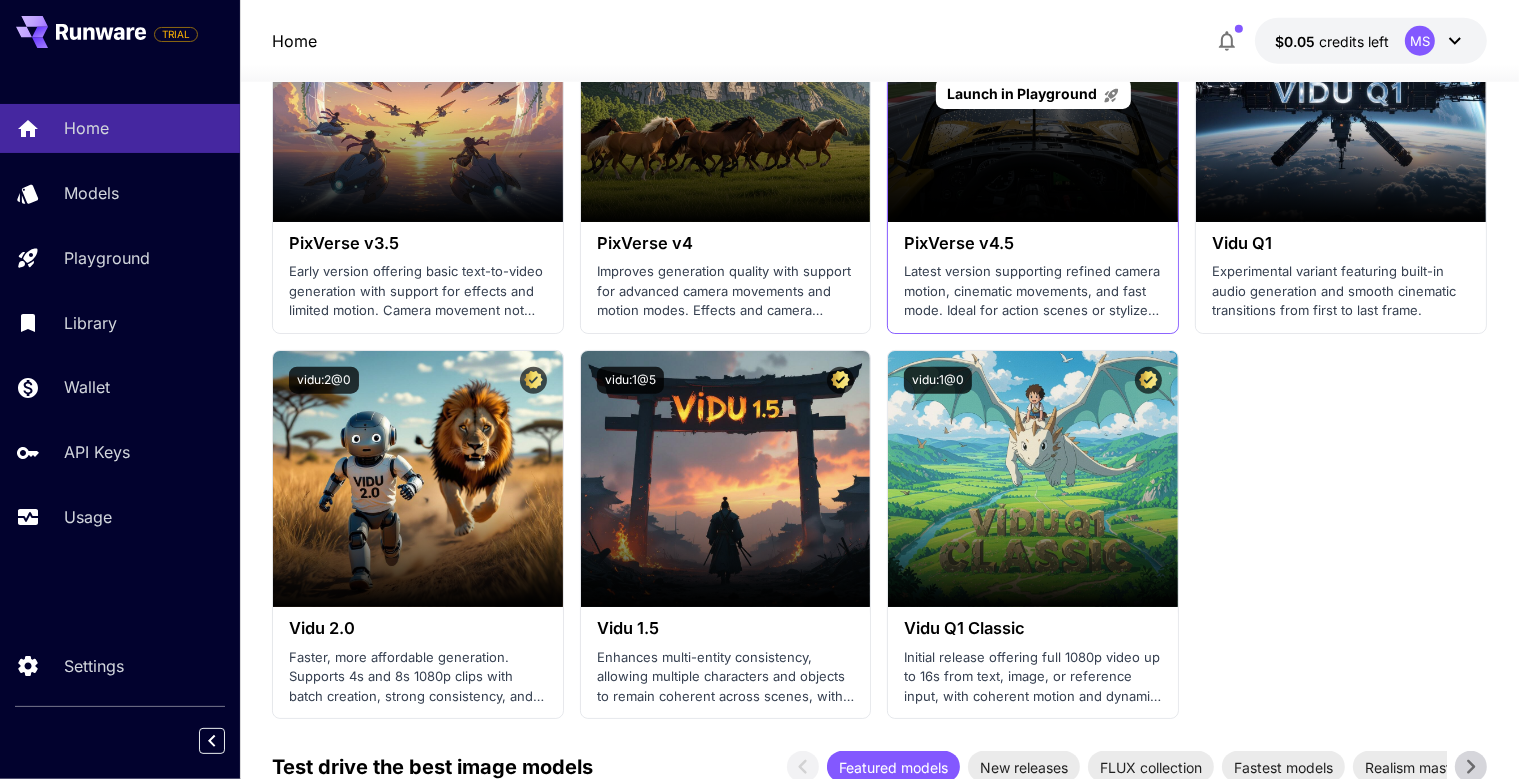 scroll, scrollTop: 2323, scrollLeft: 0, axis: vertical 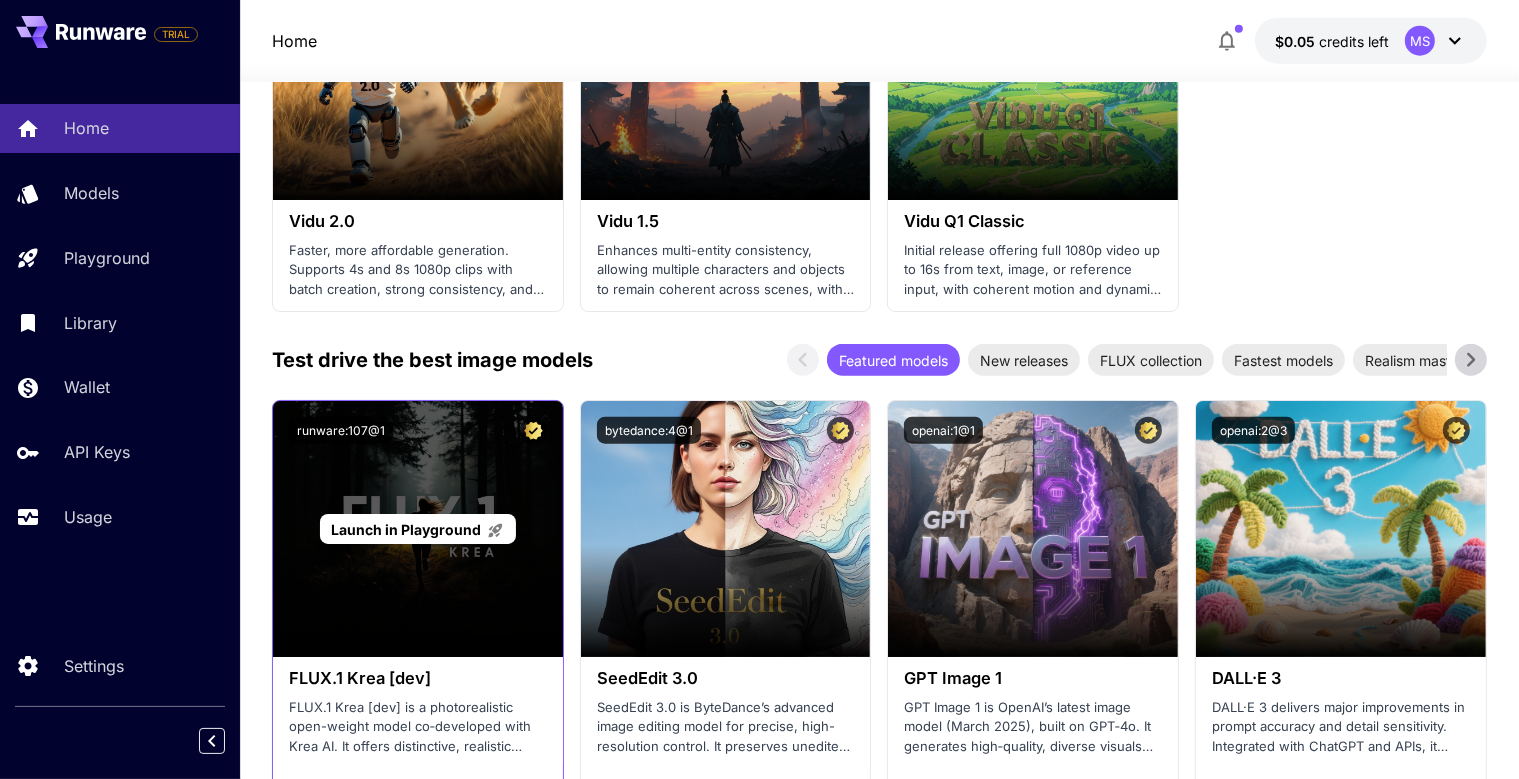 click on "Launch in Playground" at bounding box center (406, 529) 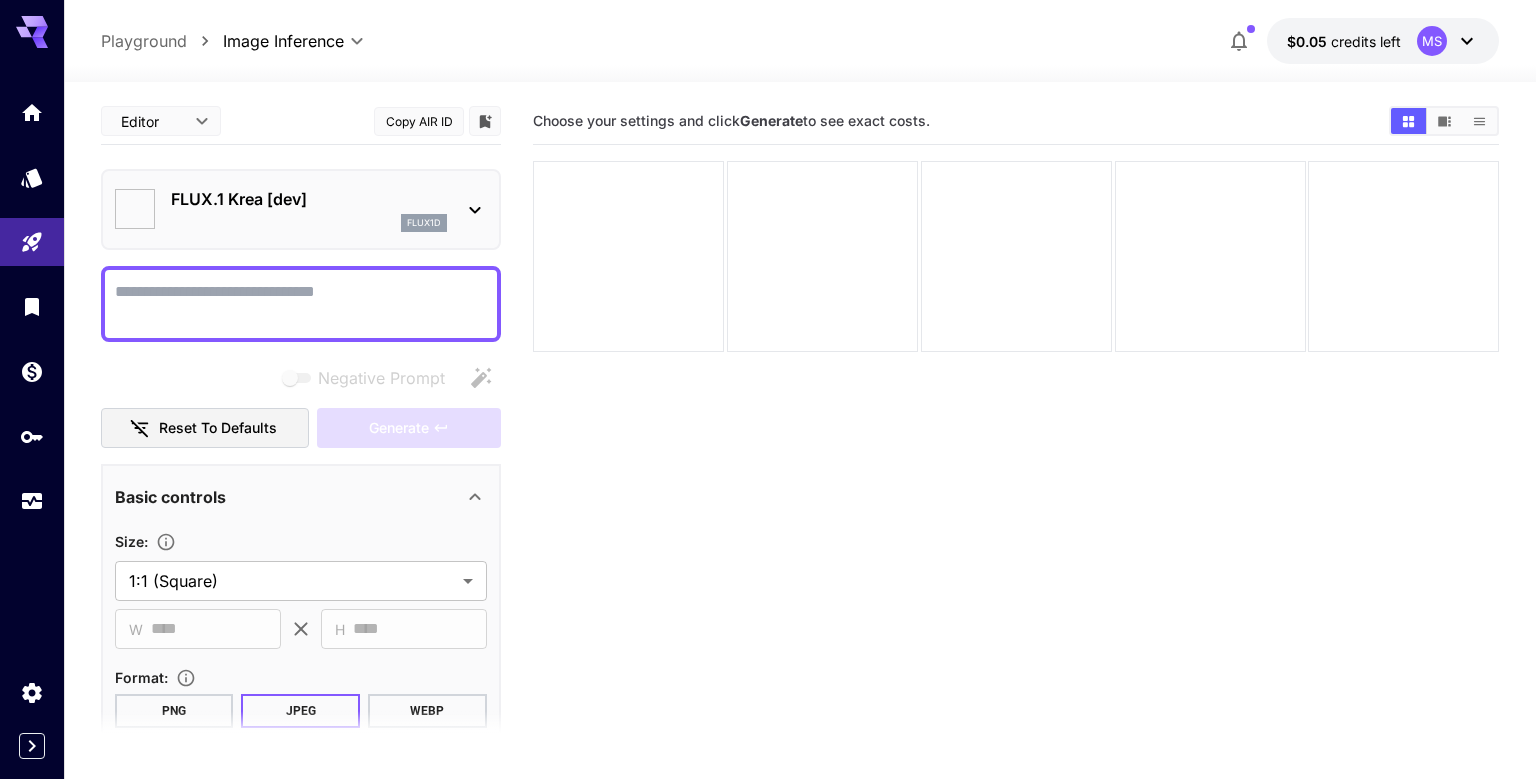 type on "*******" 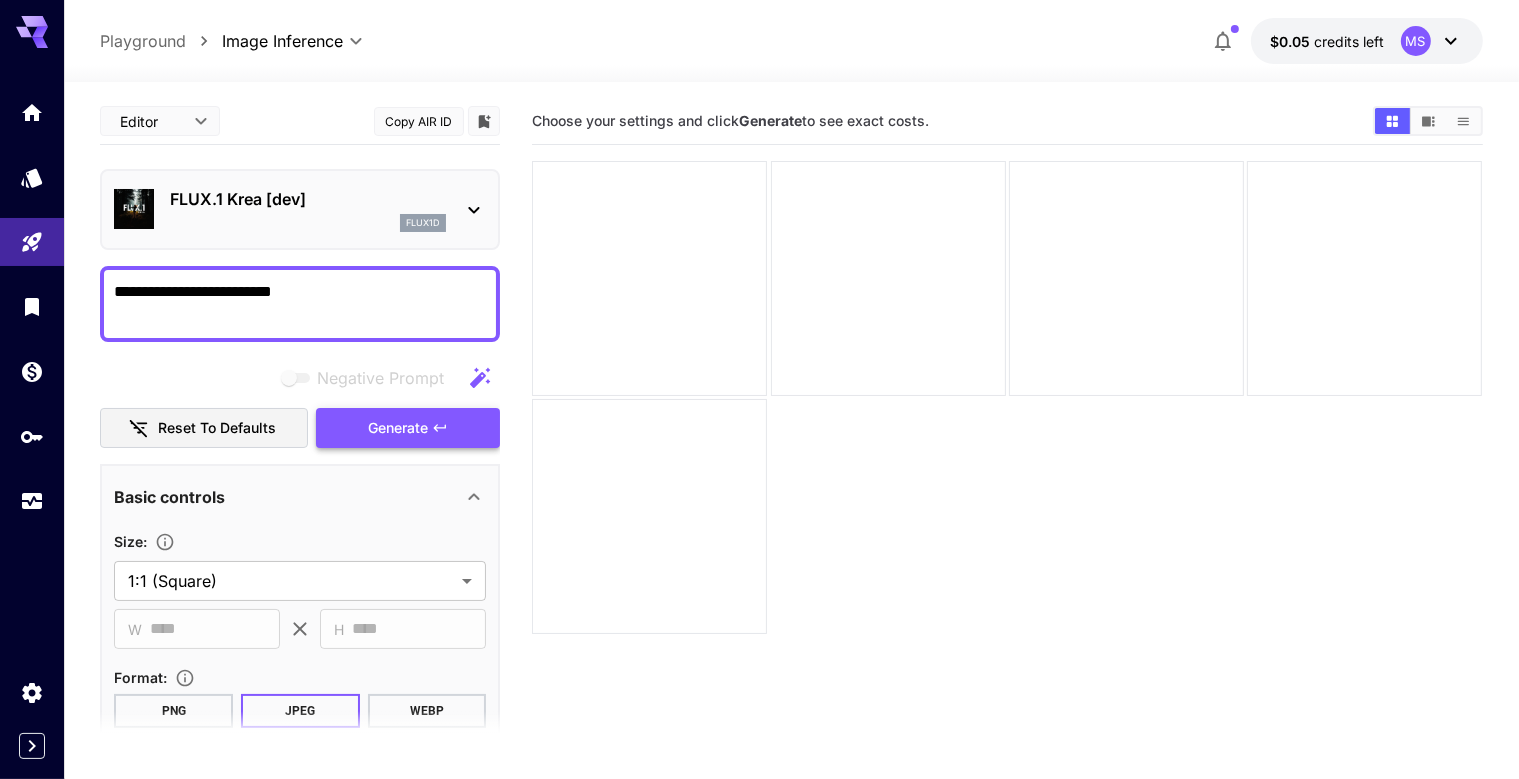 type on "**********" 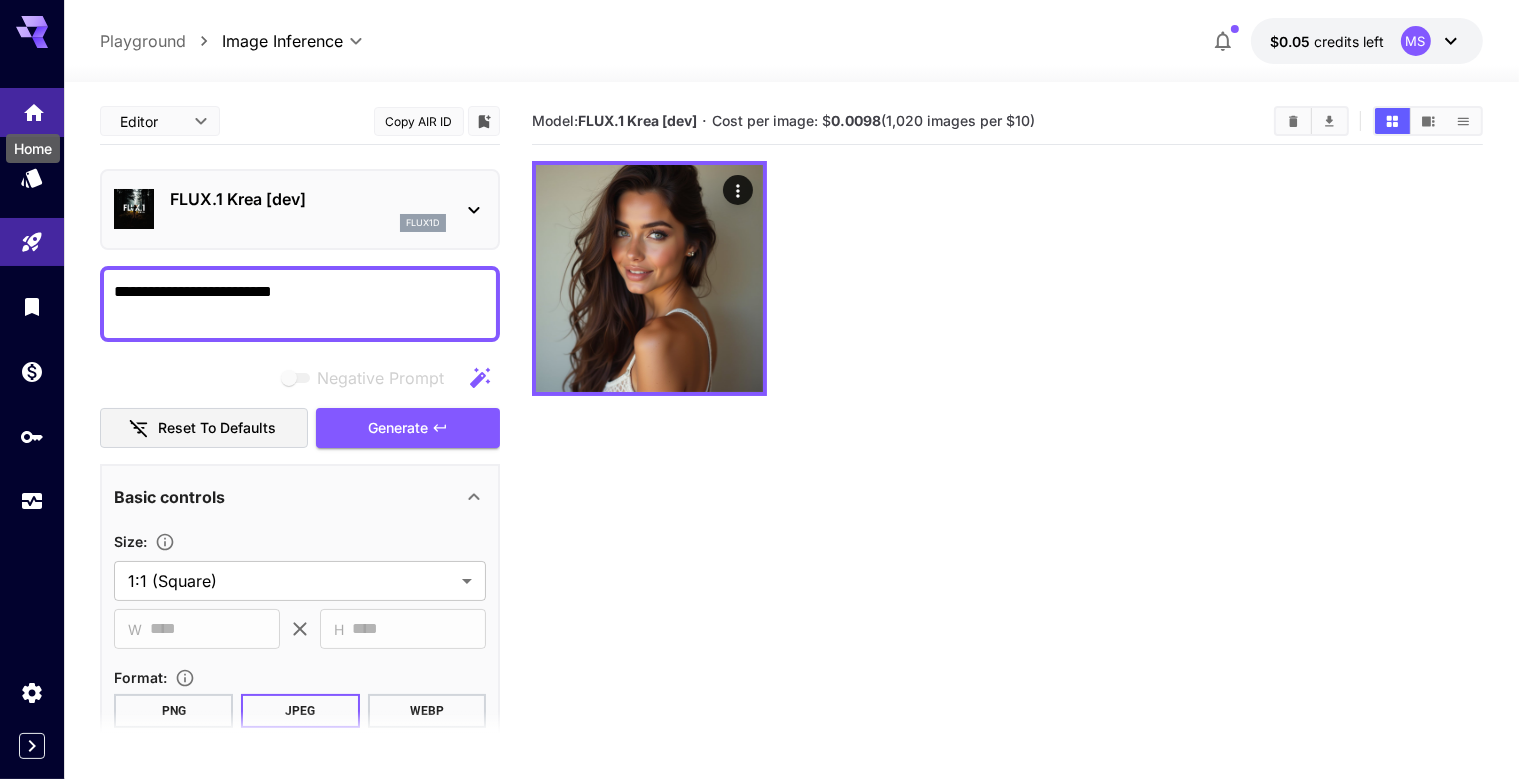 click 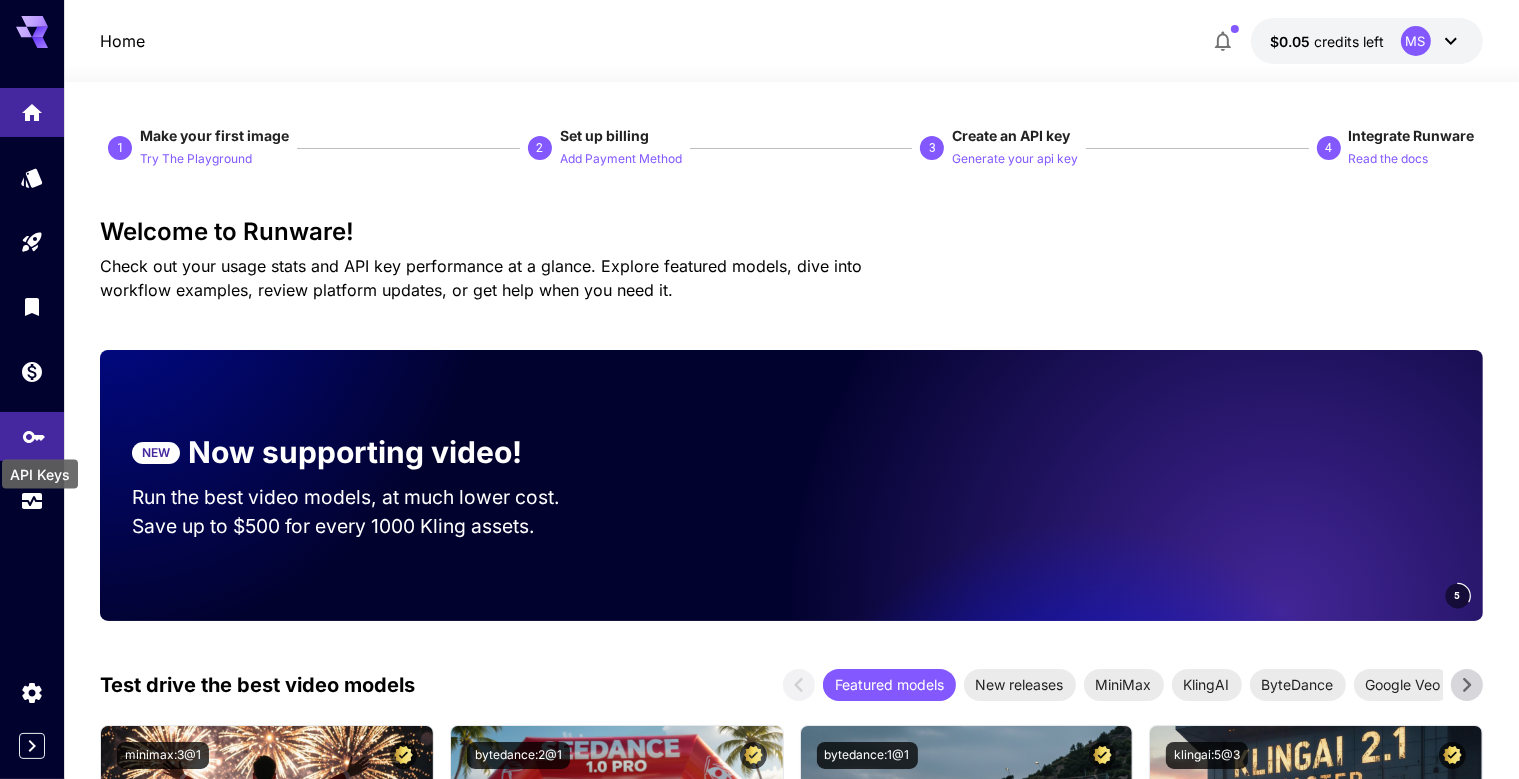 click 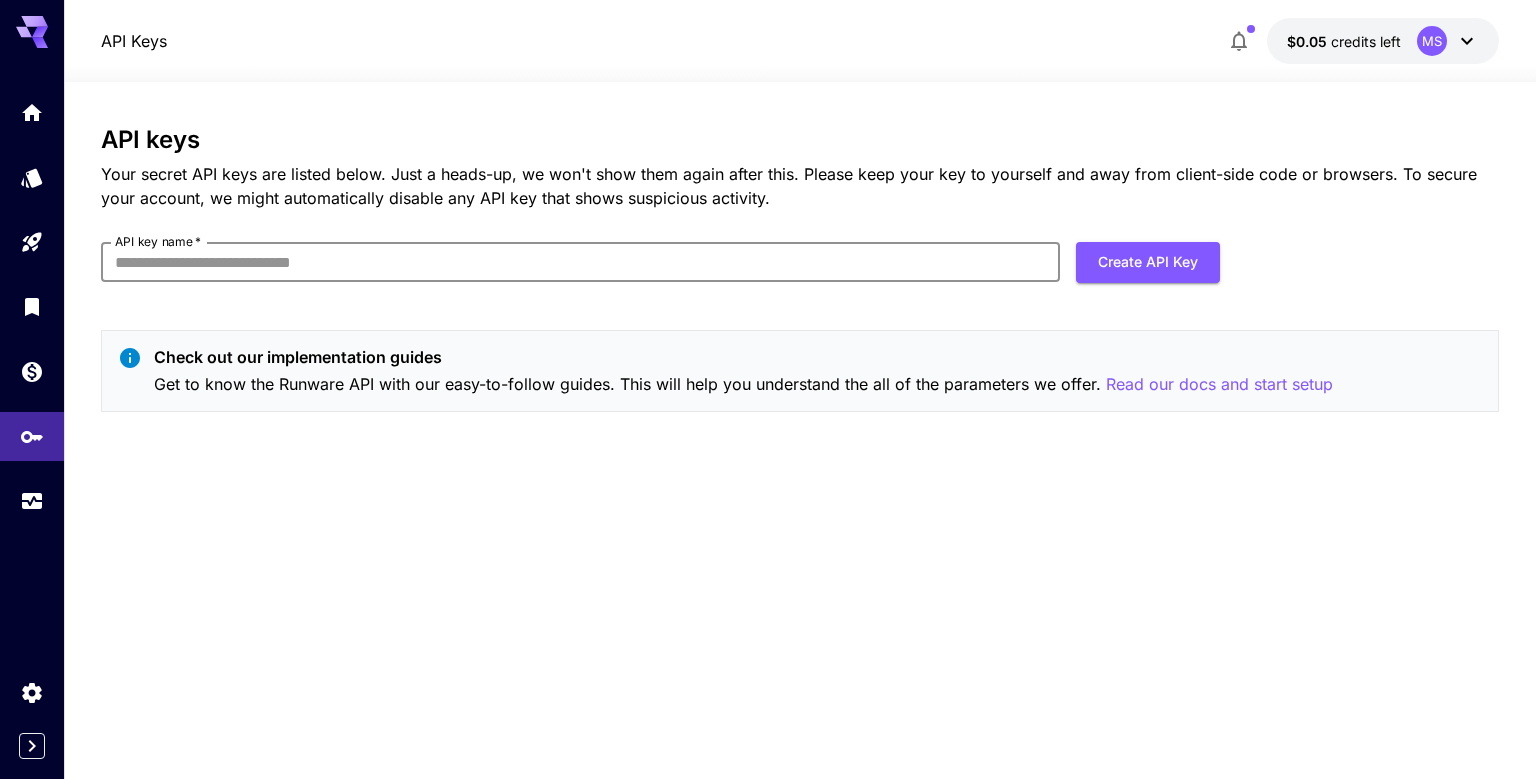 click on "API key name   *" at bounding box center (580, 262) 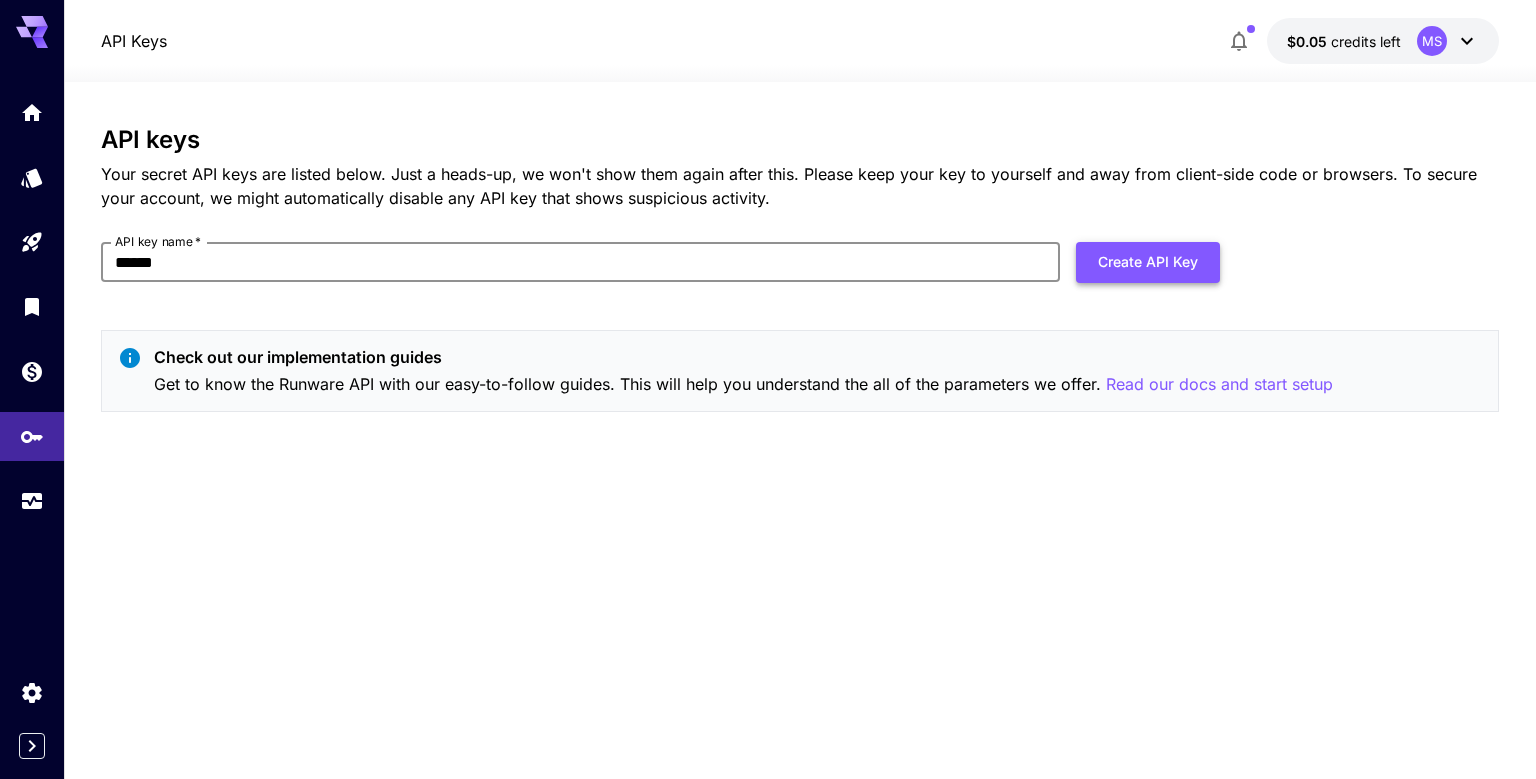 type on "******" 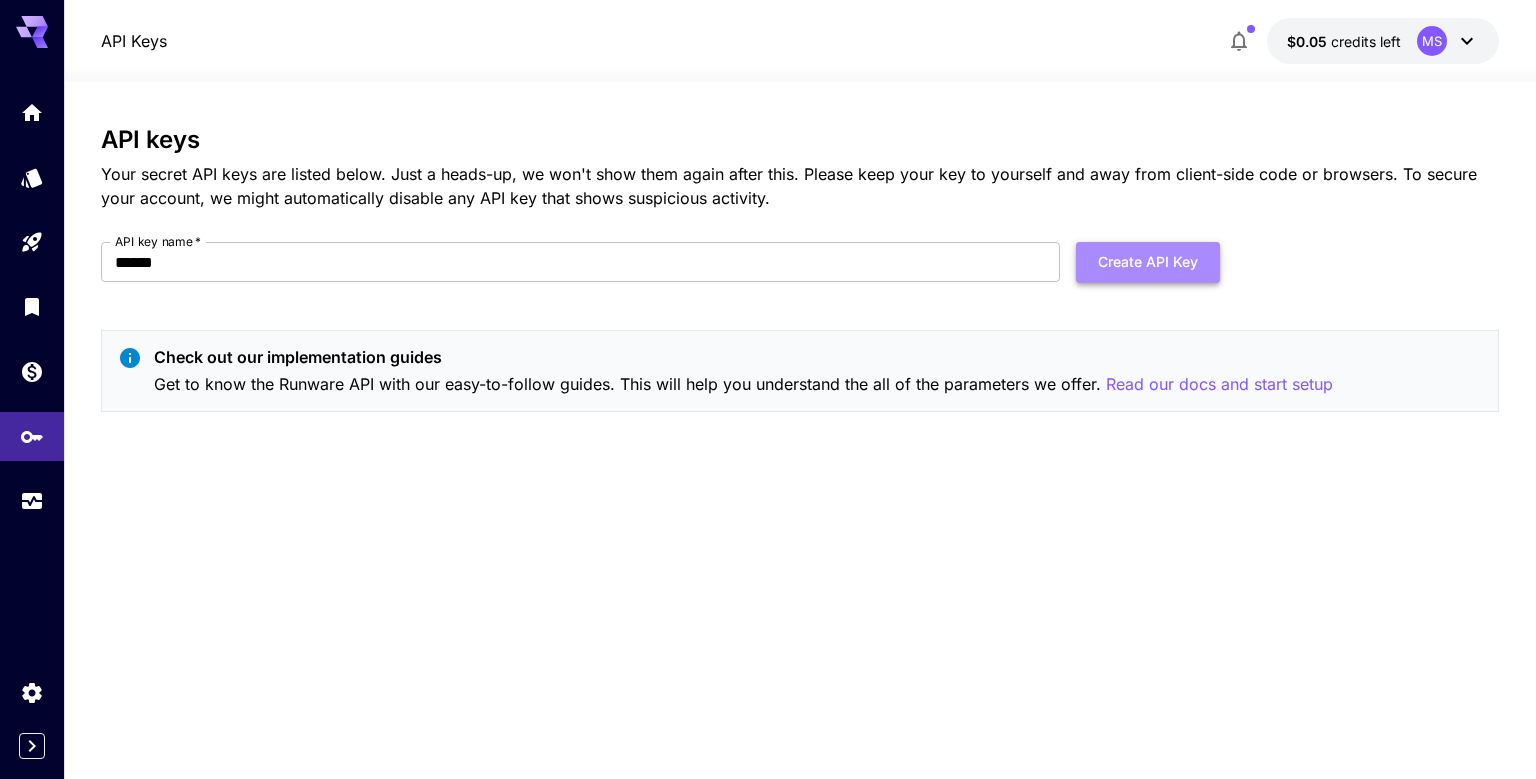 click on "Create API Key" at bounding box center [1148, 262] 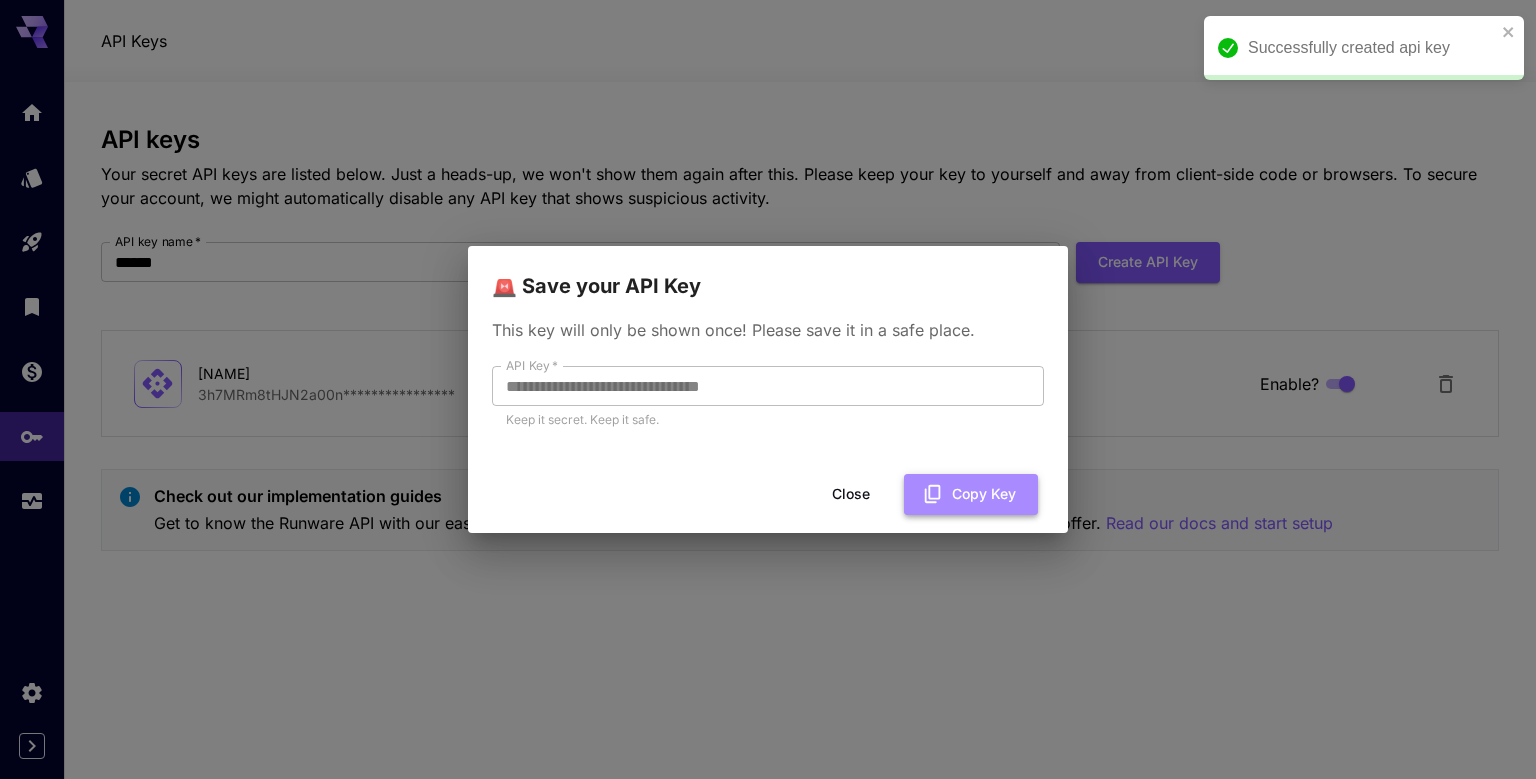 click on "Copy Key" at bounding box center (971, 494) 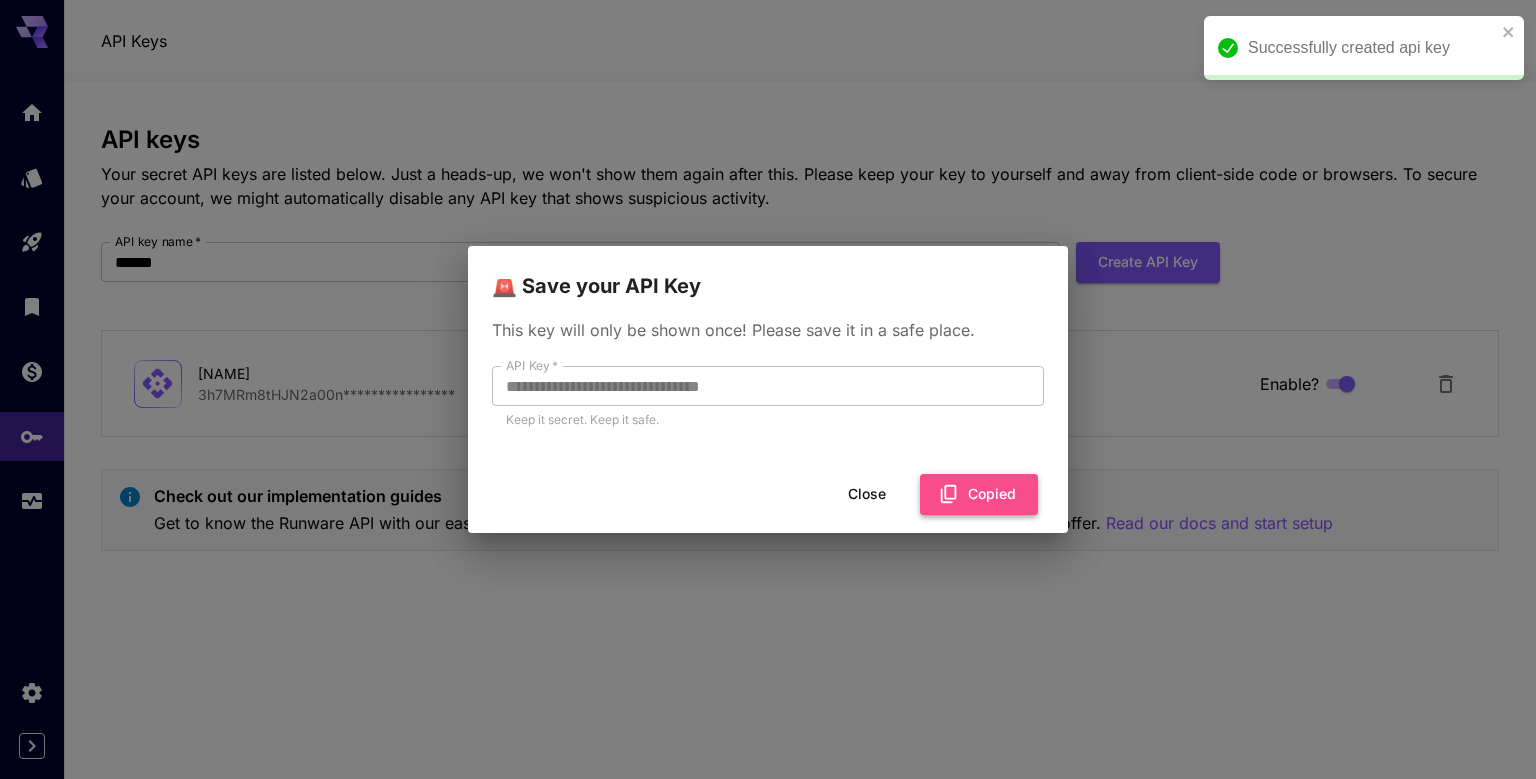 click 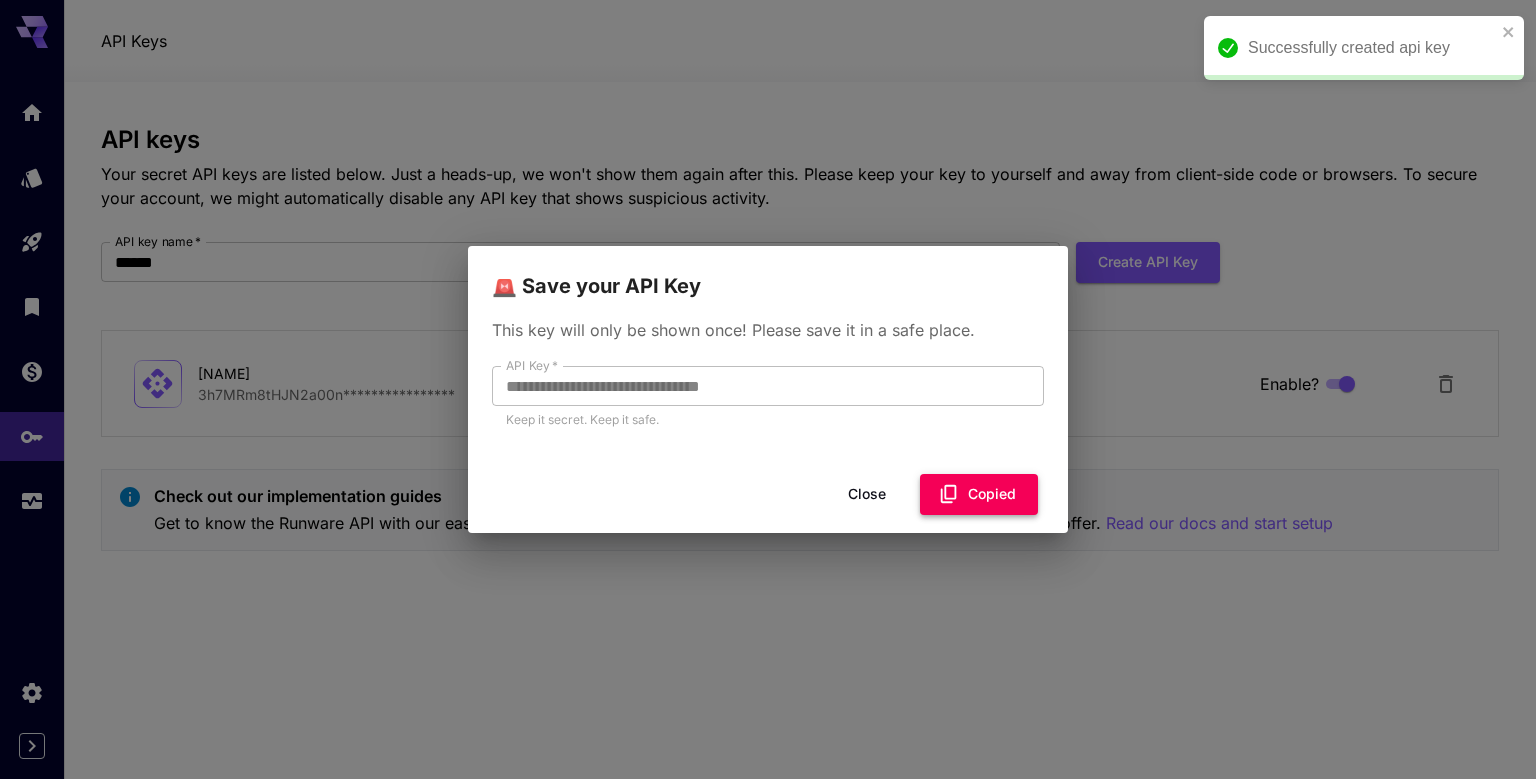 click on "Copied" at bounding box center (979, 494) 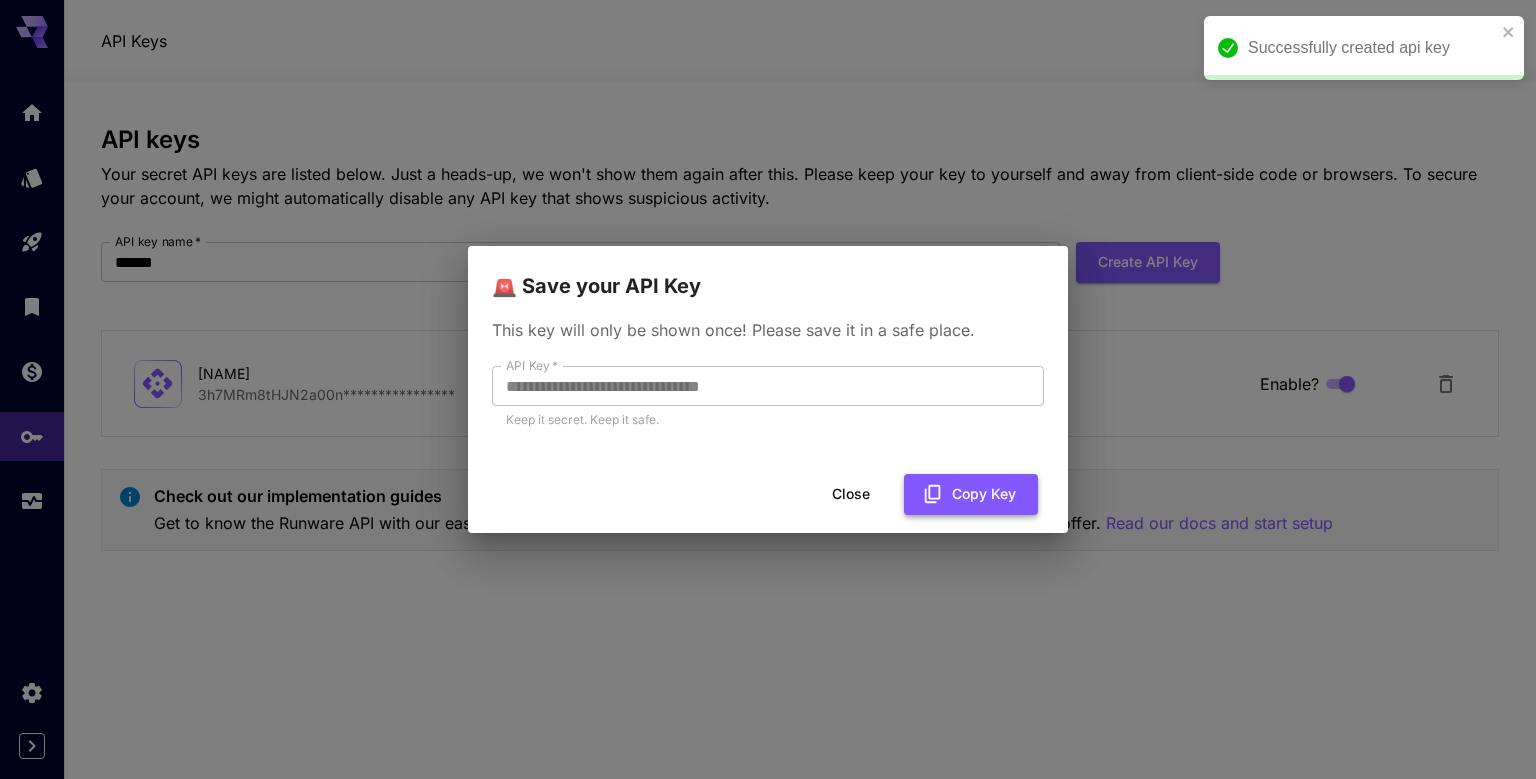 click on "Copy Key" at bounding box center [971, 494] 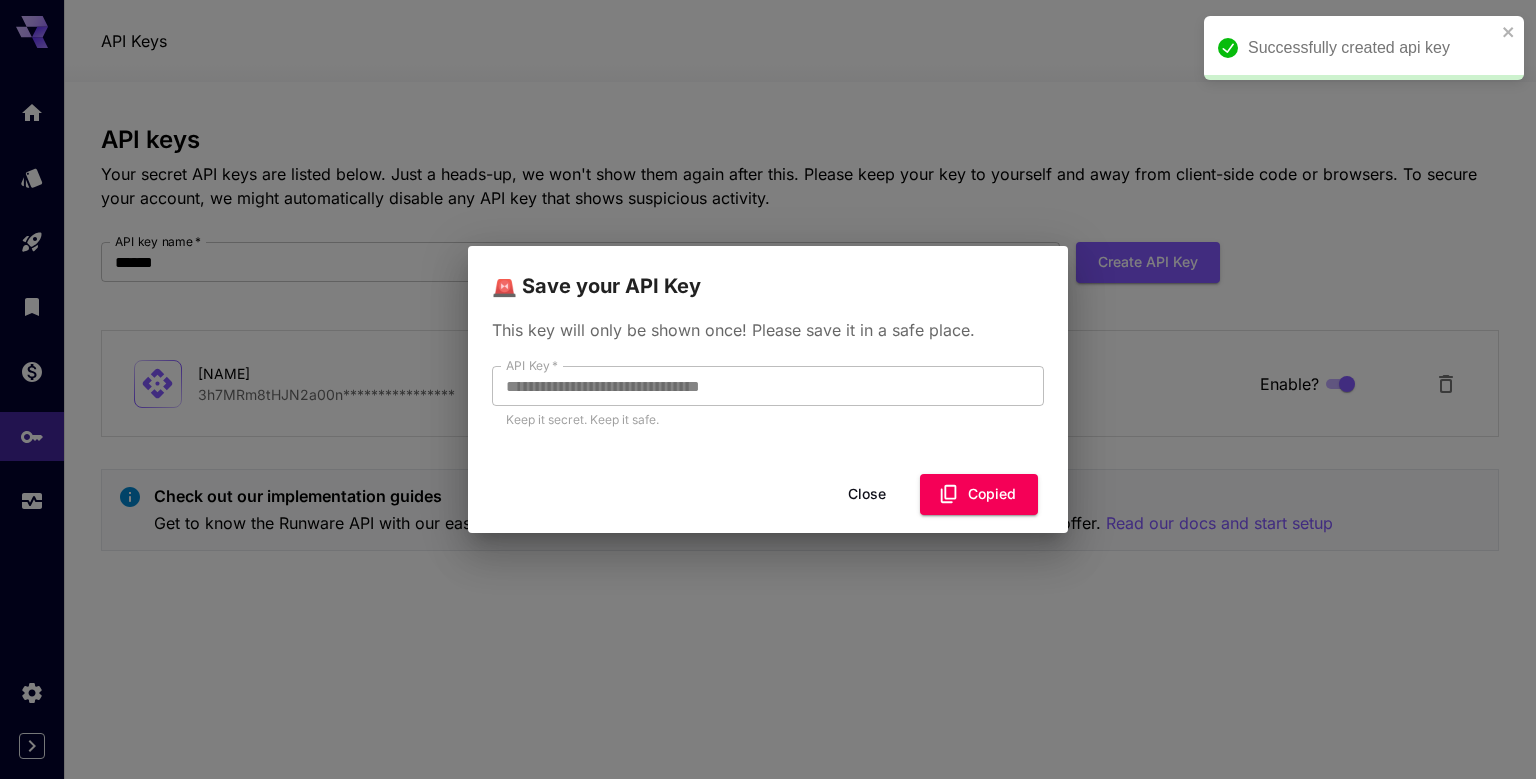 click on "Close" at bounding box center [867, 494] 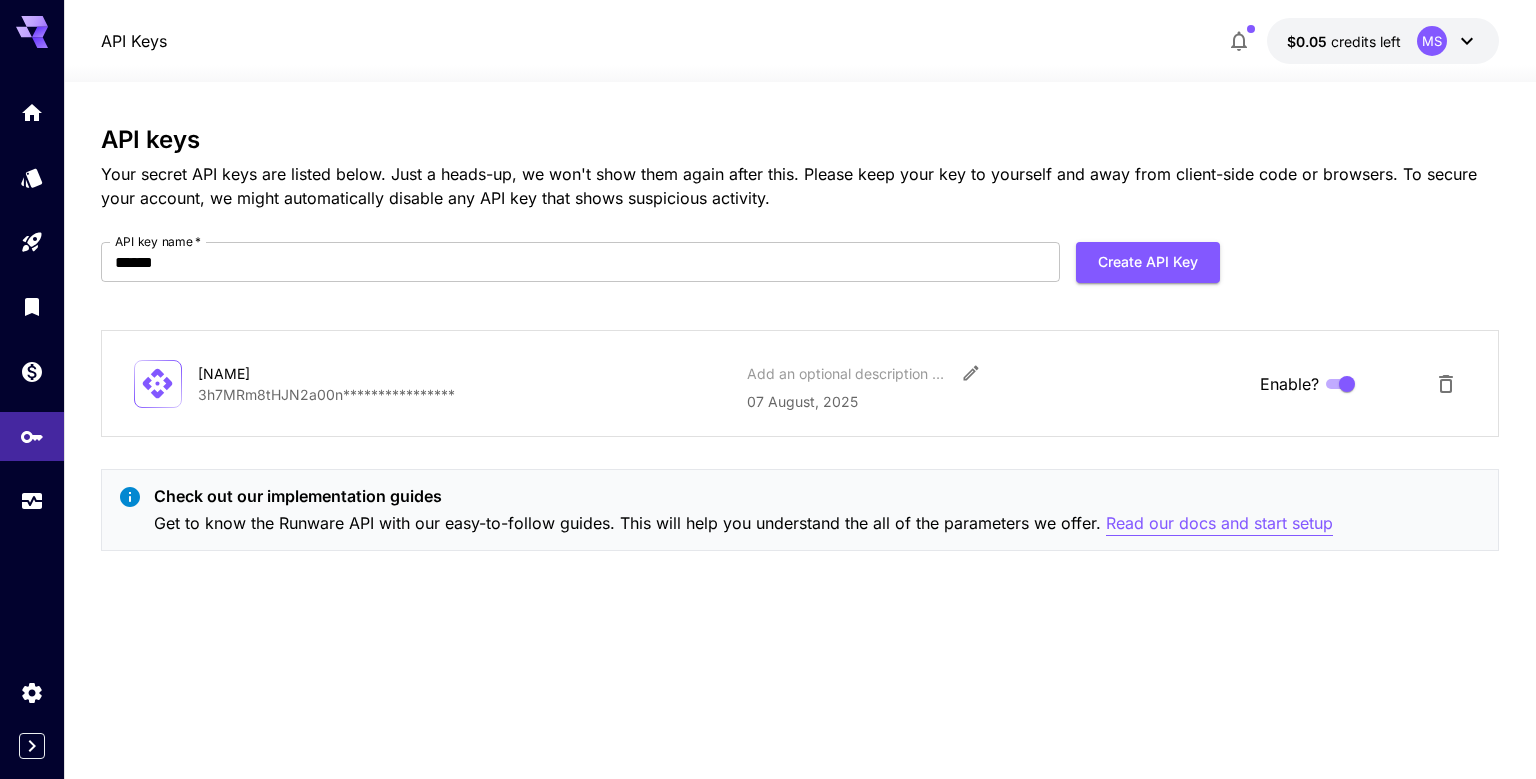 click on "Read our docs and start setup" at bounding box center (1219, 523) 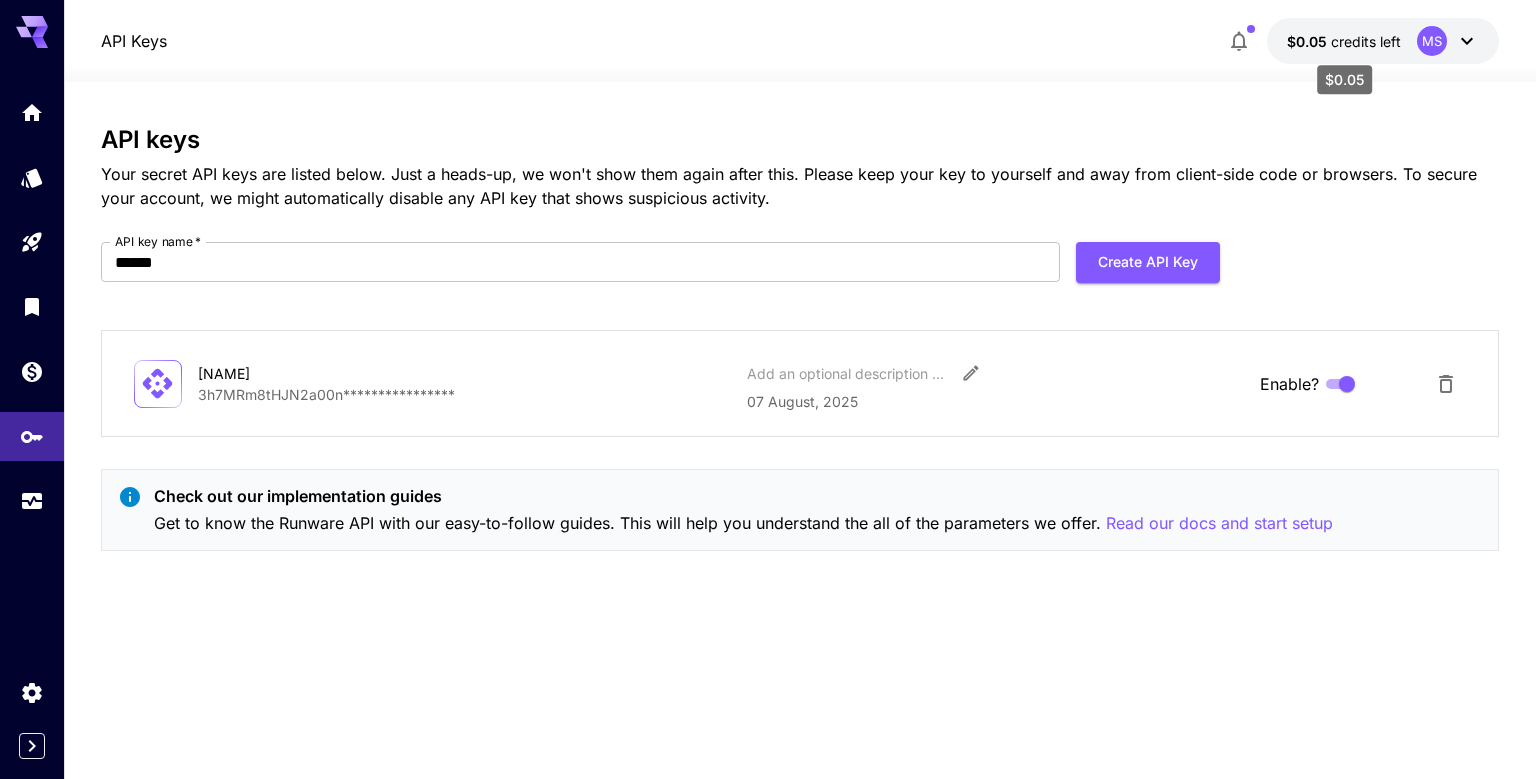click on "credits left" at bounding box center (1366, 41) 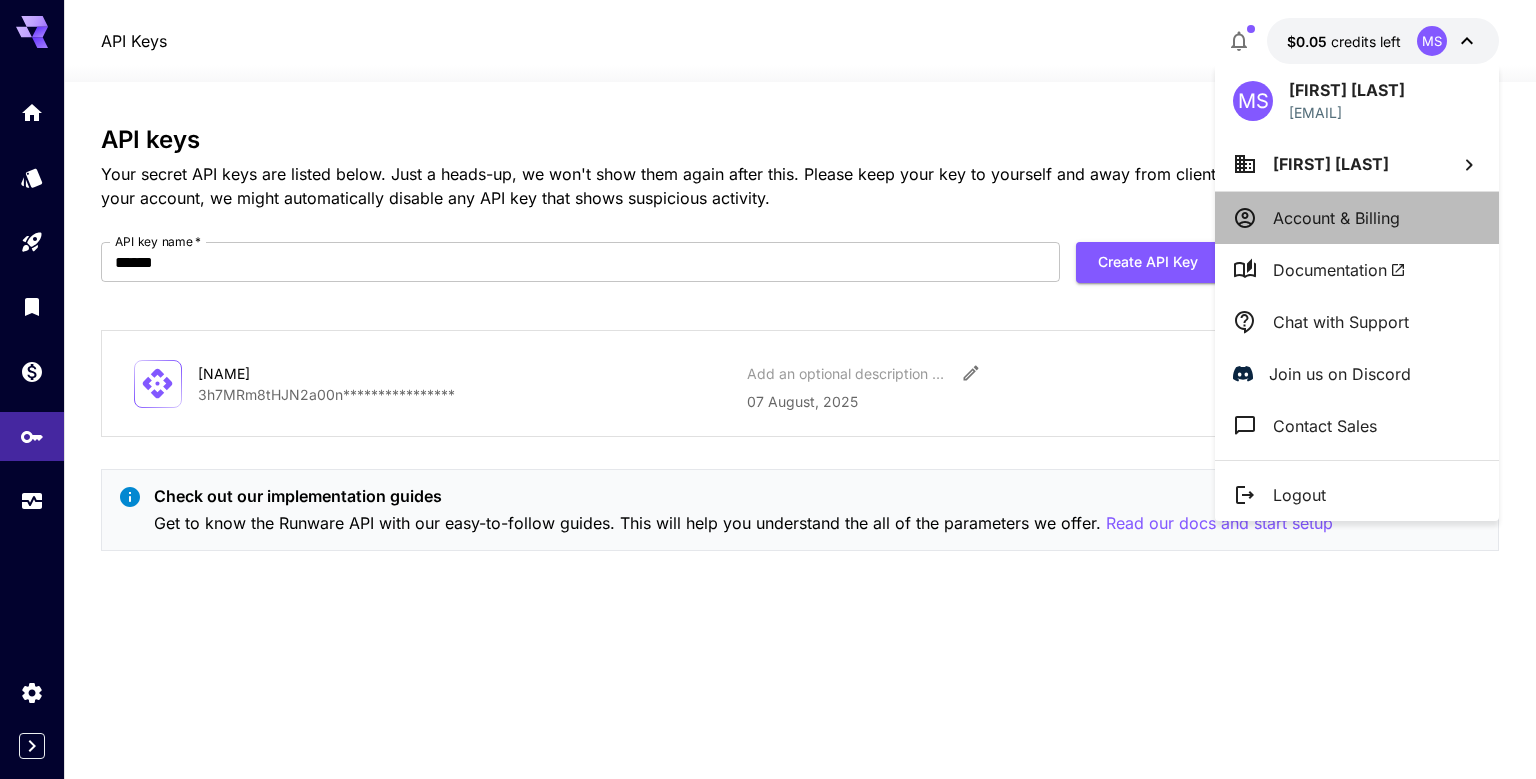 click on "Account & Billing" at bounding box center [1336, 218] 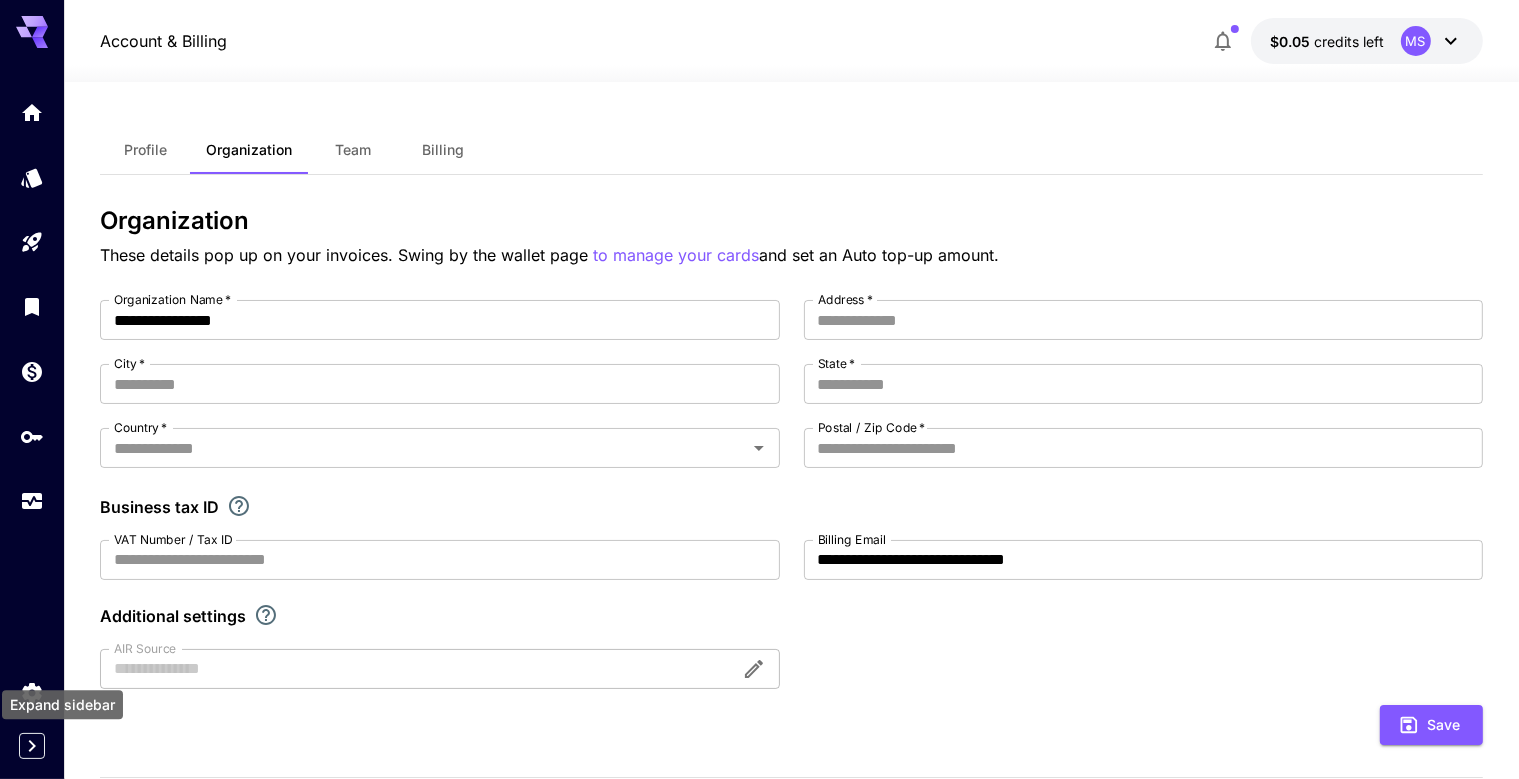 click 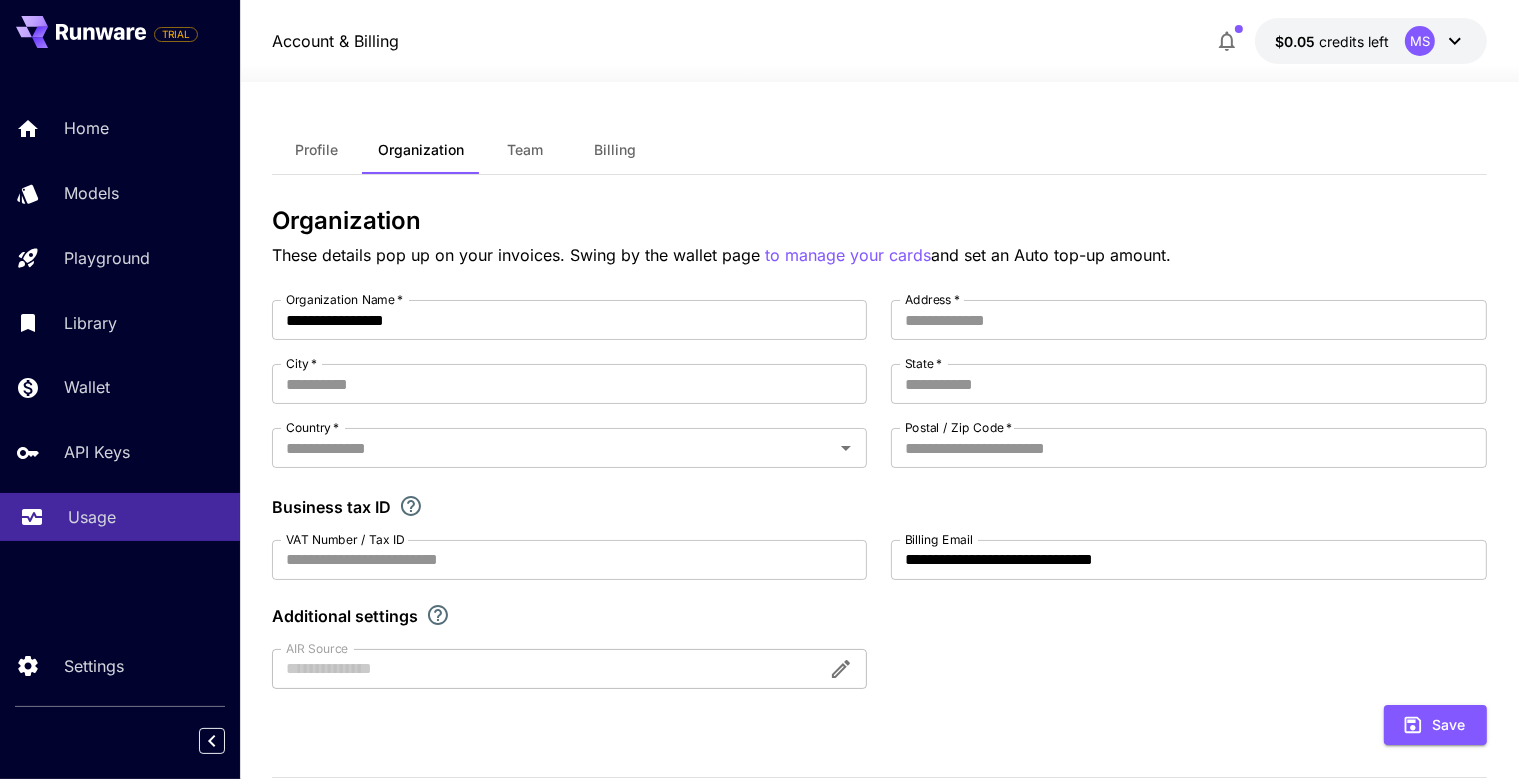click on "Usage" at bounding box center (120, 517) 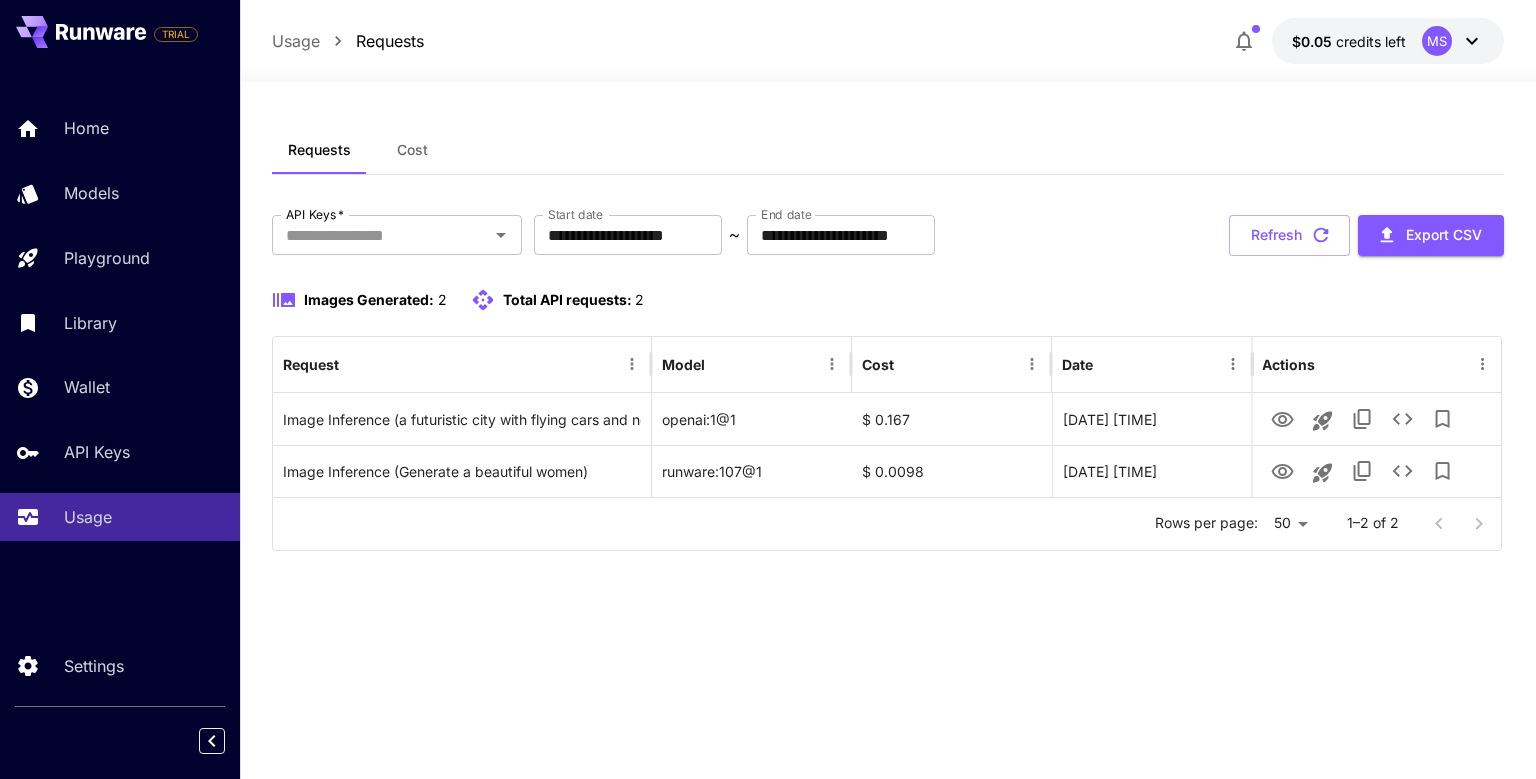 click on "Cost" at bounding box center (412, 150) 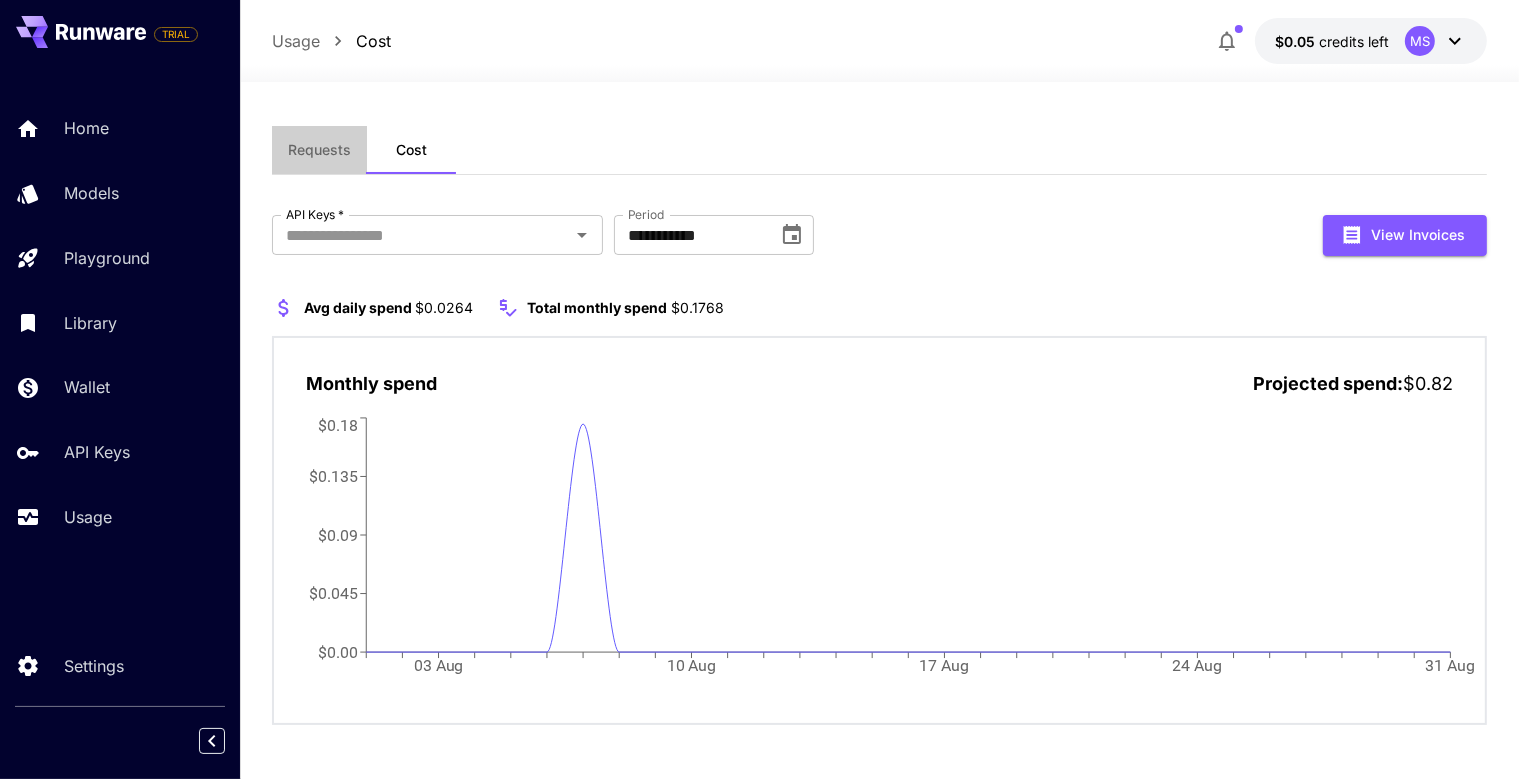 click on "Requests" at bounding box center [319, 150] 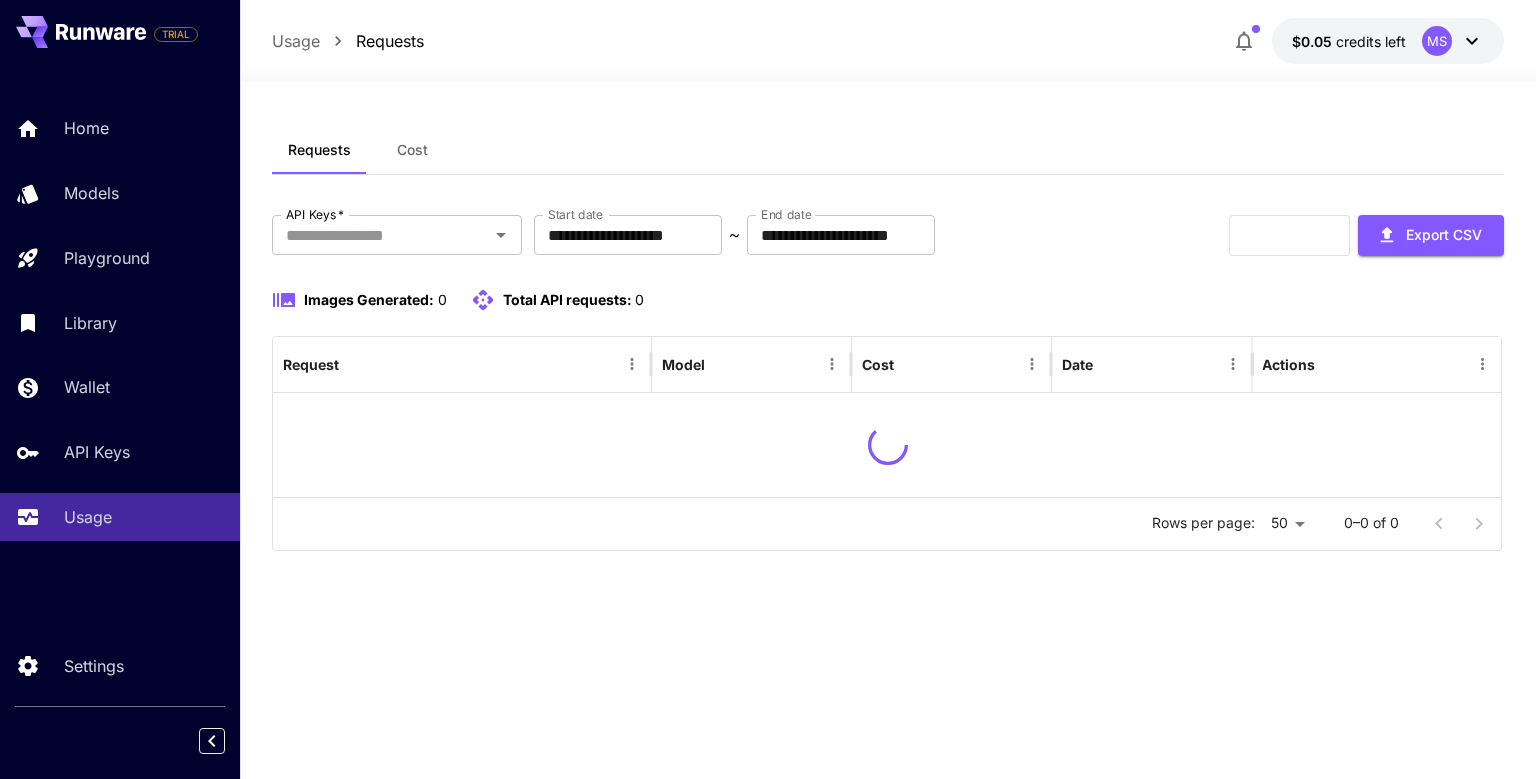 click 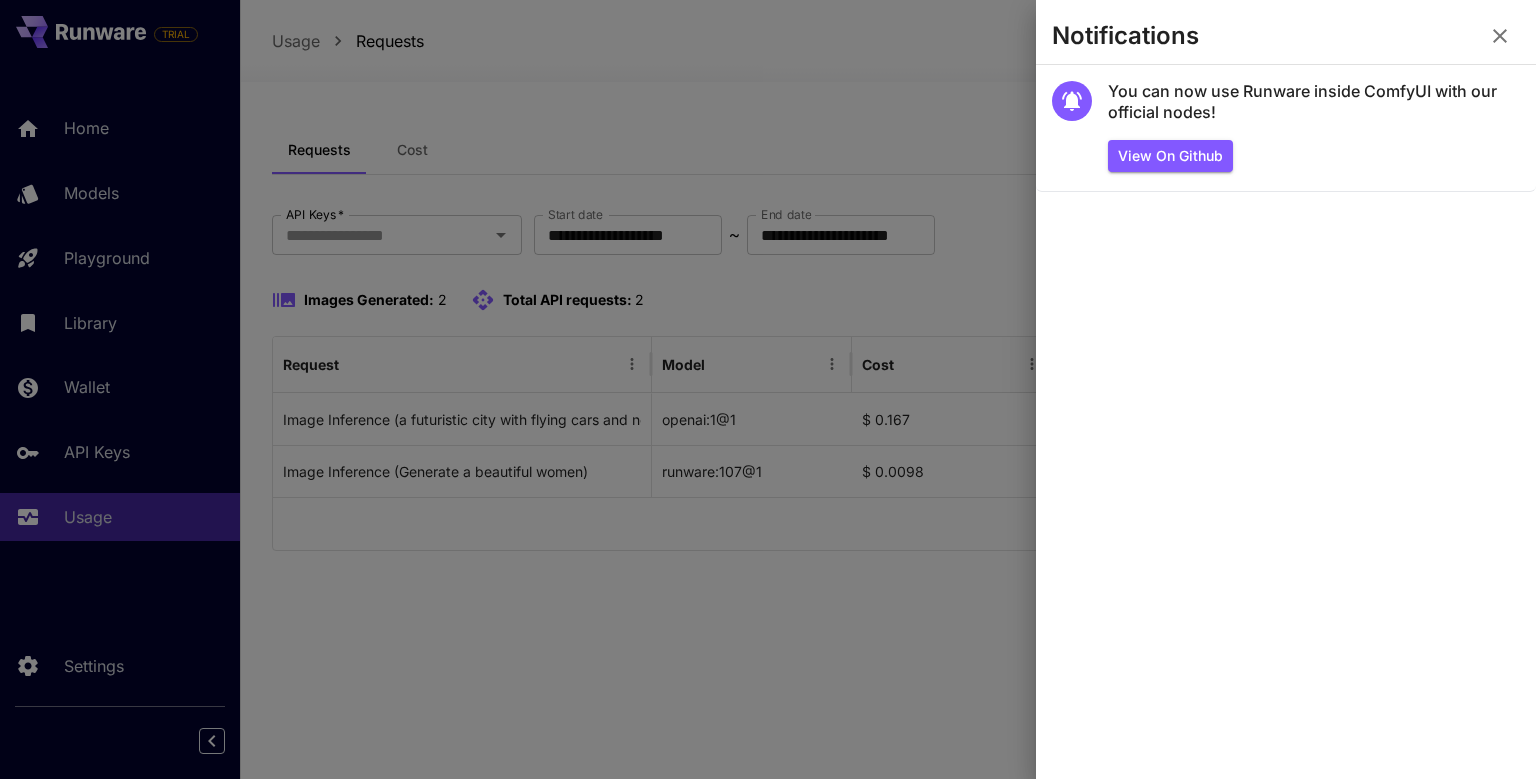 click at bounding box center (768, 389) 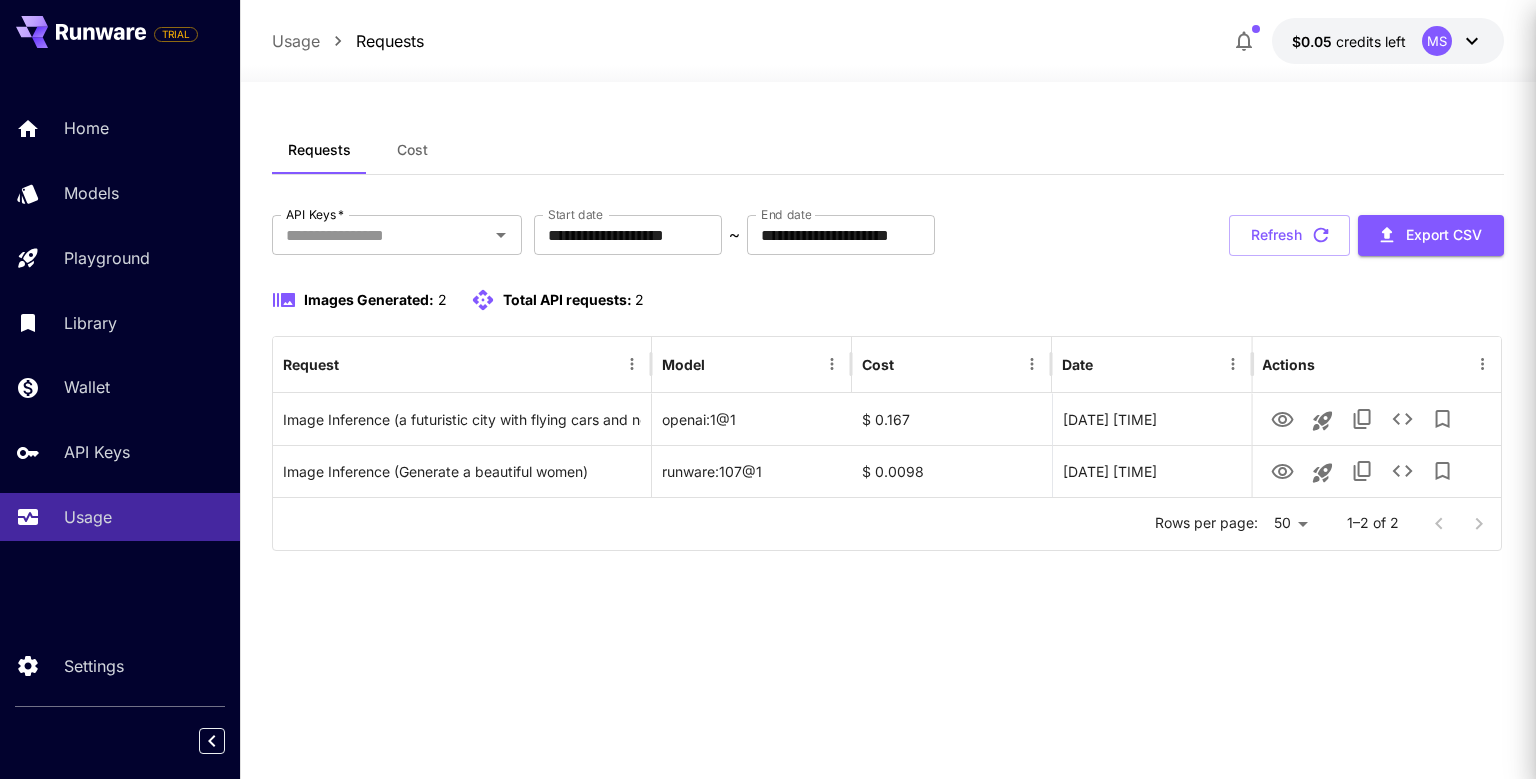 click on "Home" at bounding box center (86, 128) 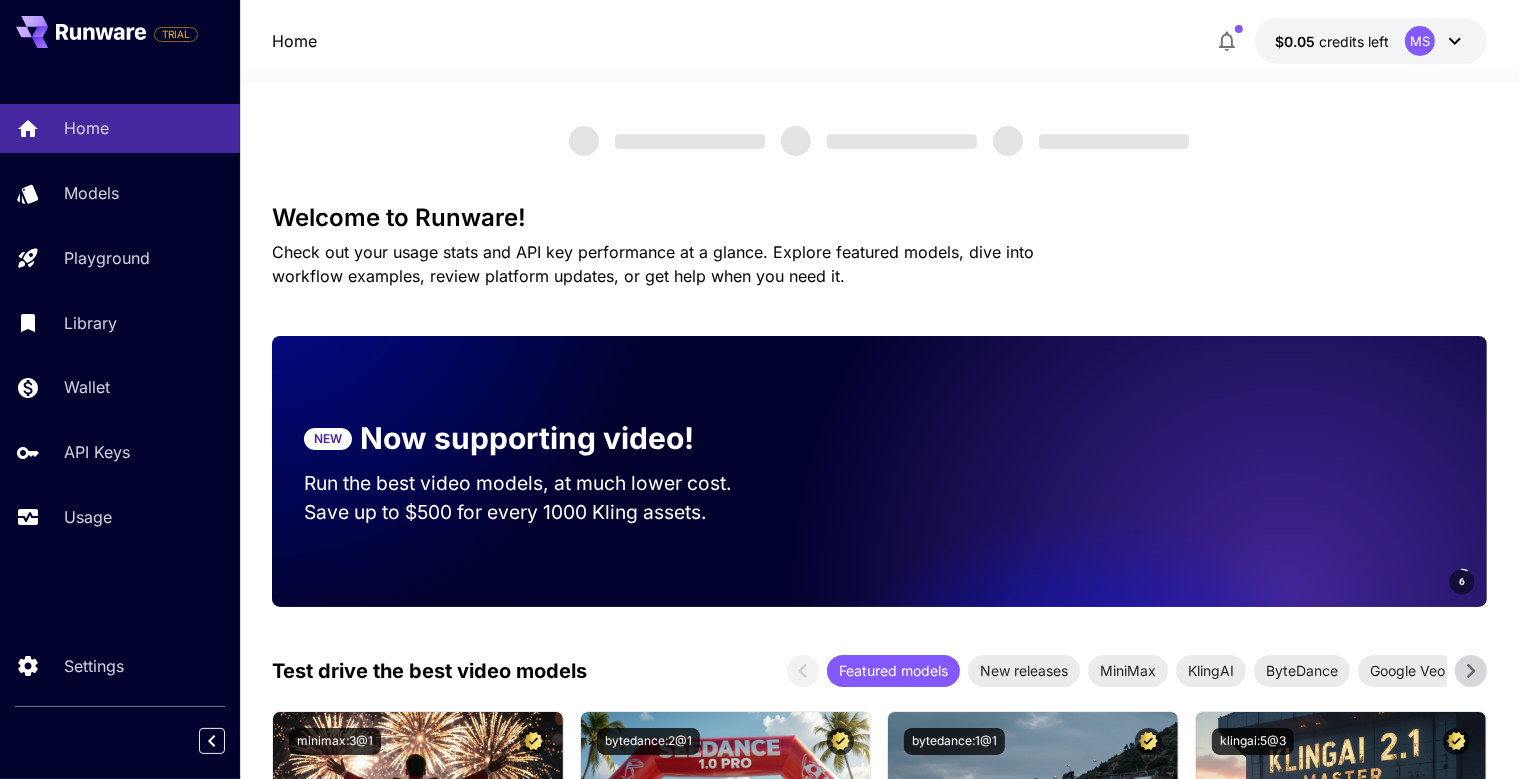 click on "credits left" at bounding box center [1354, 41] 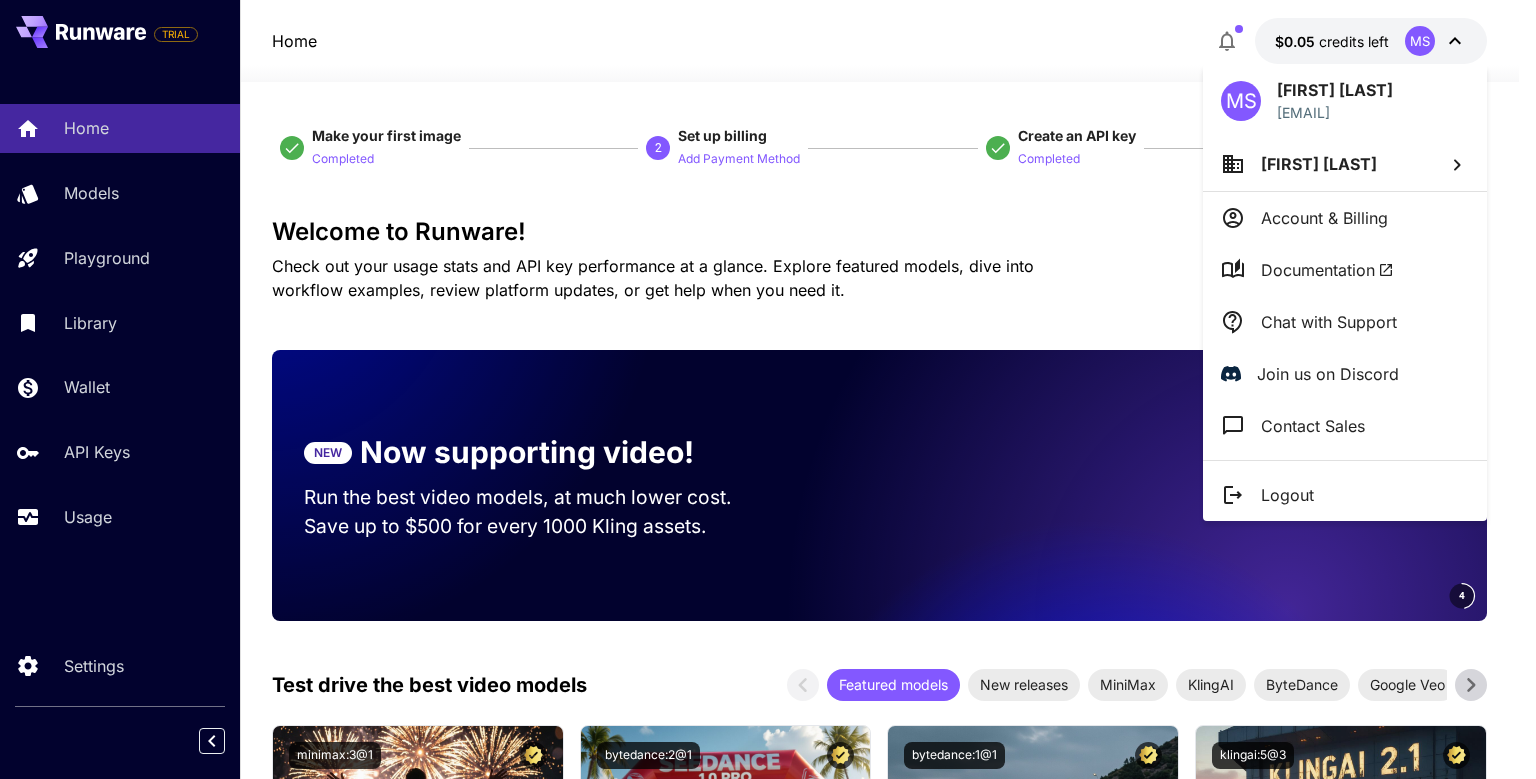 click at bounding box center (768, 389) 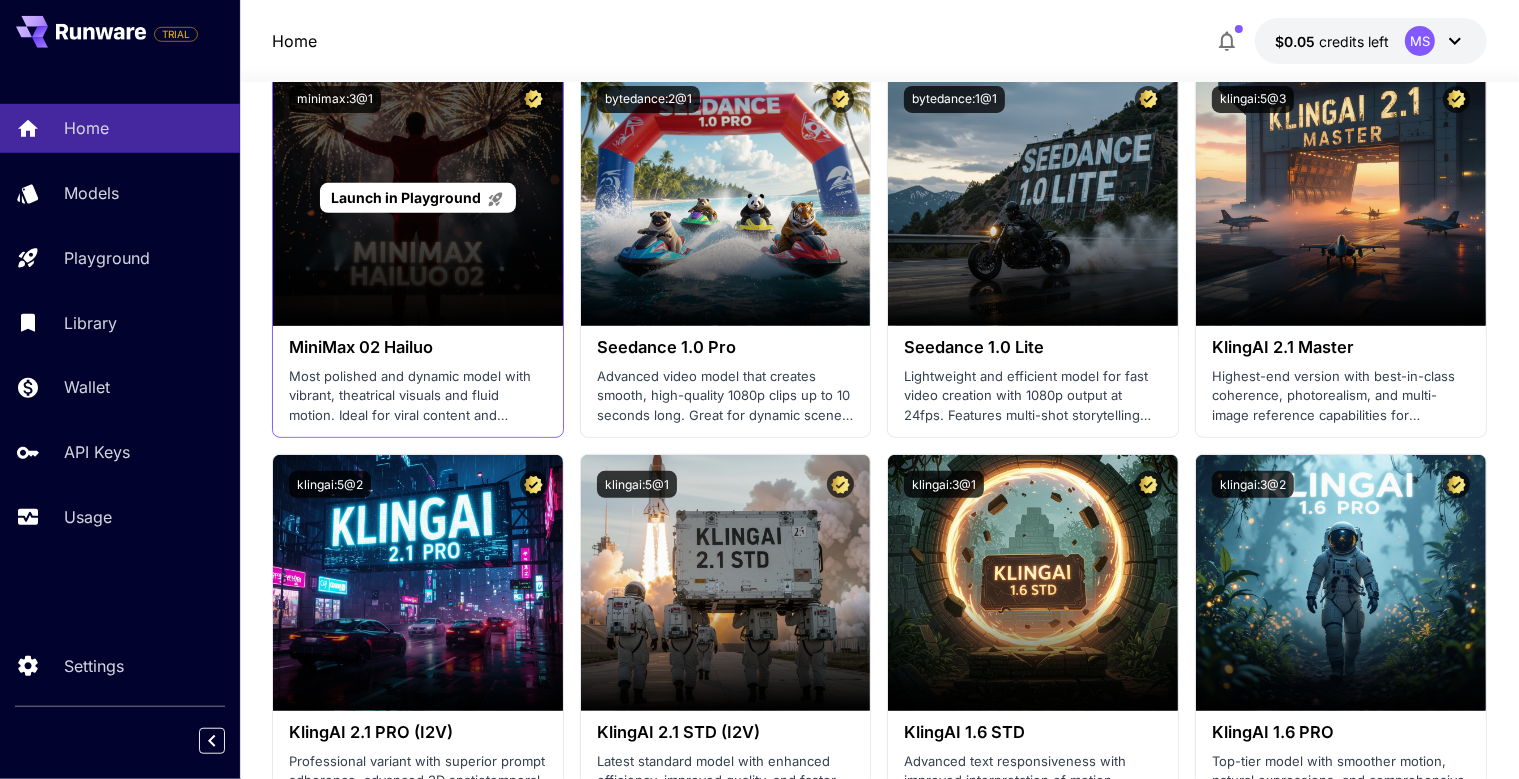 scroll, scrollTop: 633, scrollLeft: 0, axis: vertical 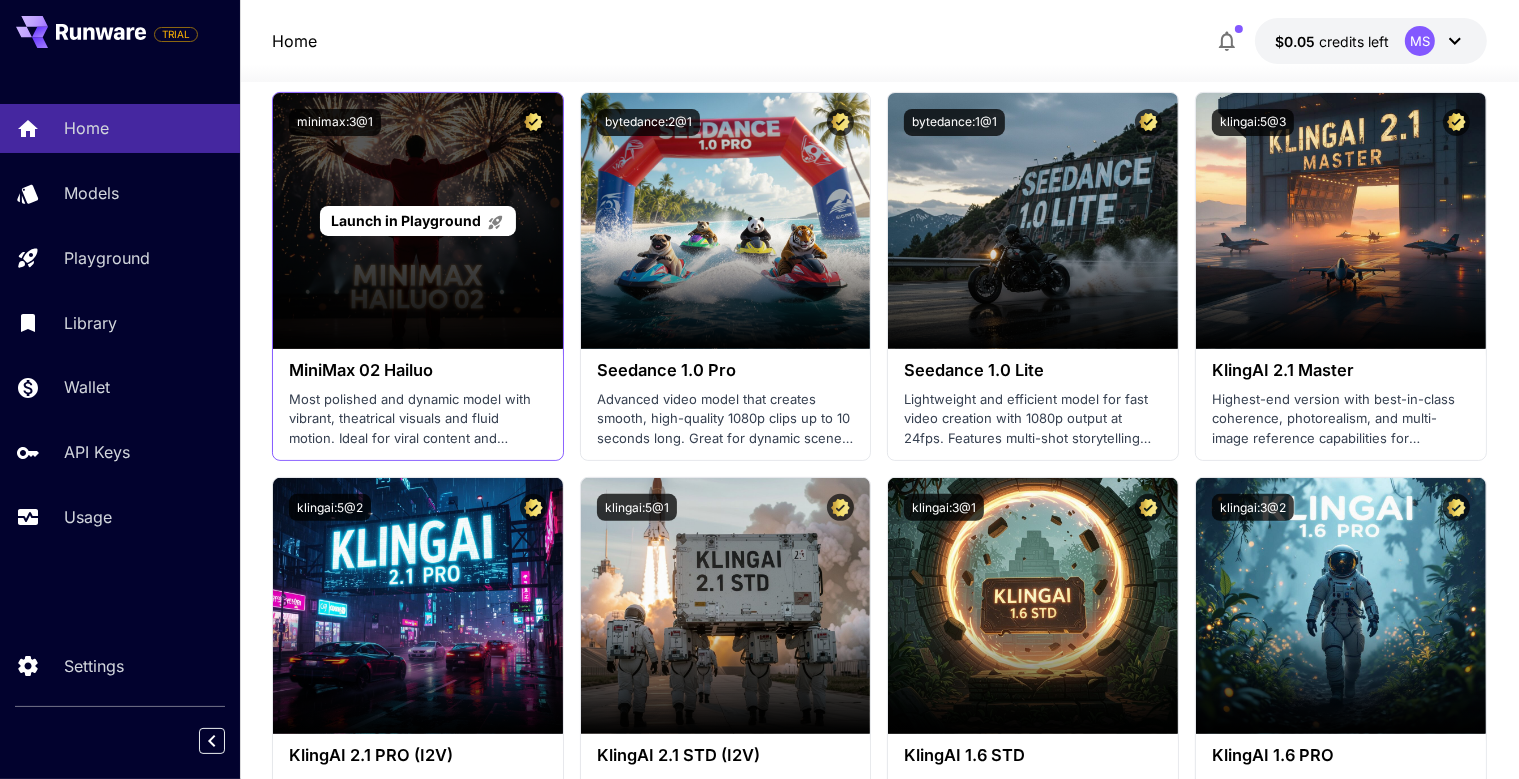 click on "Launch in Playground" at bounding box center (406, 220) 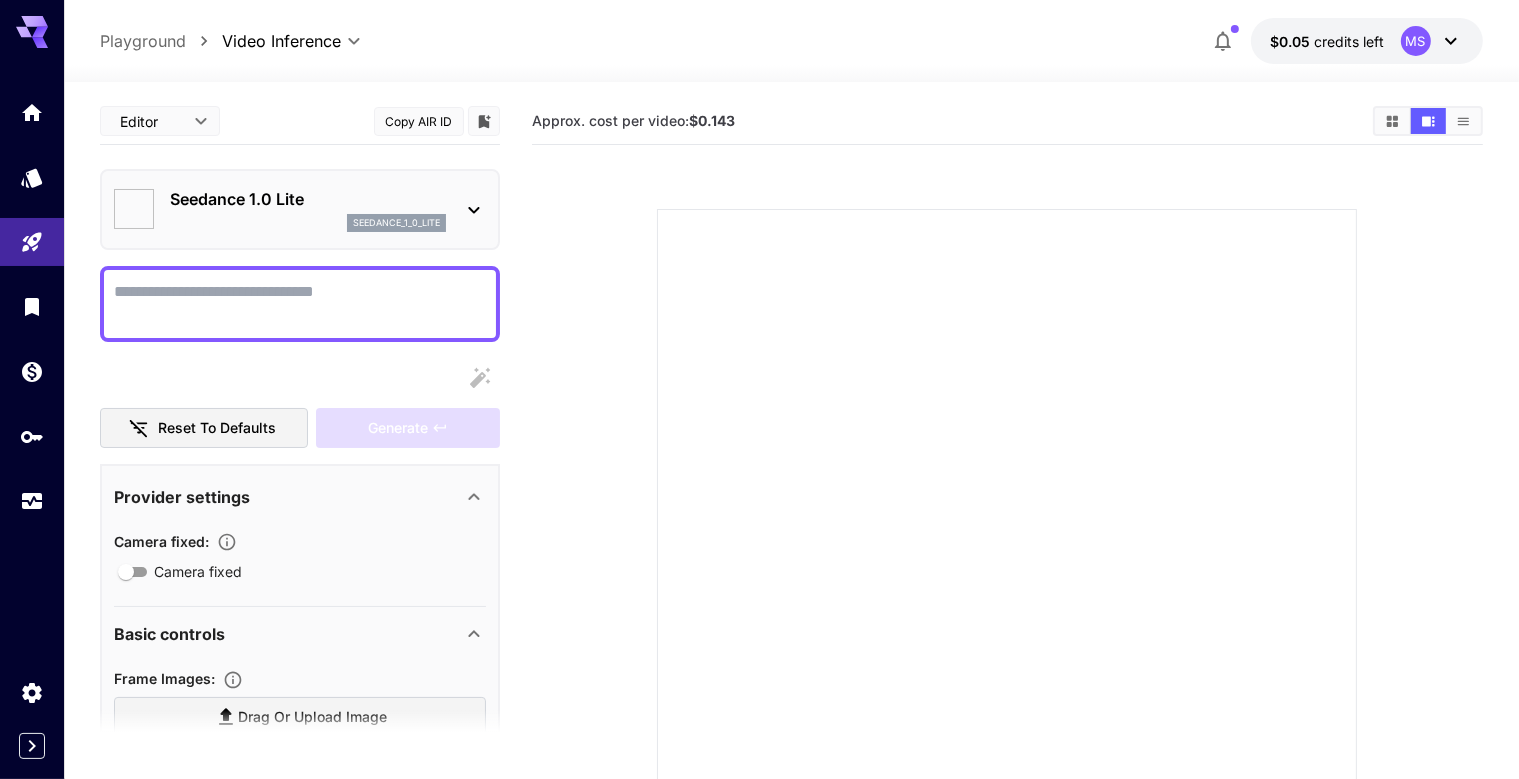 type on "**********" 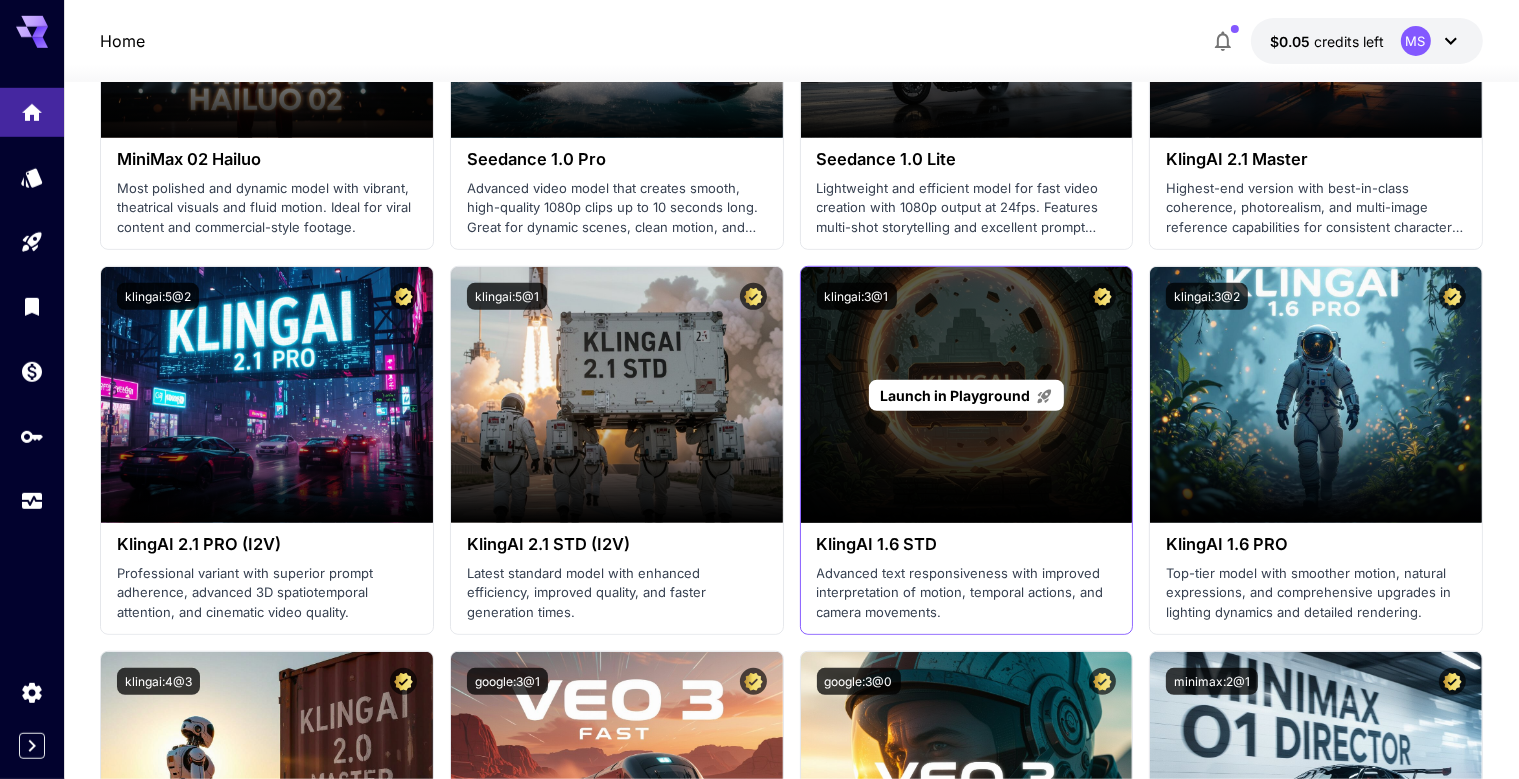 scroll, scrollTop: 950, scrollLeft: 0, axis: vertical 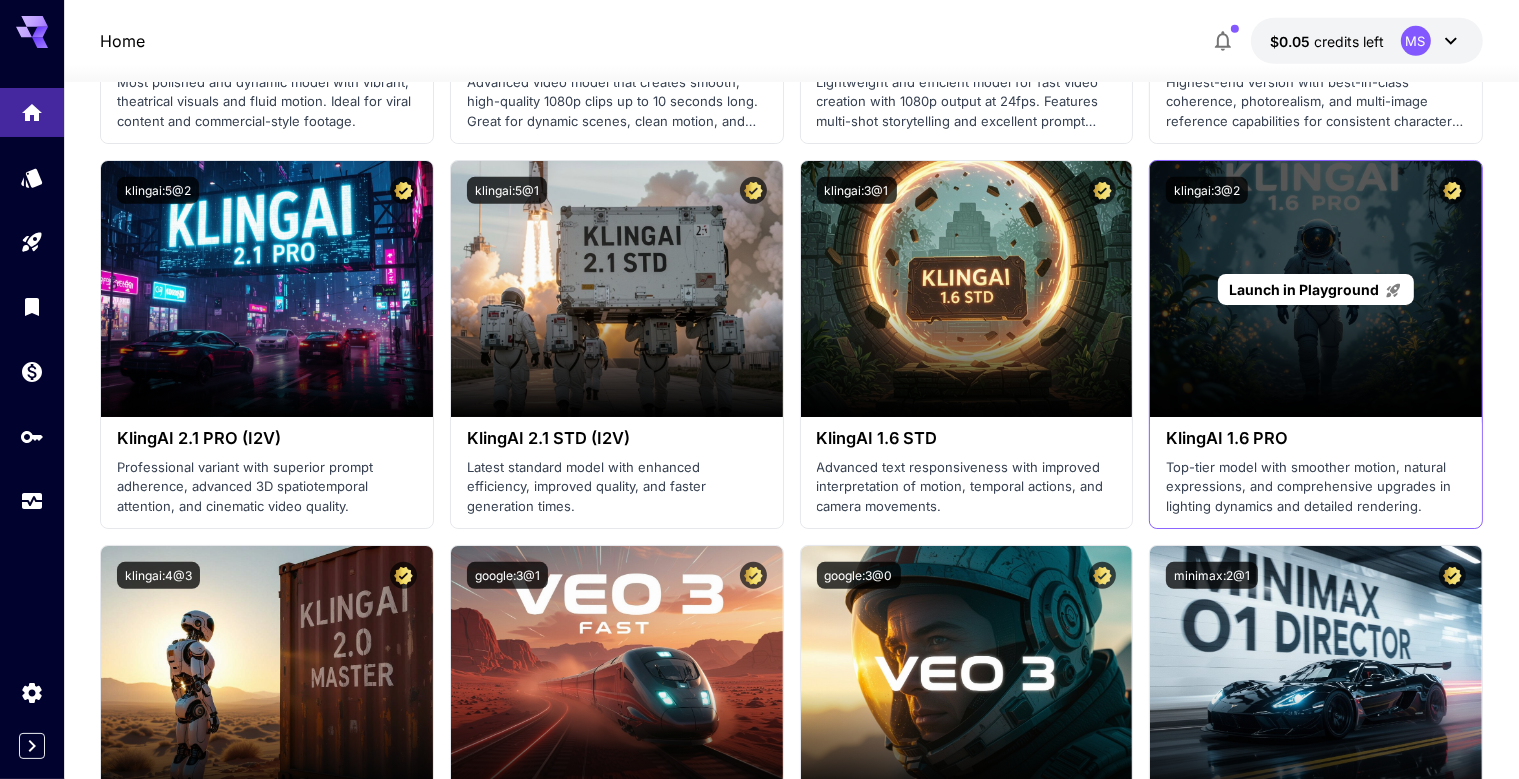 click on "Launch in Playground" at bounding box center [1316, 289] 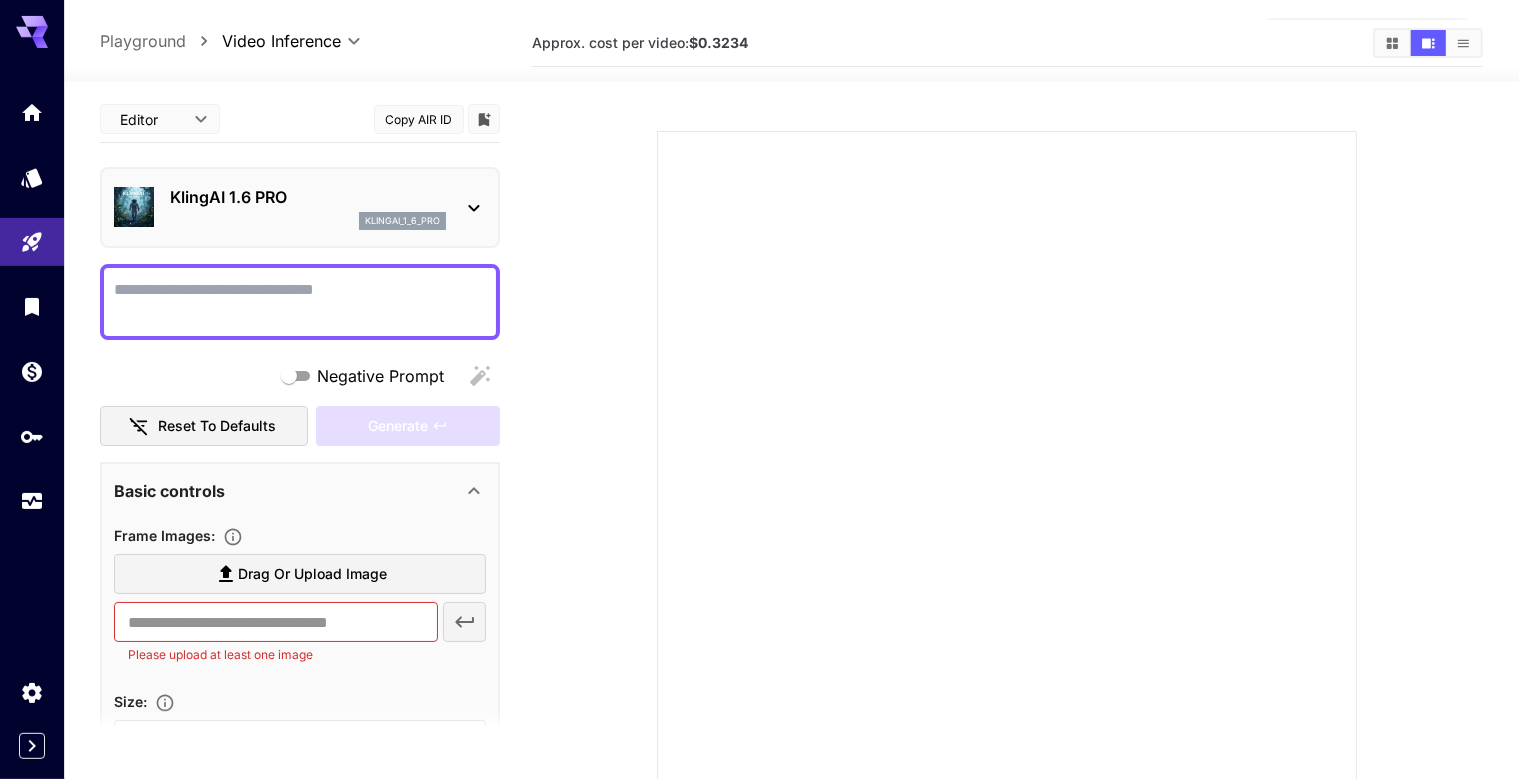 scroll, scrollTop: 0, scrollLeft: 0, axis: both 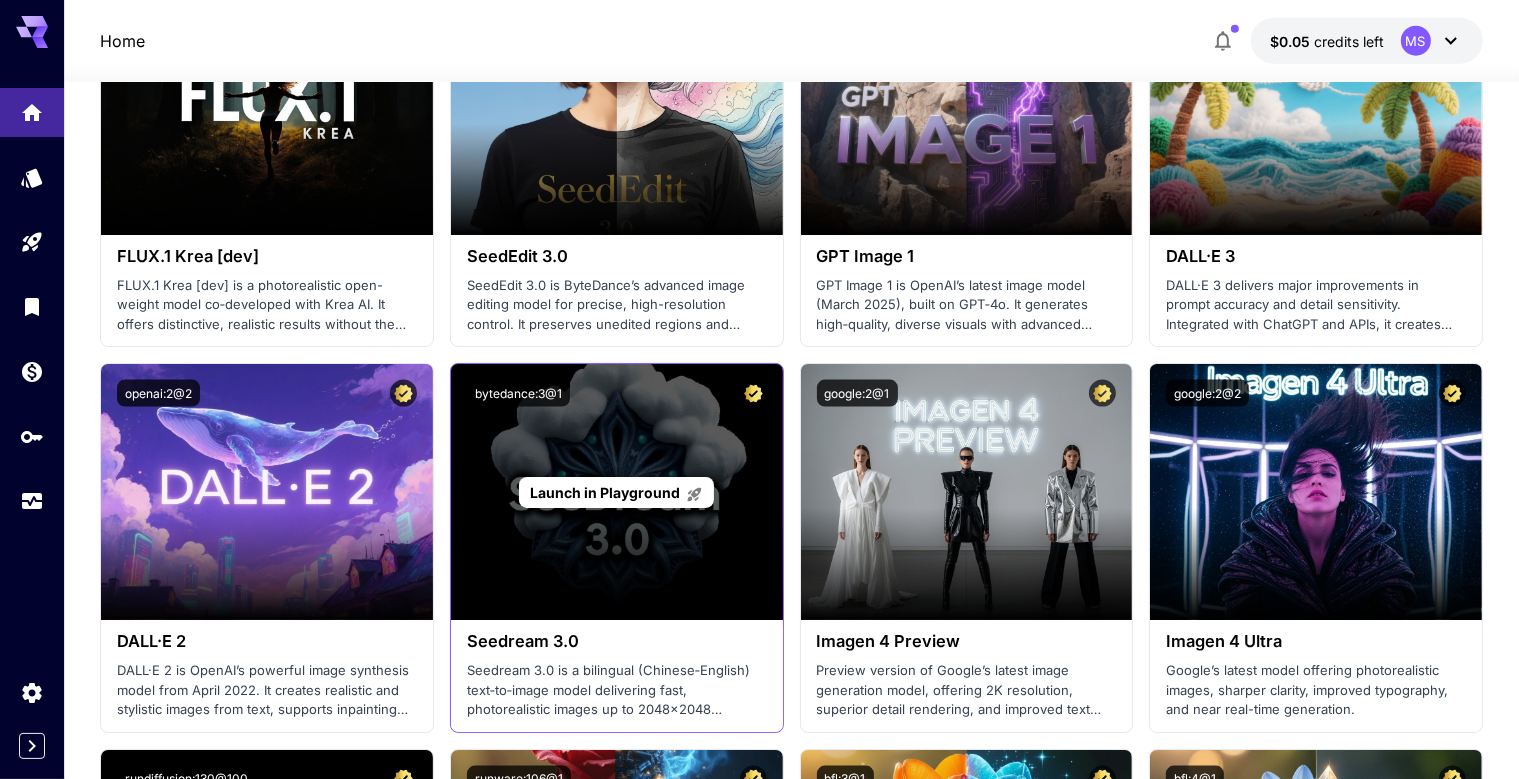 click on "Launch in Playground" at bounding box center (605, 492) 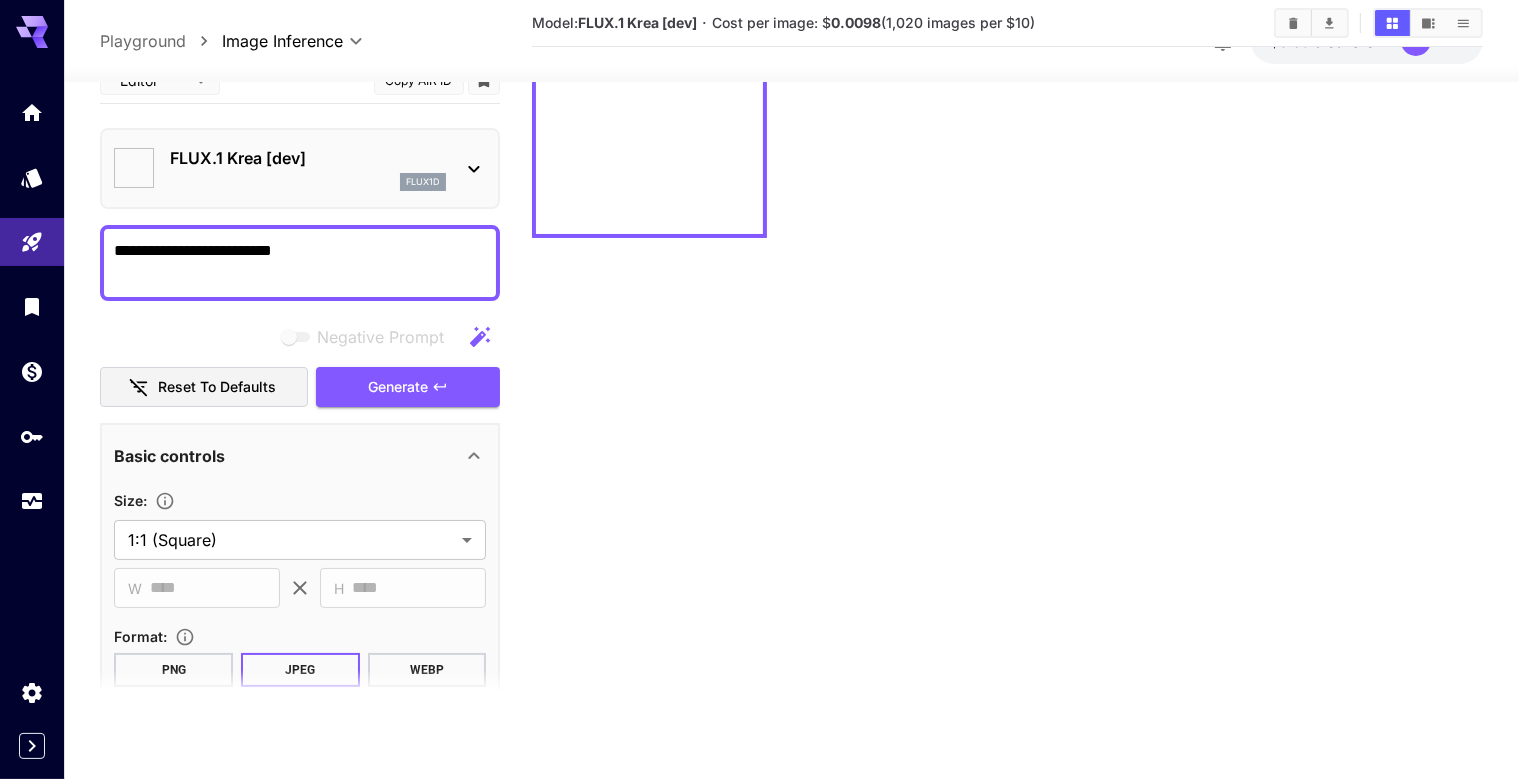 type on "***" 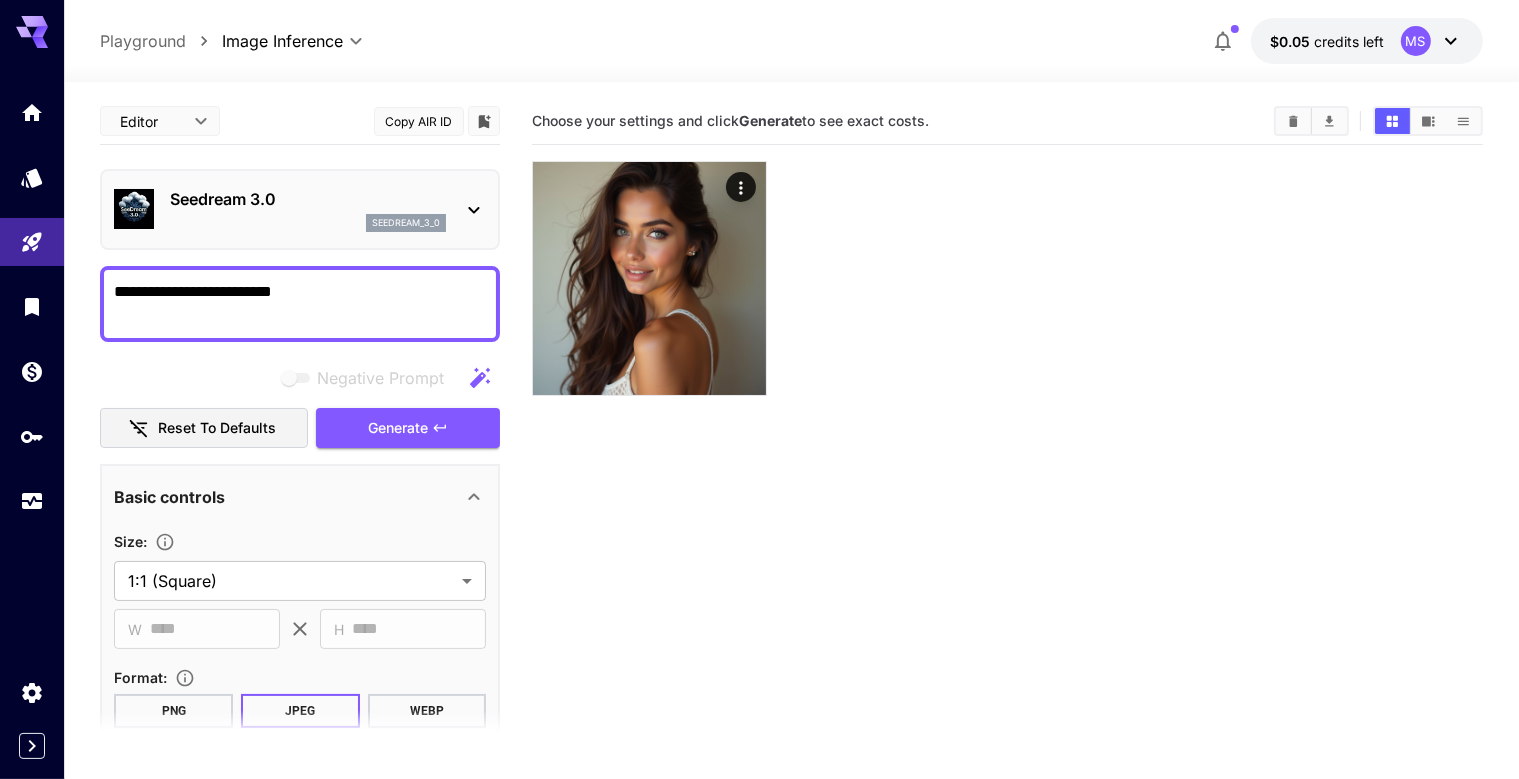 scroll, scrollTop: 158, scrollLeft: 0, axis: vertical 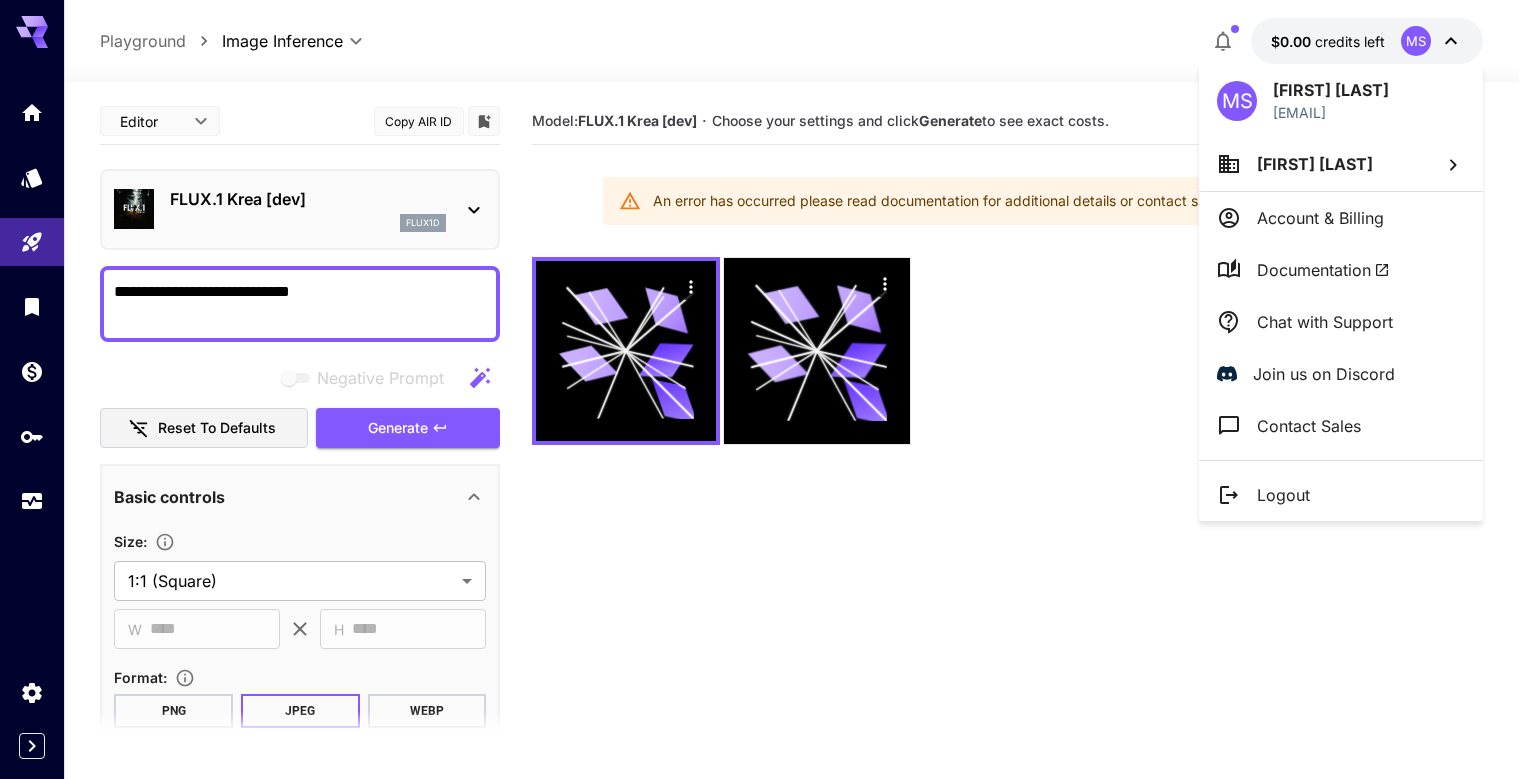 click at bounding box center (768, 389) 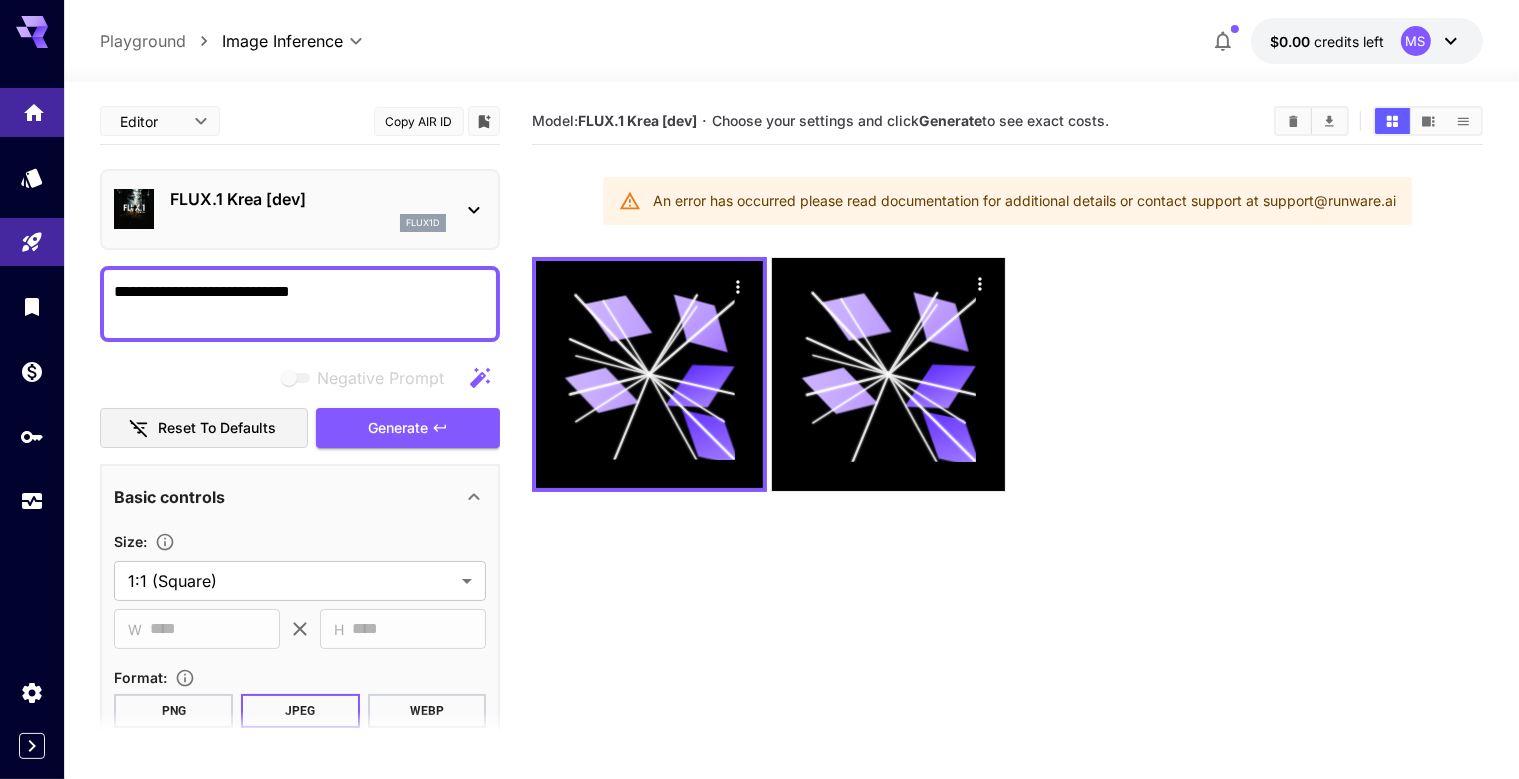 click 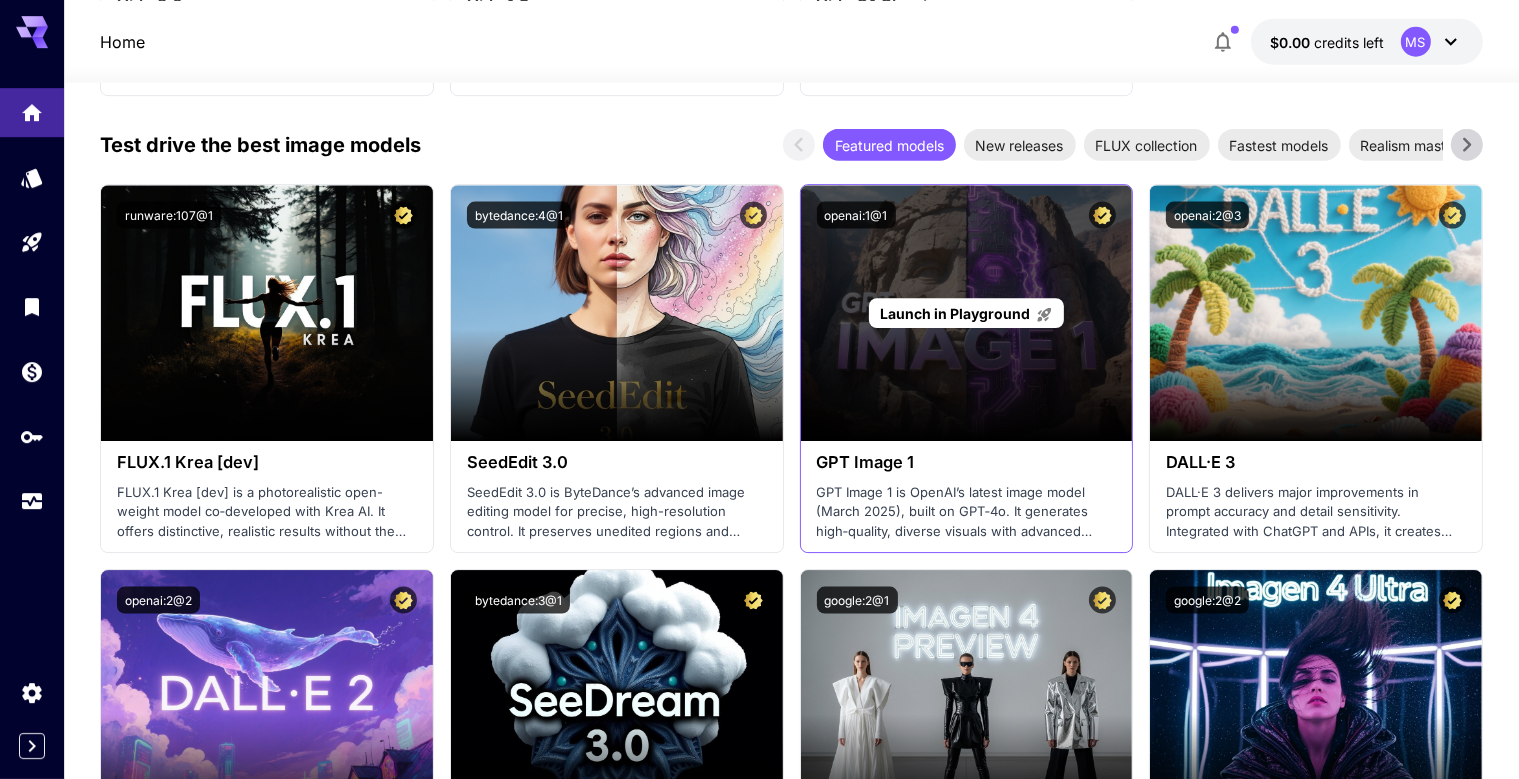 scroll, scrollTop: 2640, scrollLeft: 0, axis: vertical 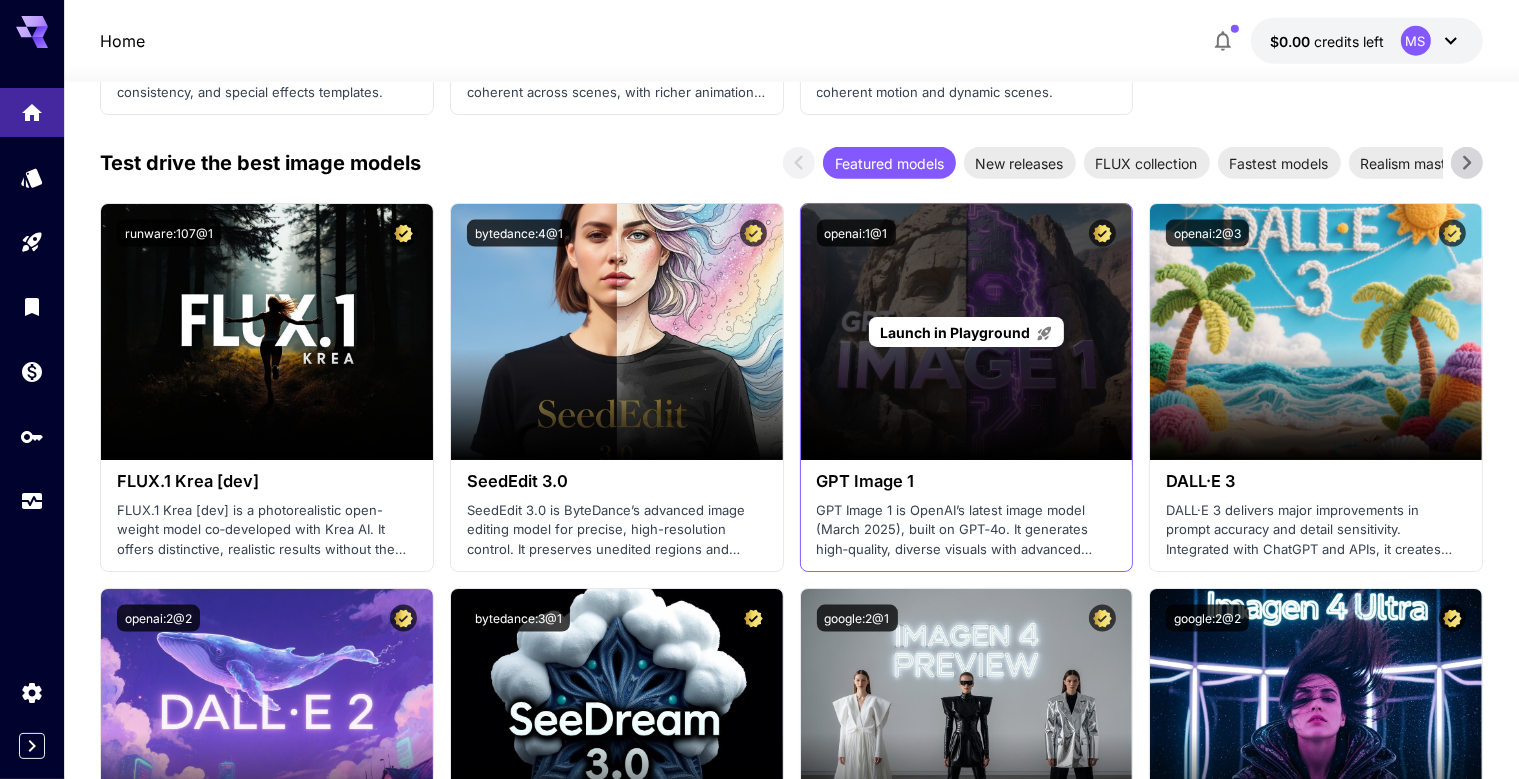 click on "Launch in Playground" at bounding box center [967, 332] 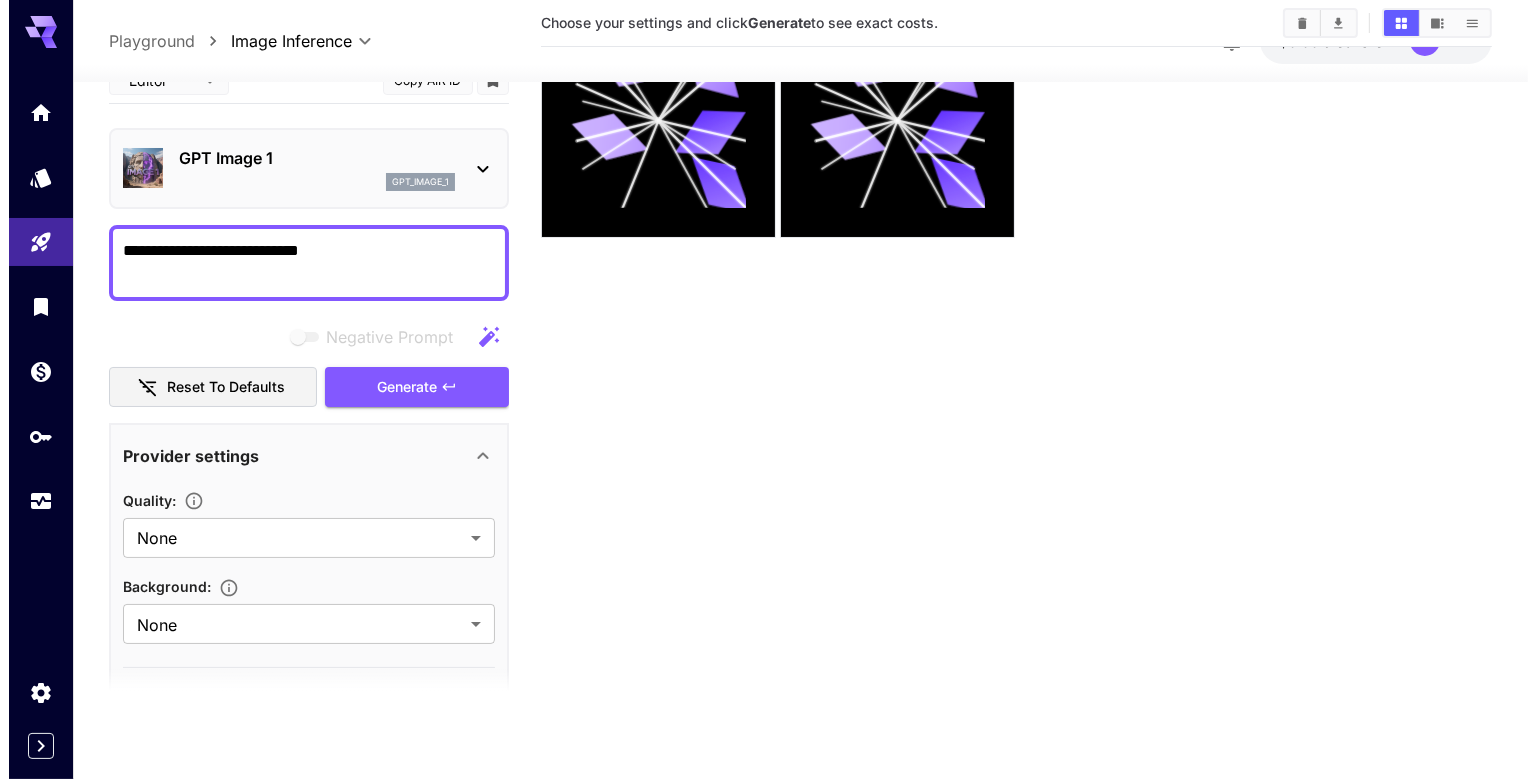 scroll, scrollTop: 0, scrollLeft: 0, axis: both 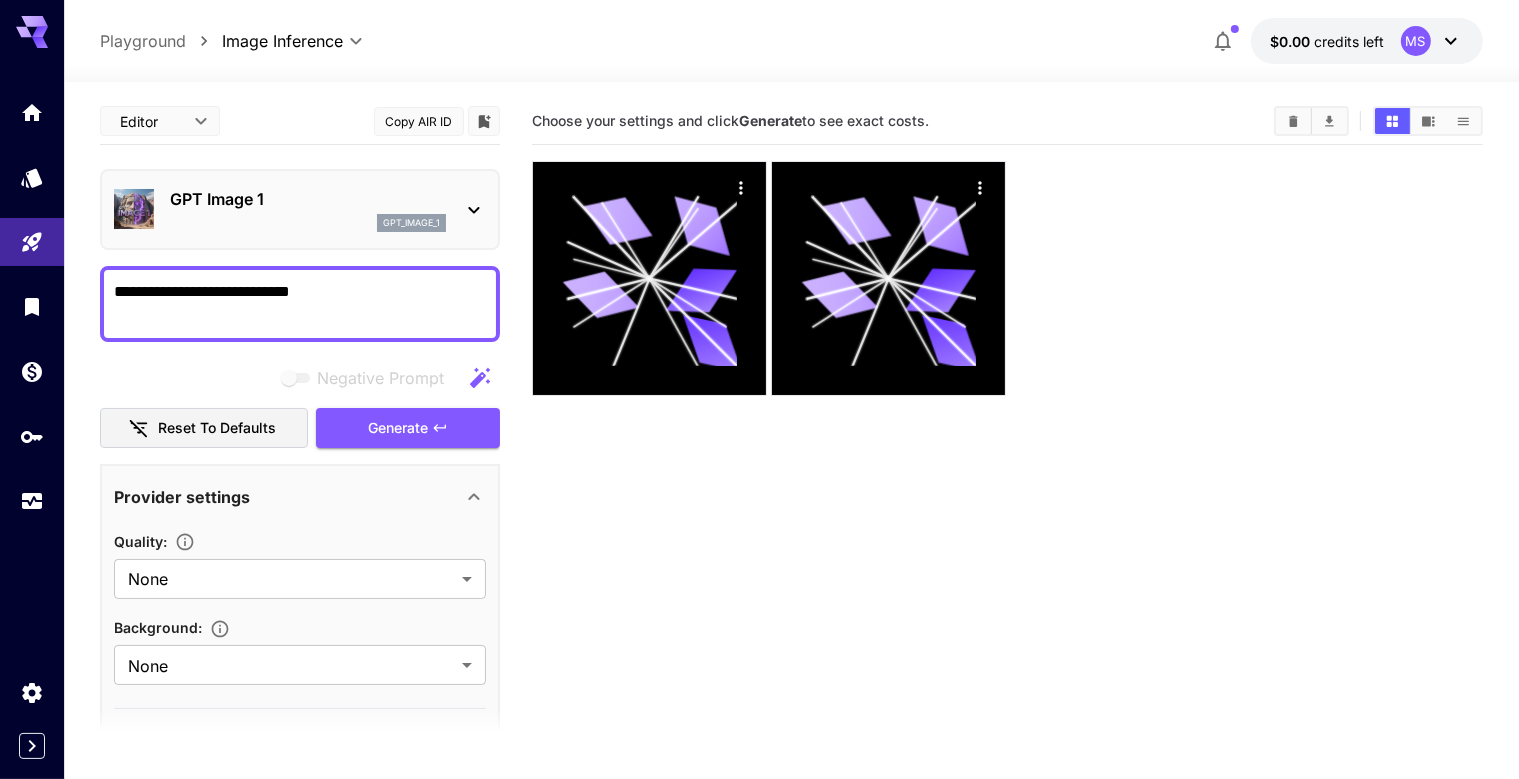 click on "Copy AIR ID" at bounding box center (419, 121) 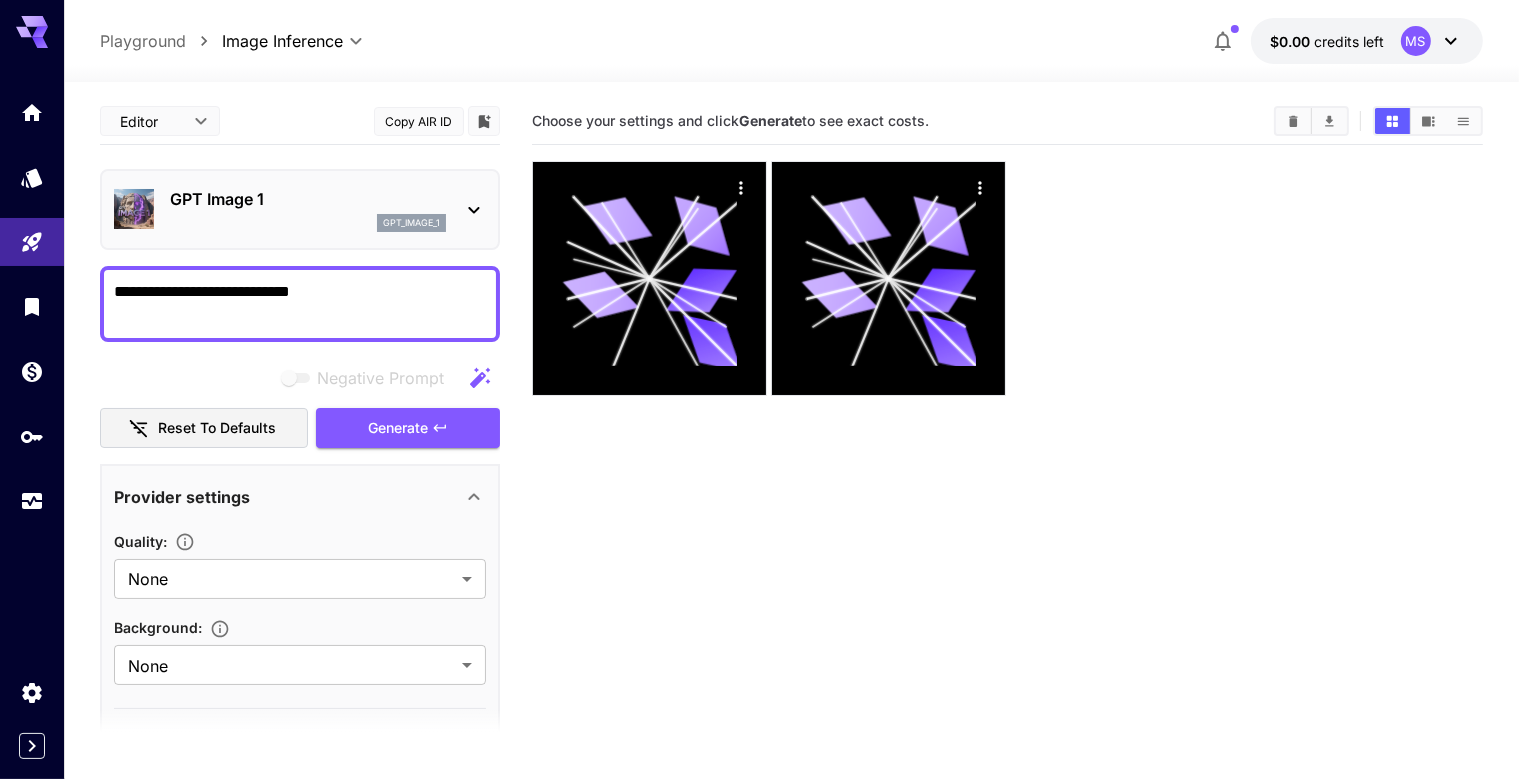 click on "MS" at bounding box center [1416, 41] 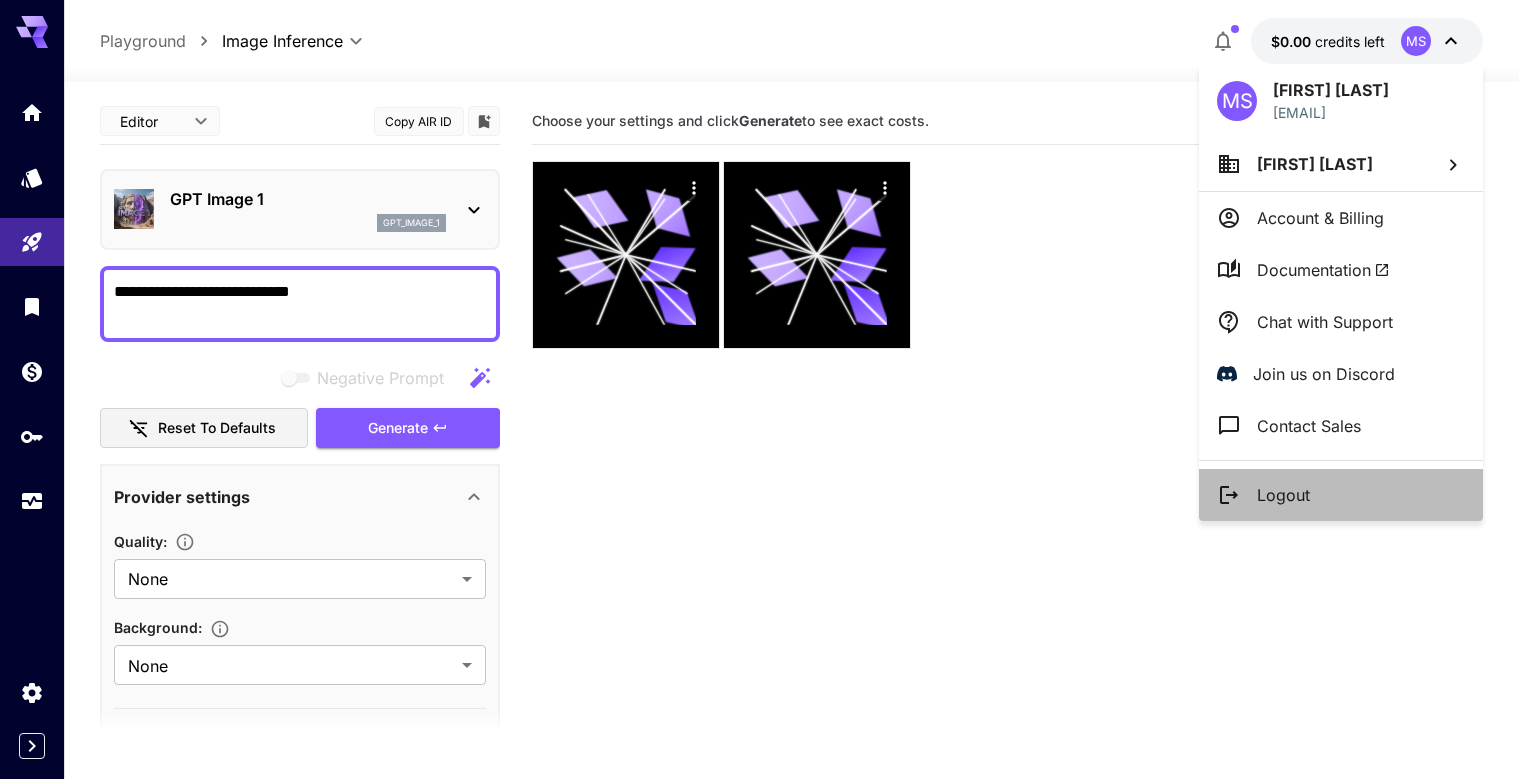 click on "Logout" at bounding box center (1341, 495) 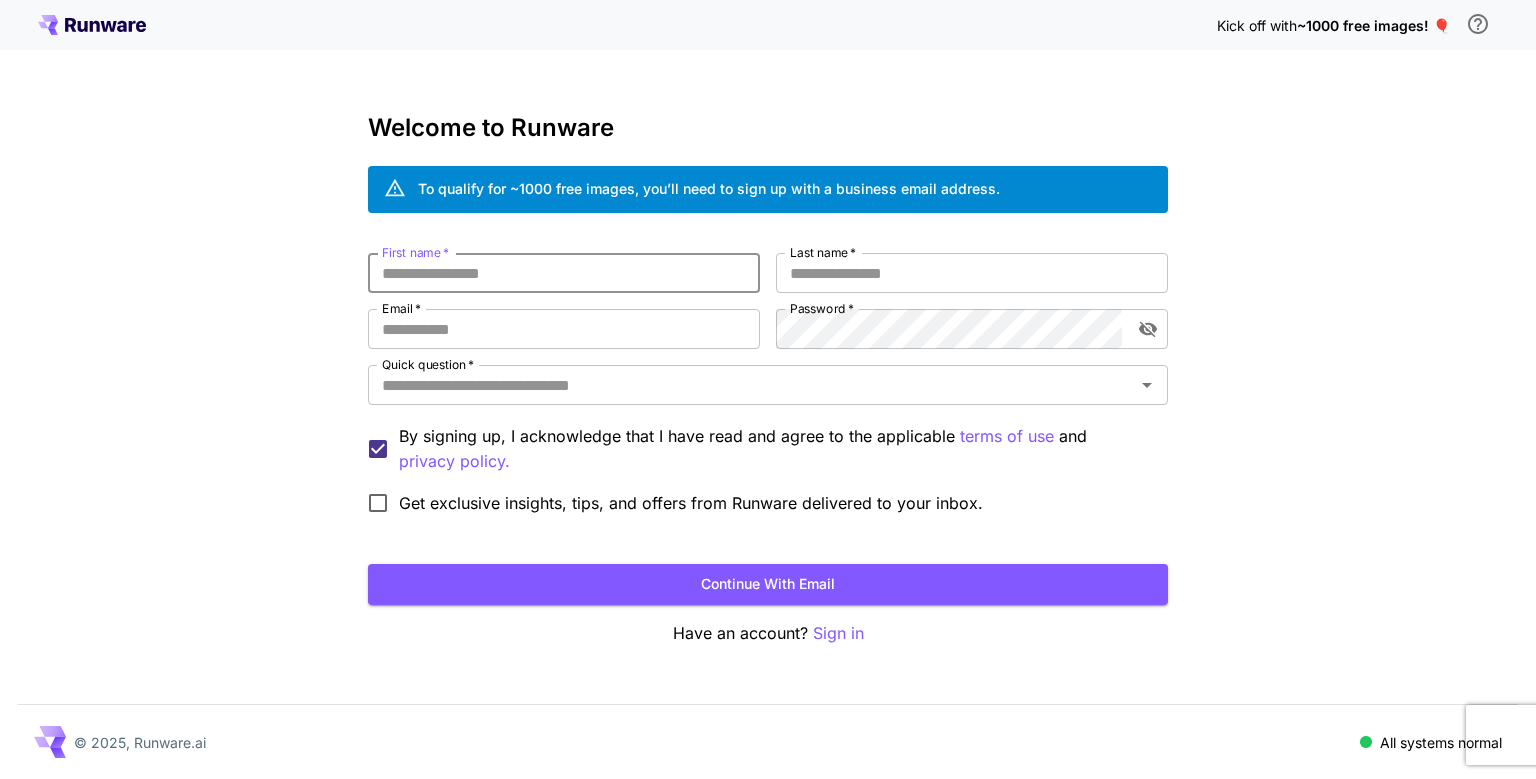 click on "First name   *" at bounding box center [564, 273] 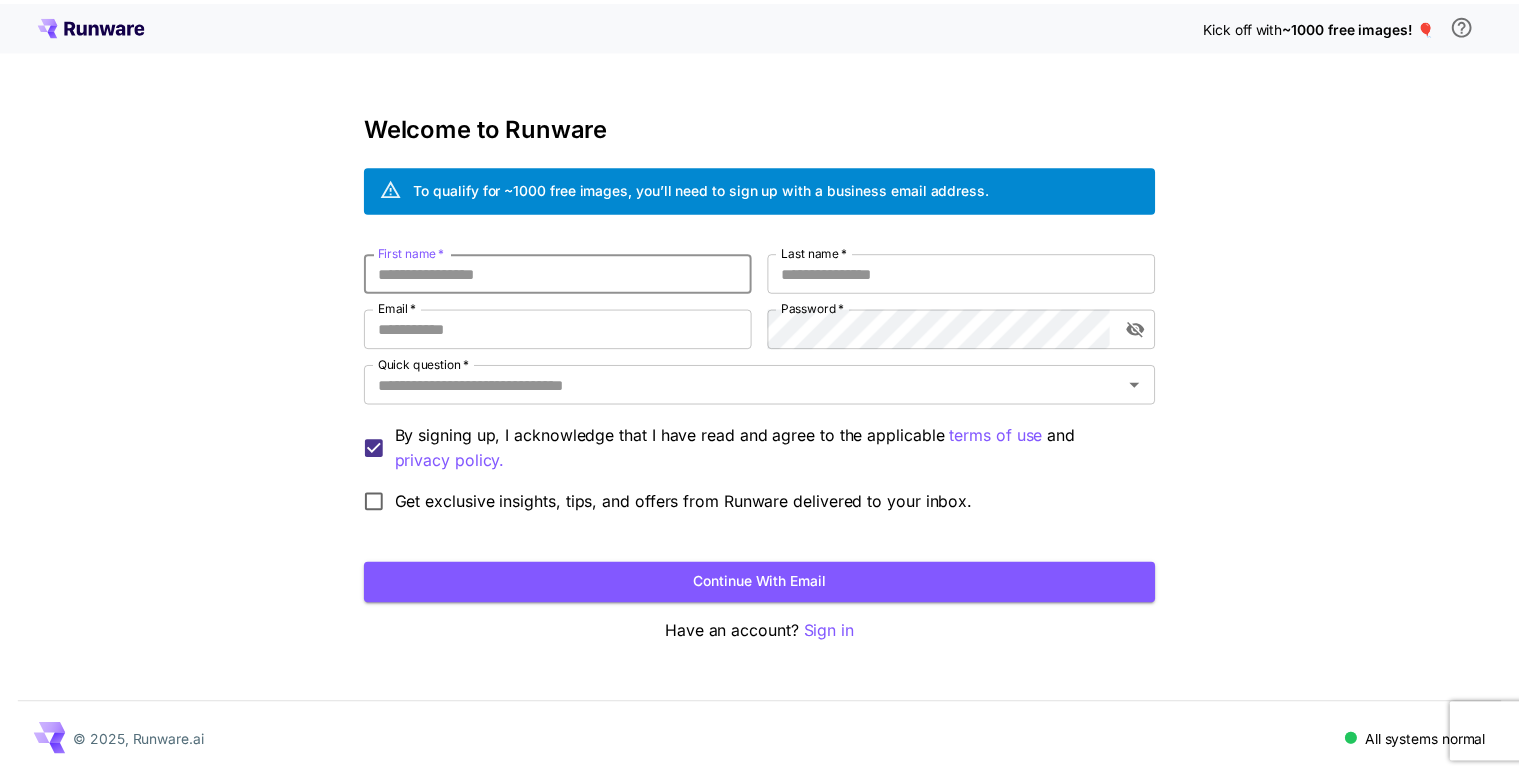 scroll, scrollTop: 0, scrollLeft: 0, axis: both 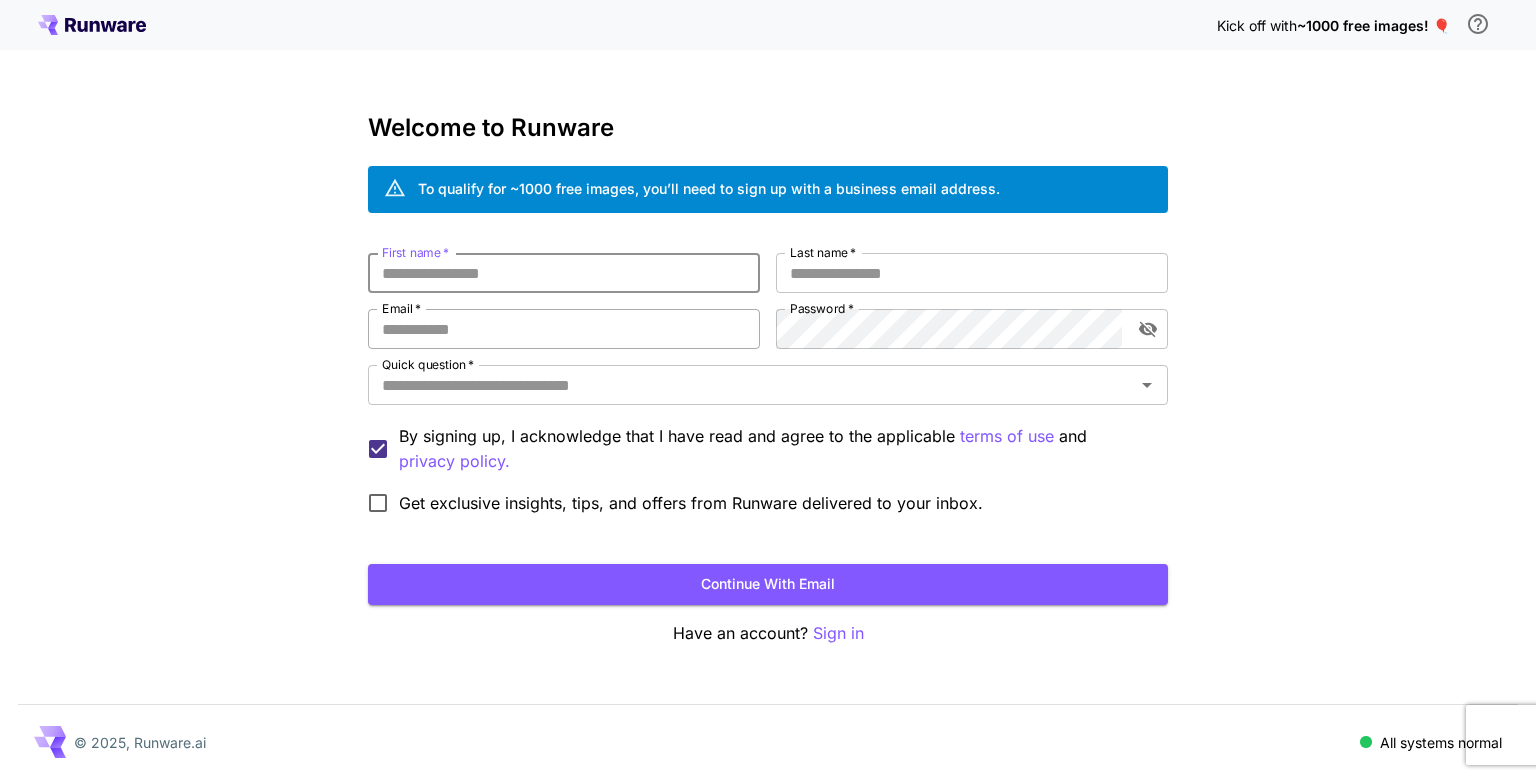 click on "Email   *" at bounding box center (564, 329) 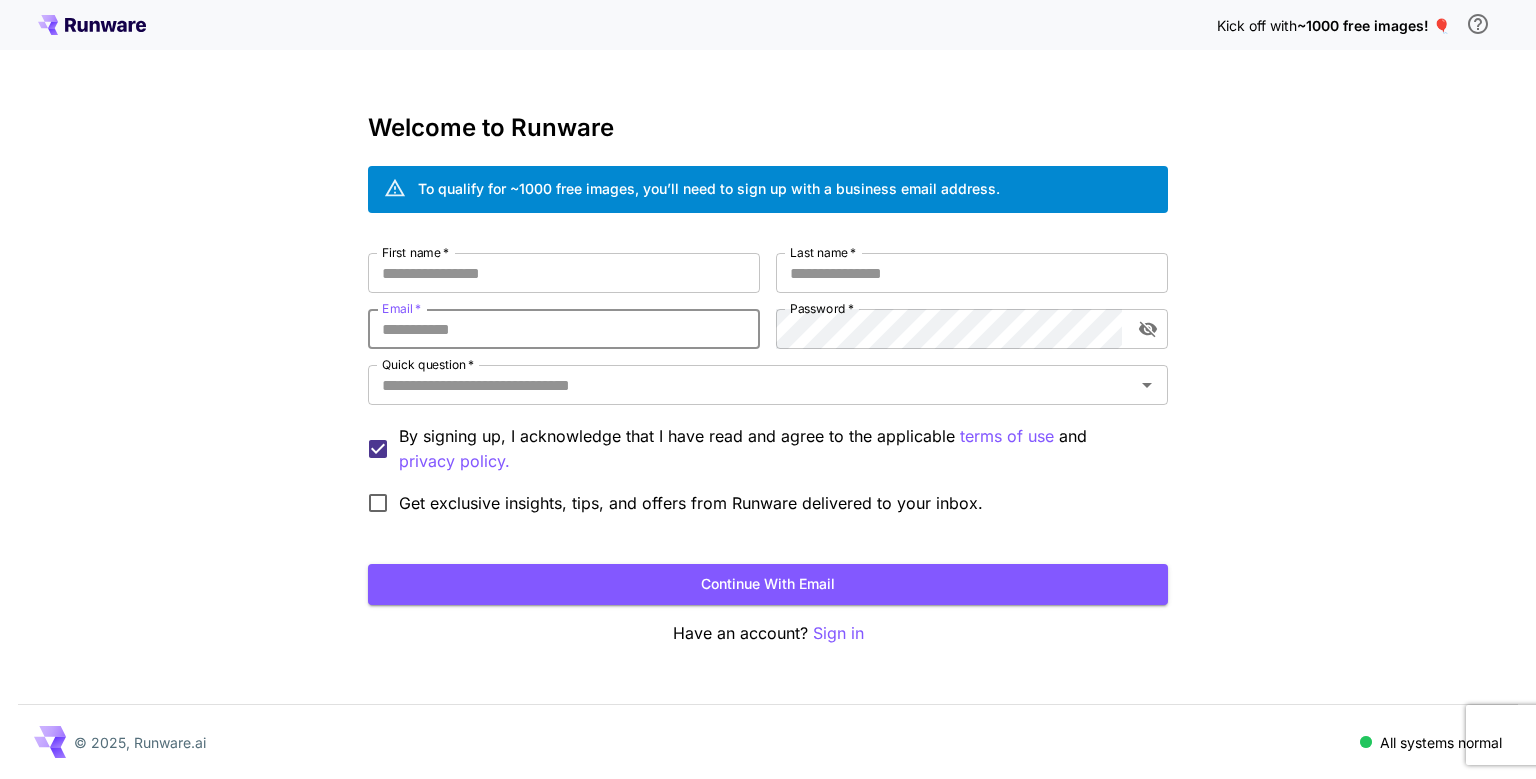 paste on "**********" 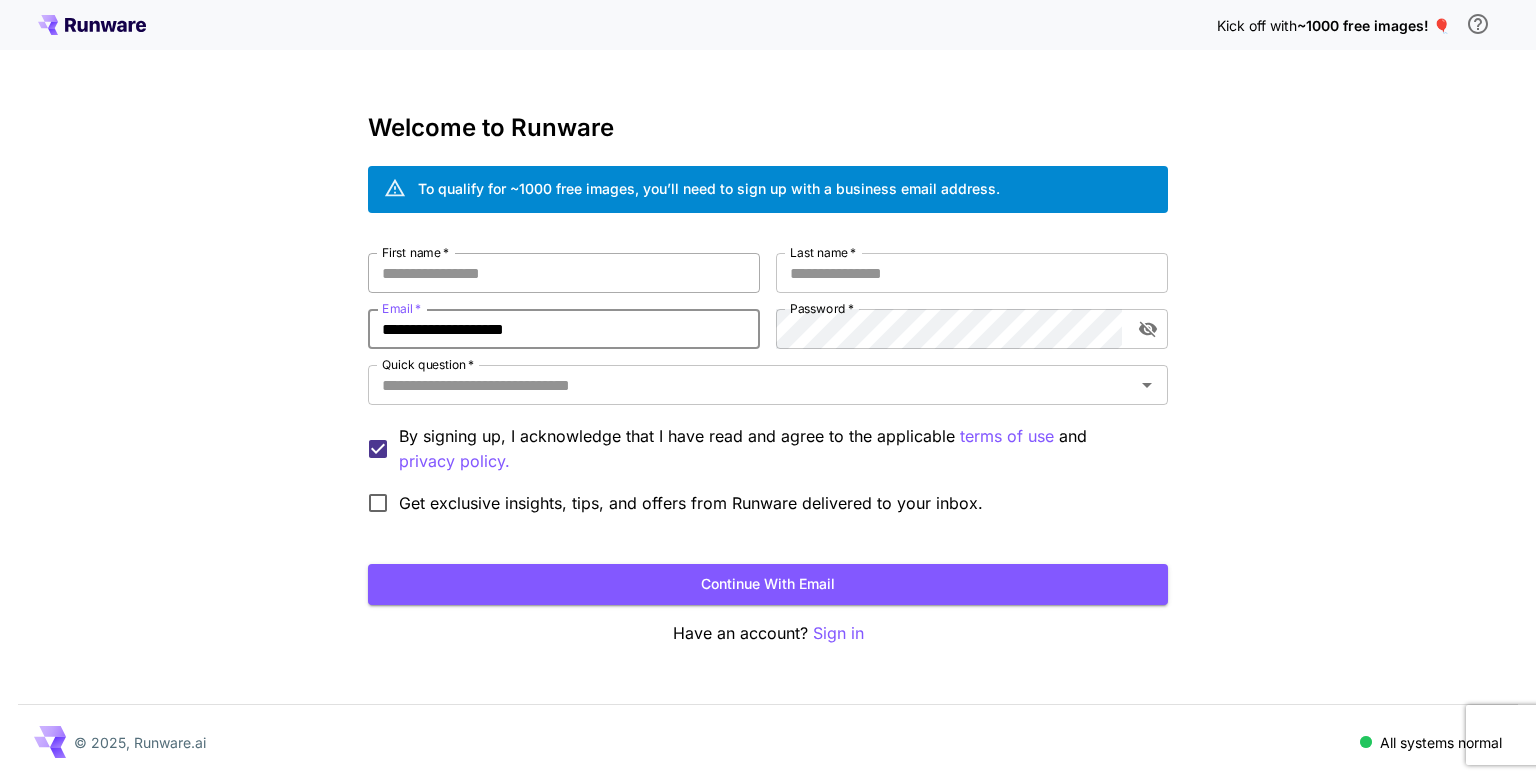 type on "**********" 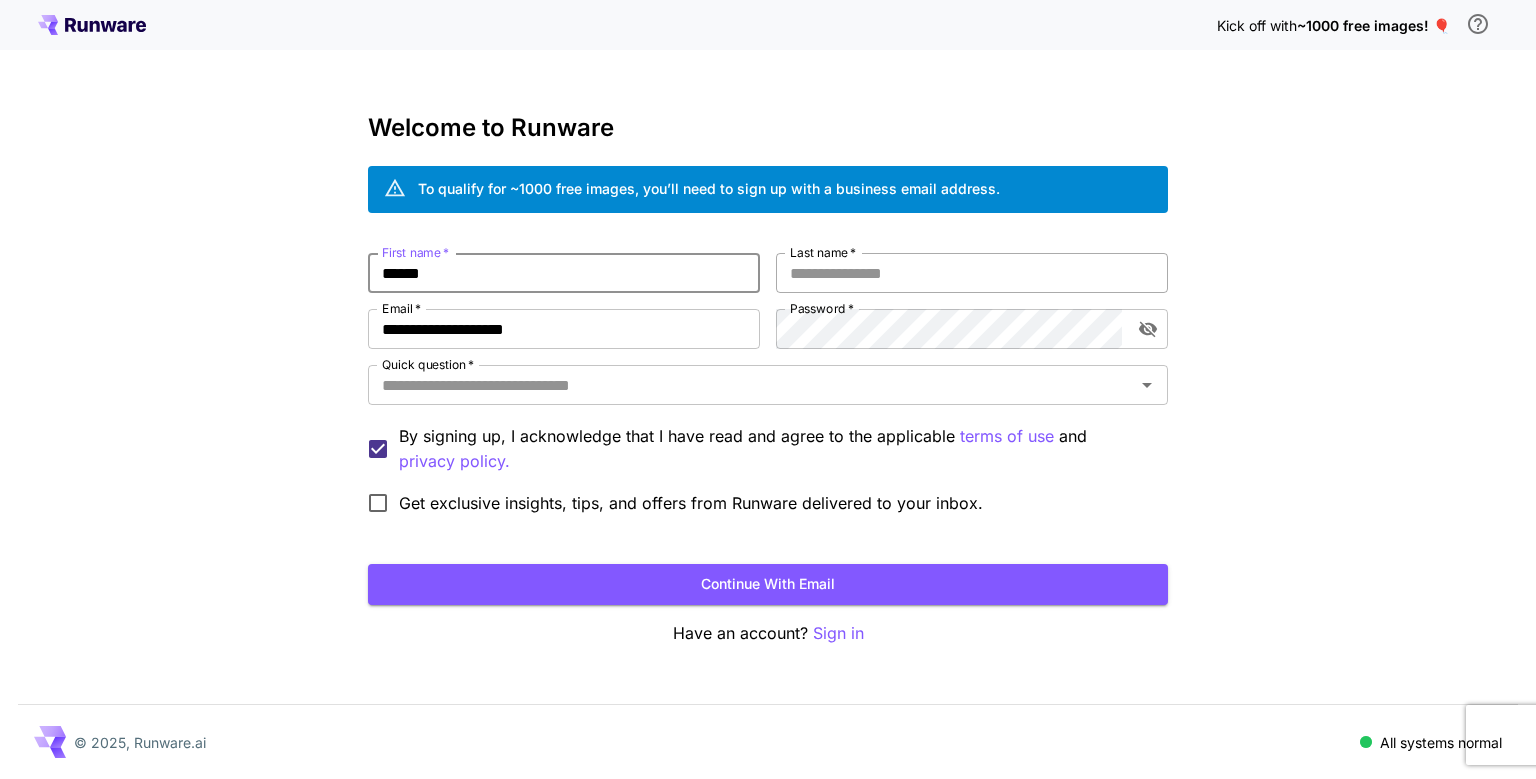 type on "******" 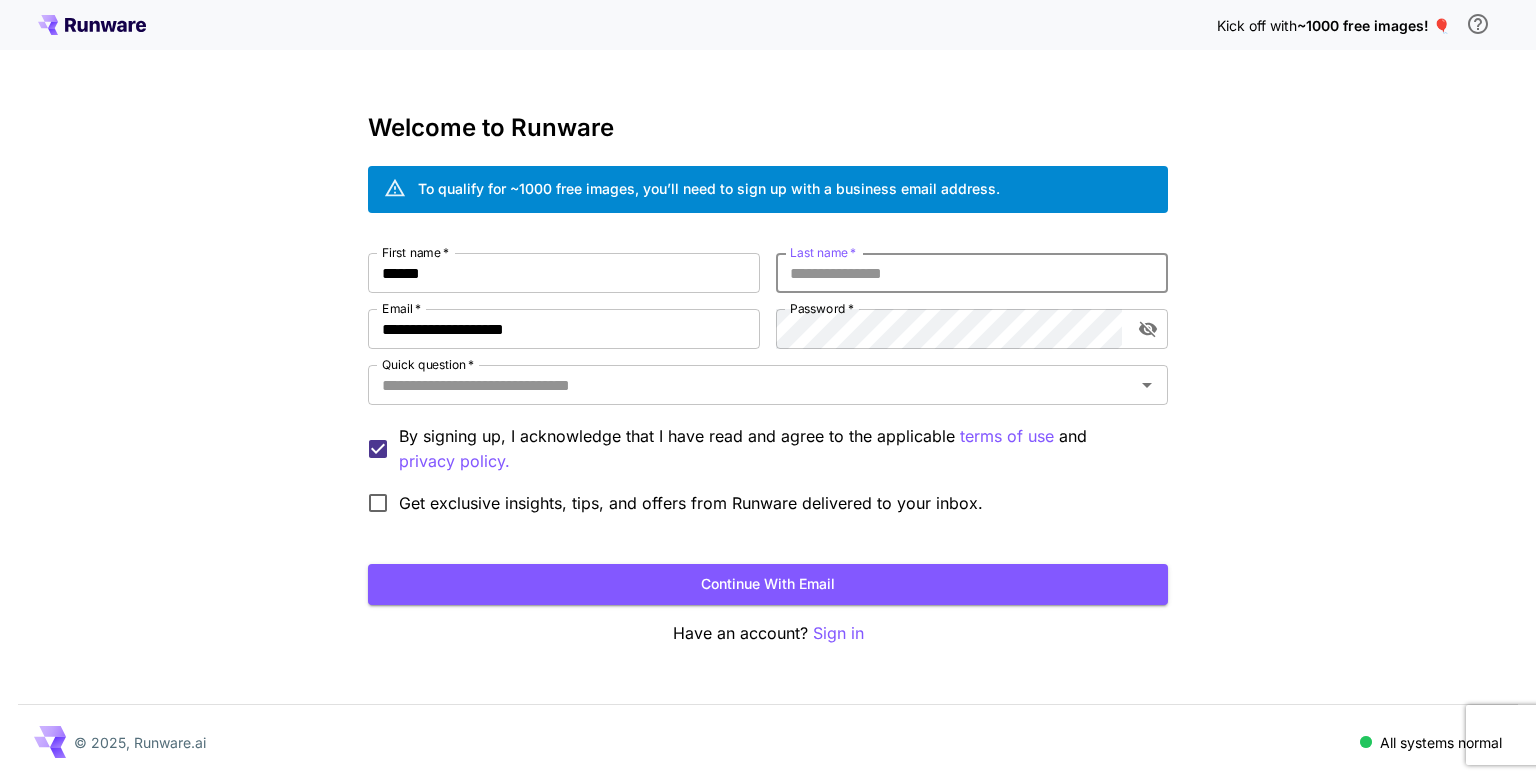click on "Last name   *" at bounding box center [972, 273] 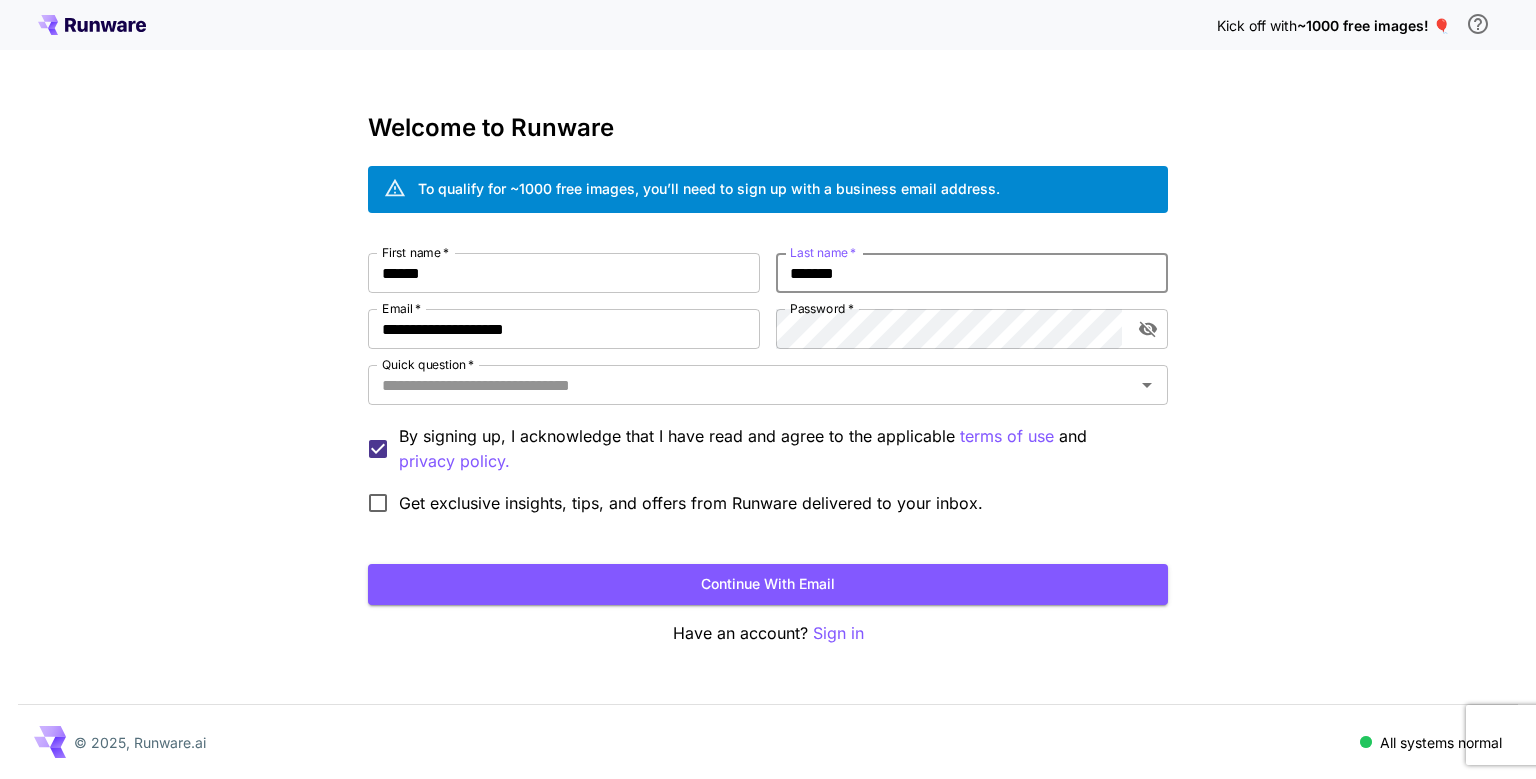 type on "*******" 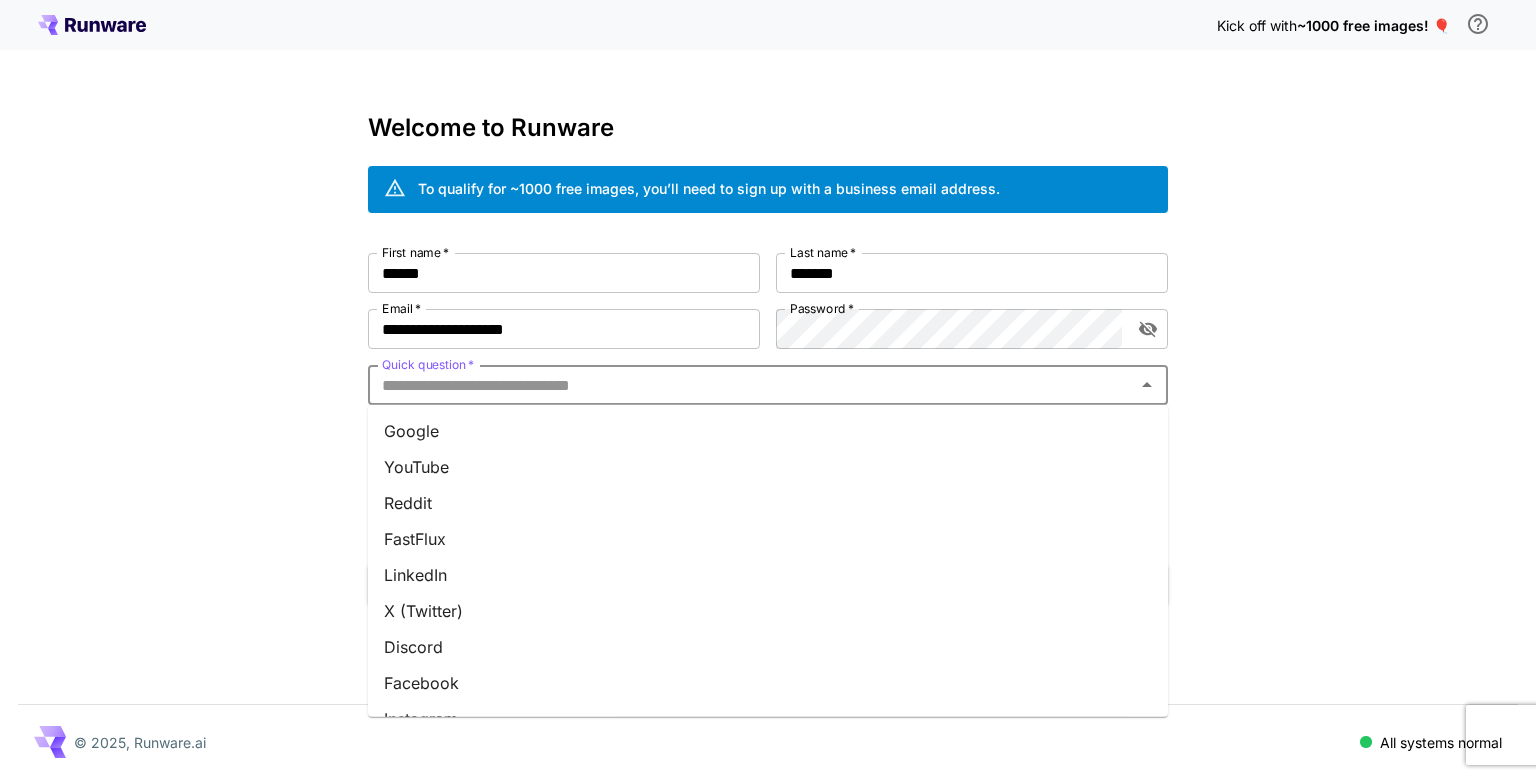click on "Quick question   *" at bounding box center (751, 385) 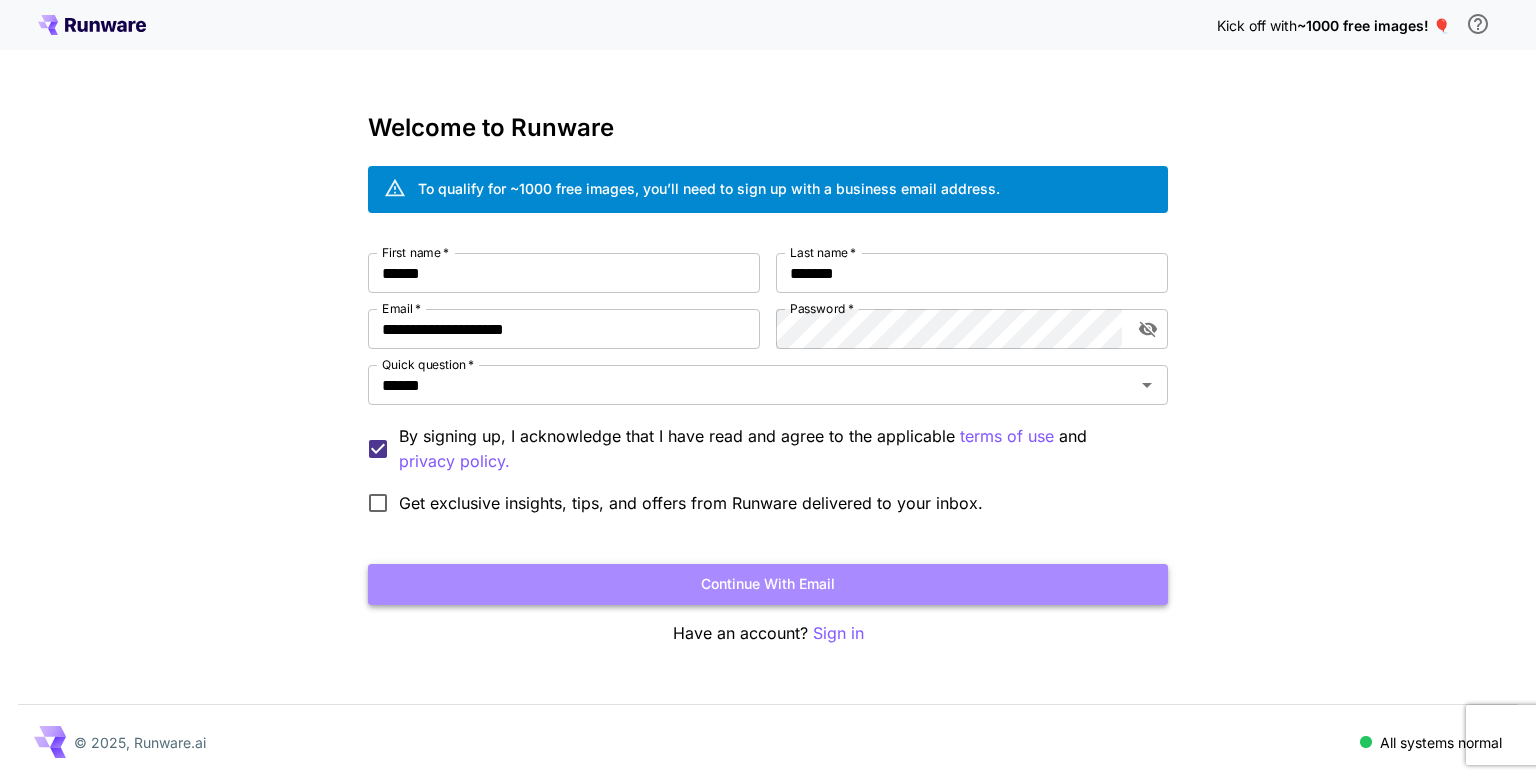 click on "Continue with email" at bounding box center [768, 584] 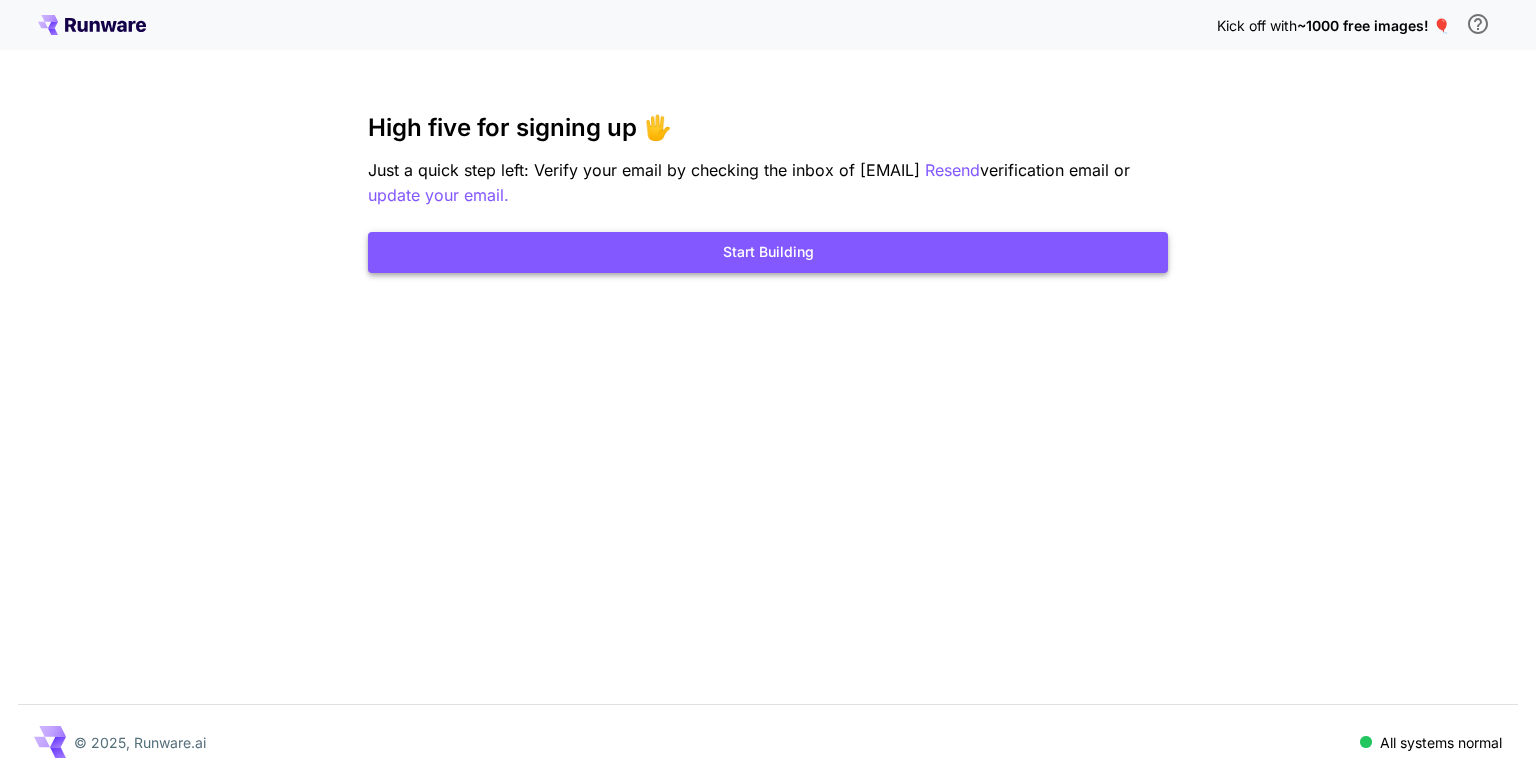 click on "Start Building" at bounding box center [768, 252] 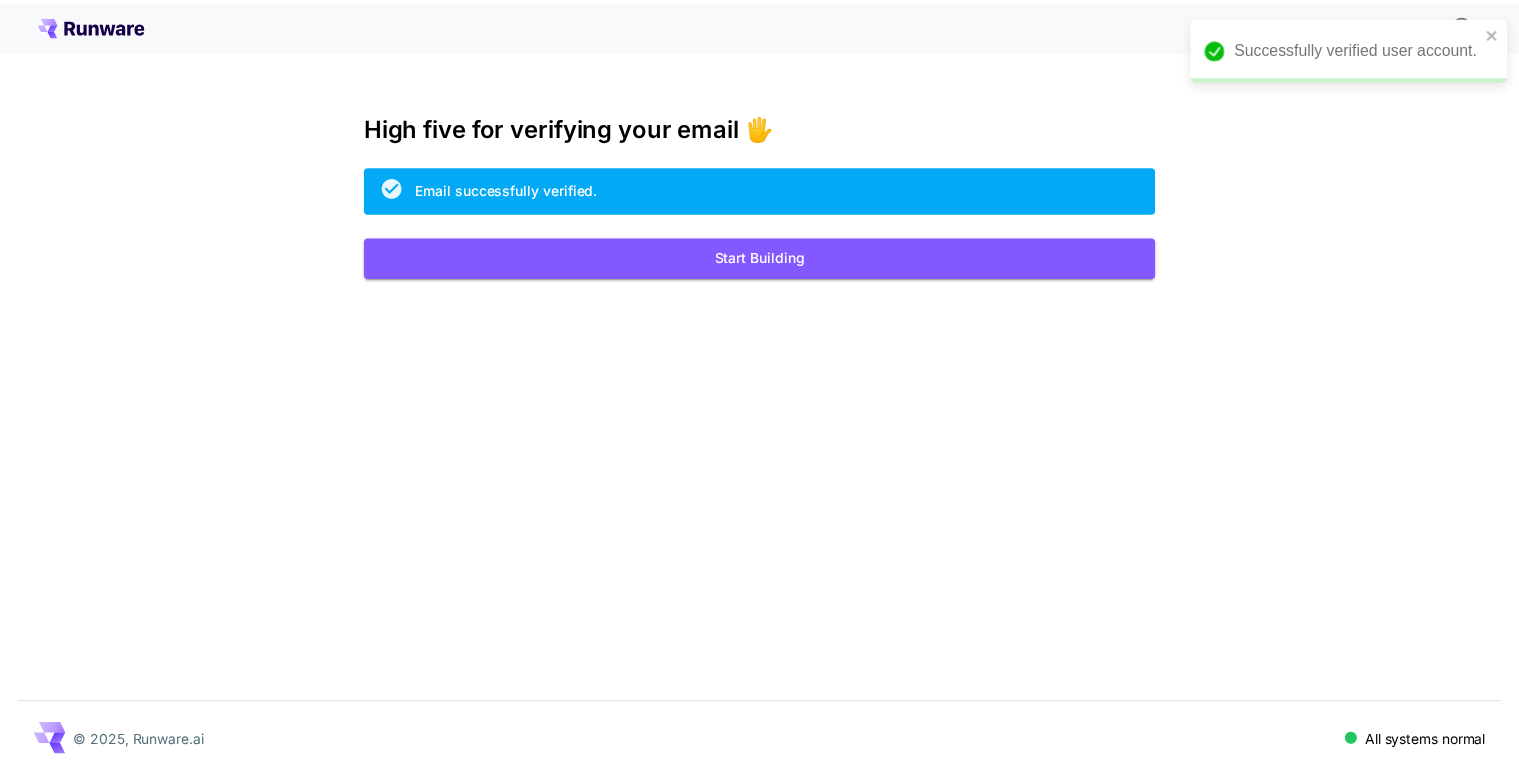 scroll, scrollTop: 0, scrollLeft: 0, axis: both 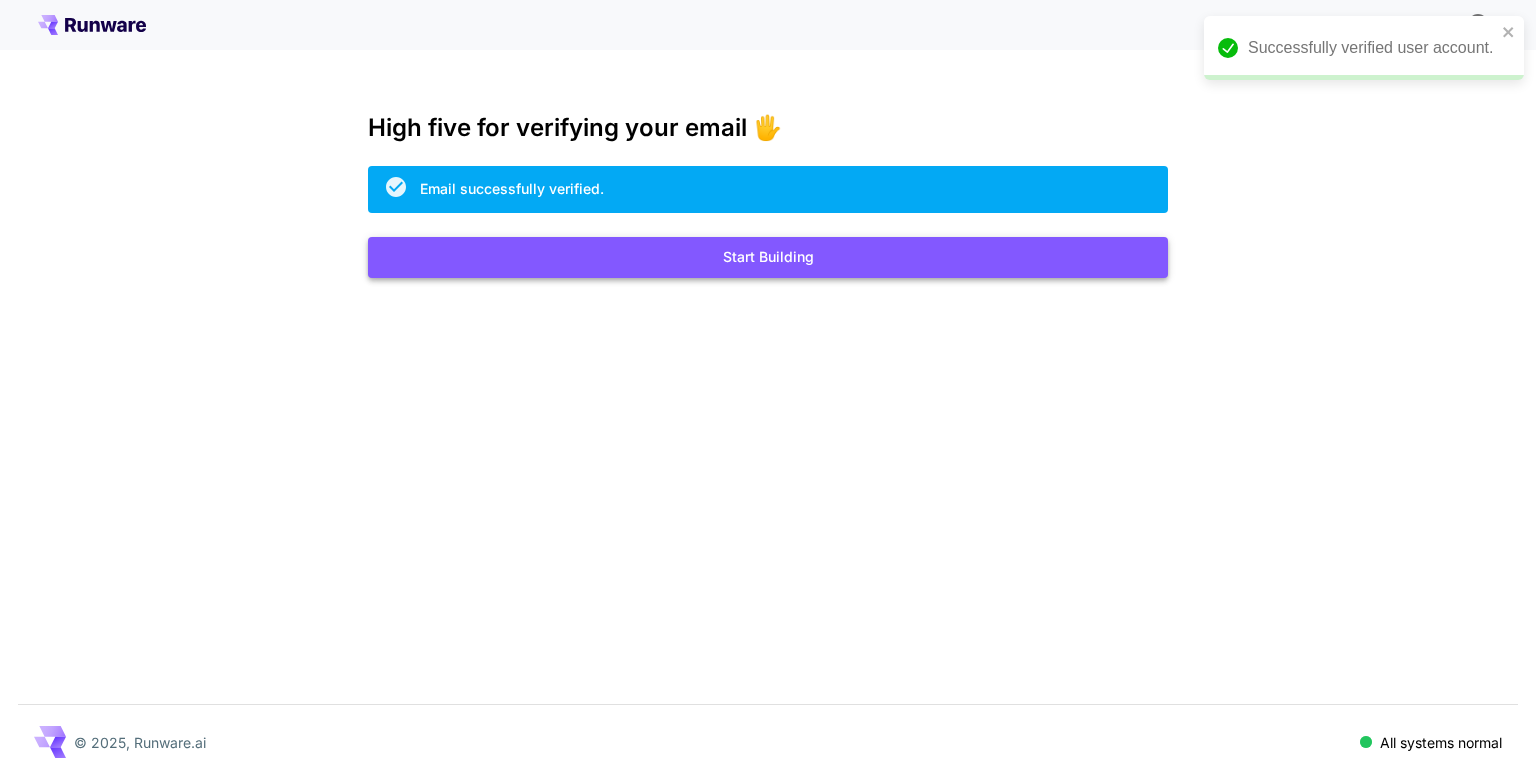 click on "Start Building" at bounding box center [768, 257] 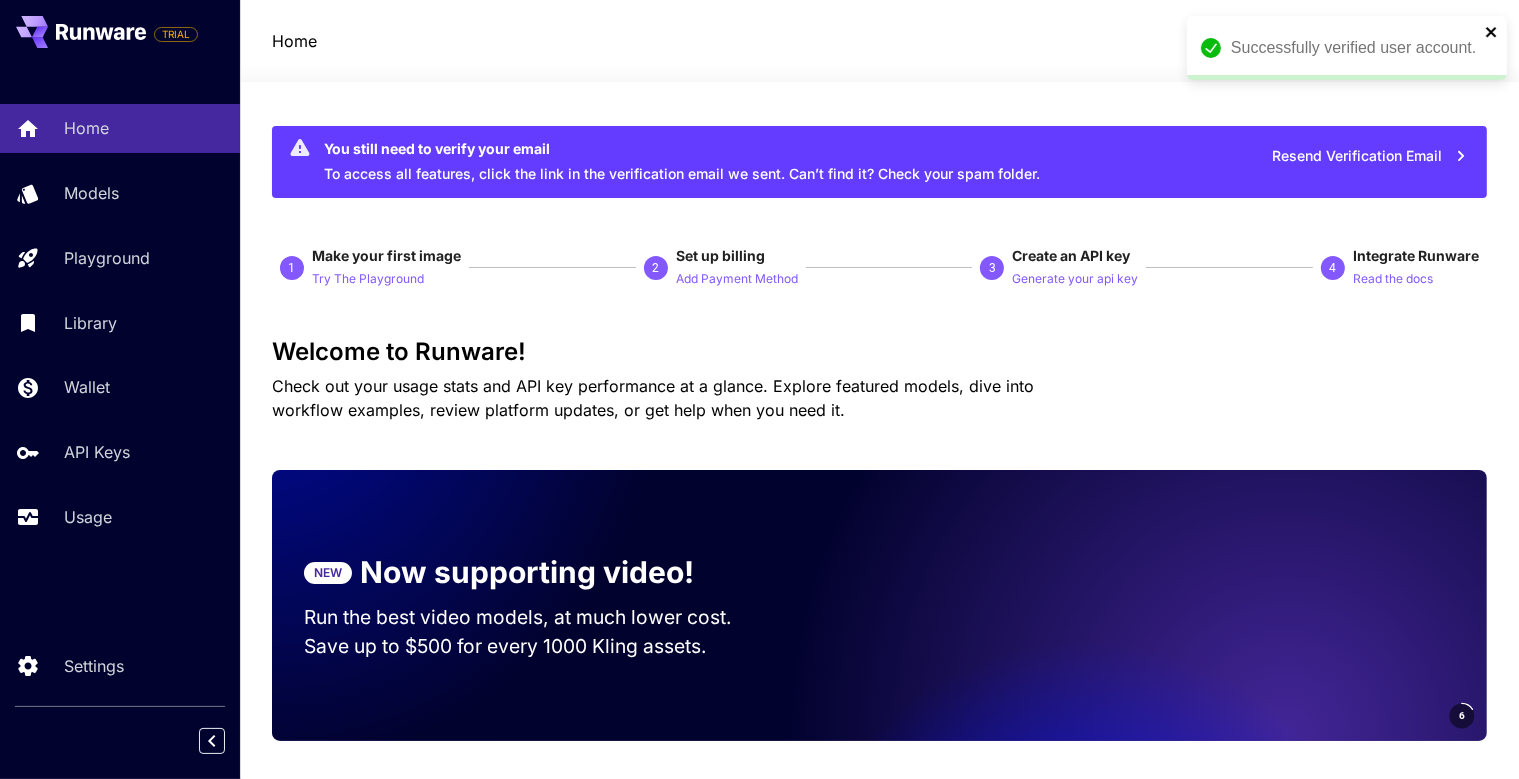 click 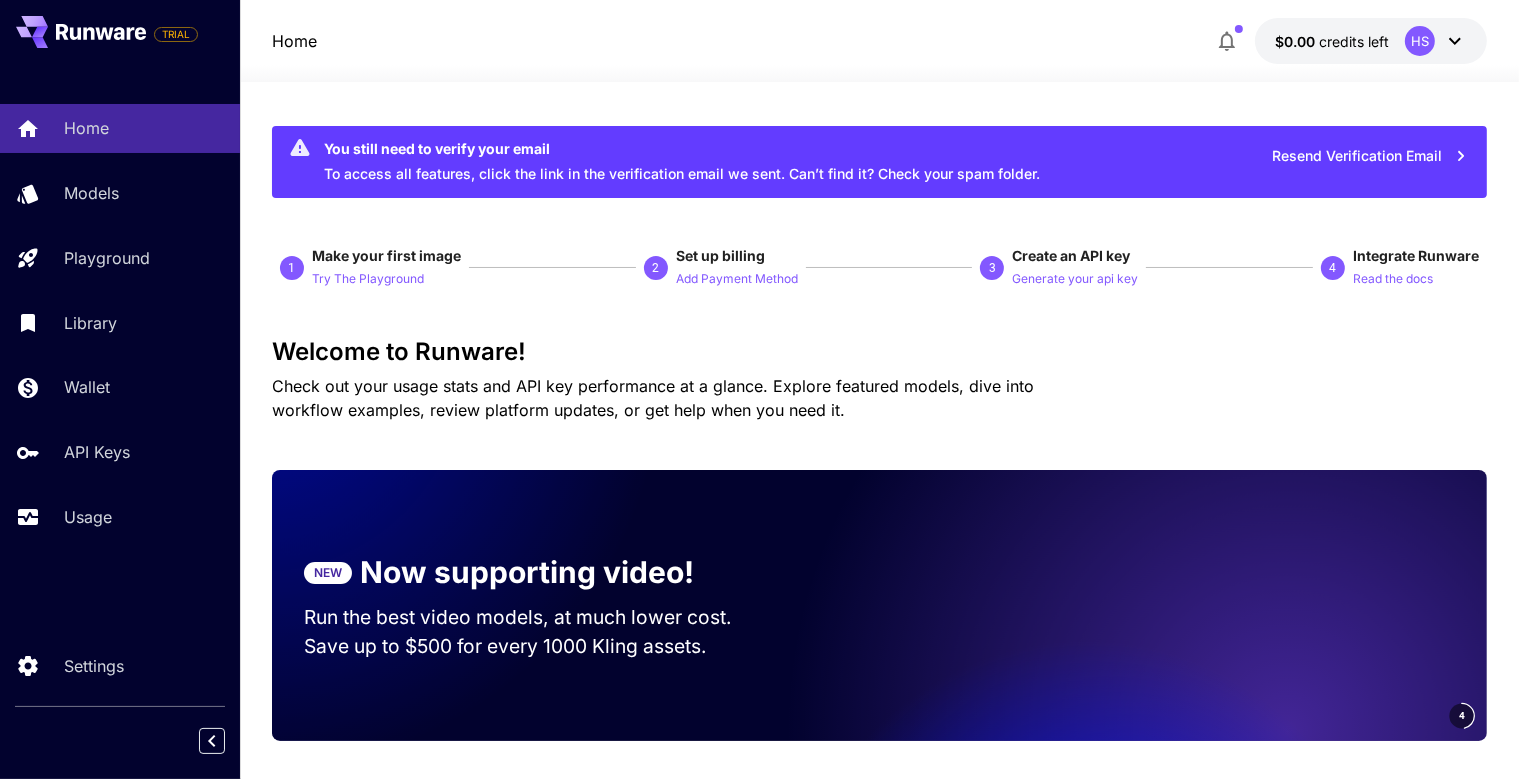 click on "HS" at bounding box center [1436, 41] 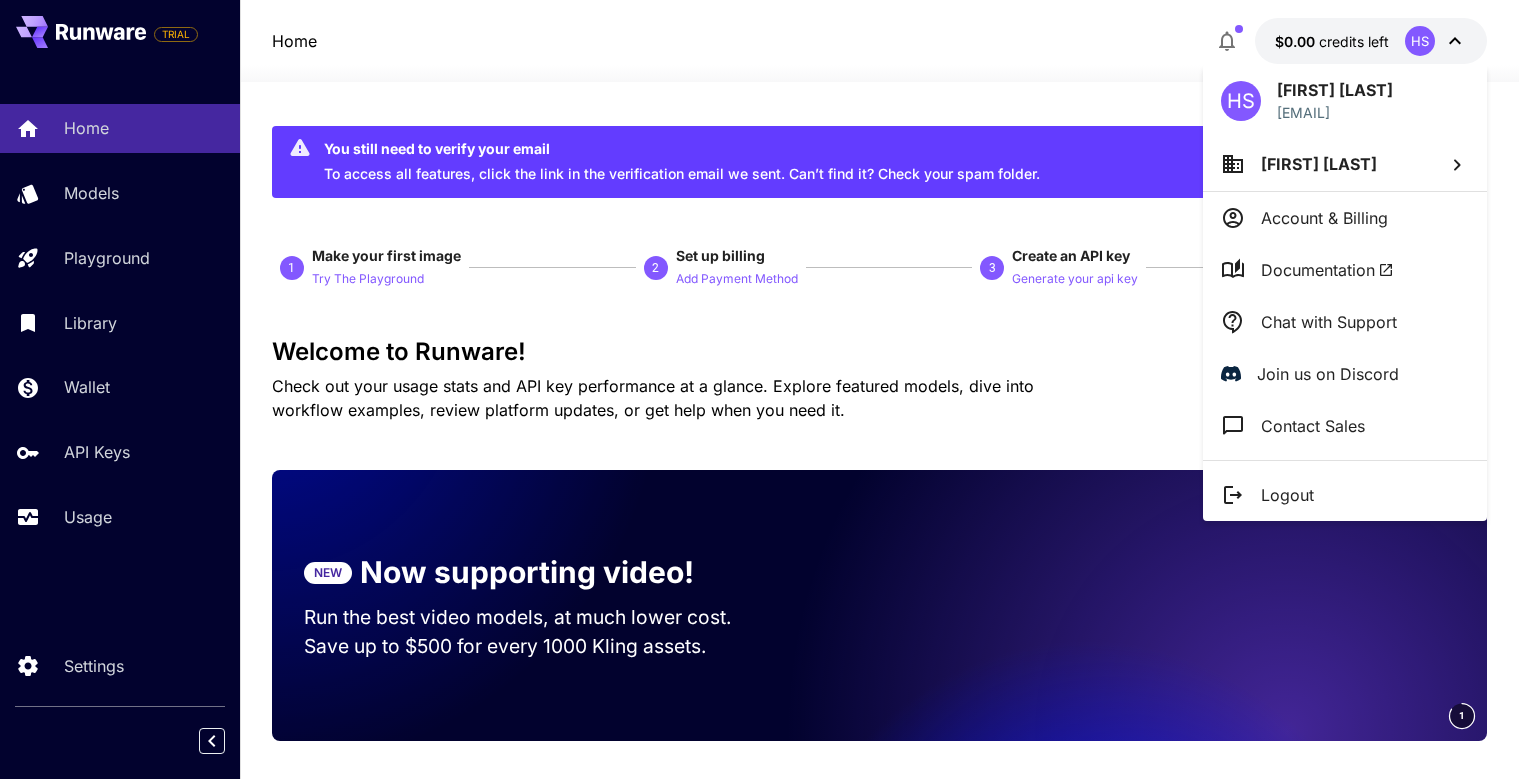 click at bounding box center [768, 389] 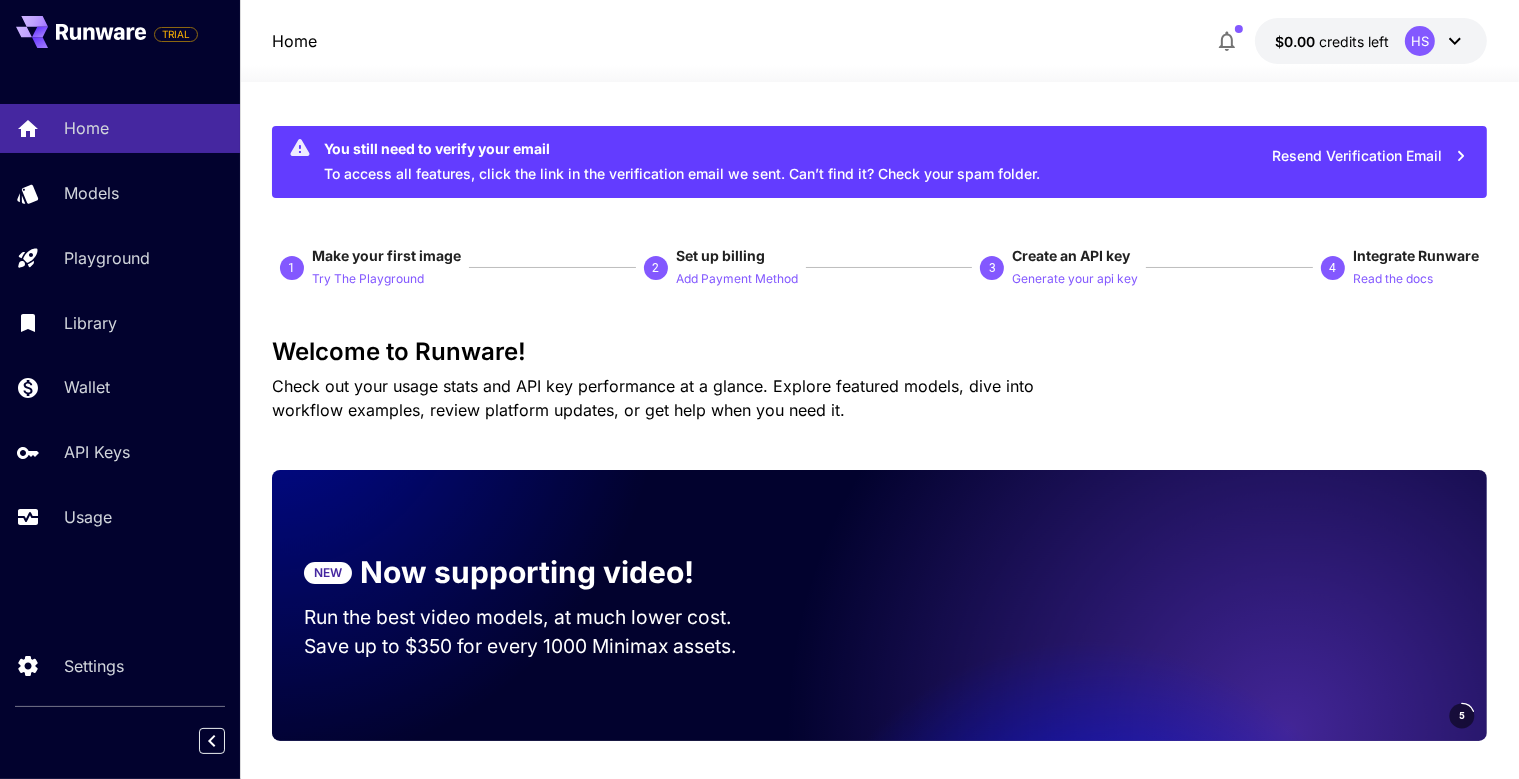 click on "Resend Verification Email" at bounding box center [1370, 156] 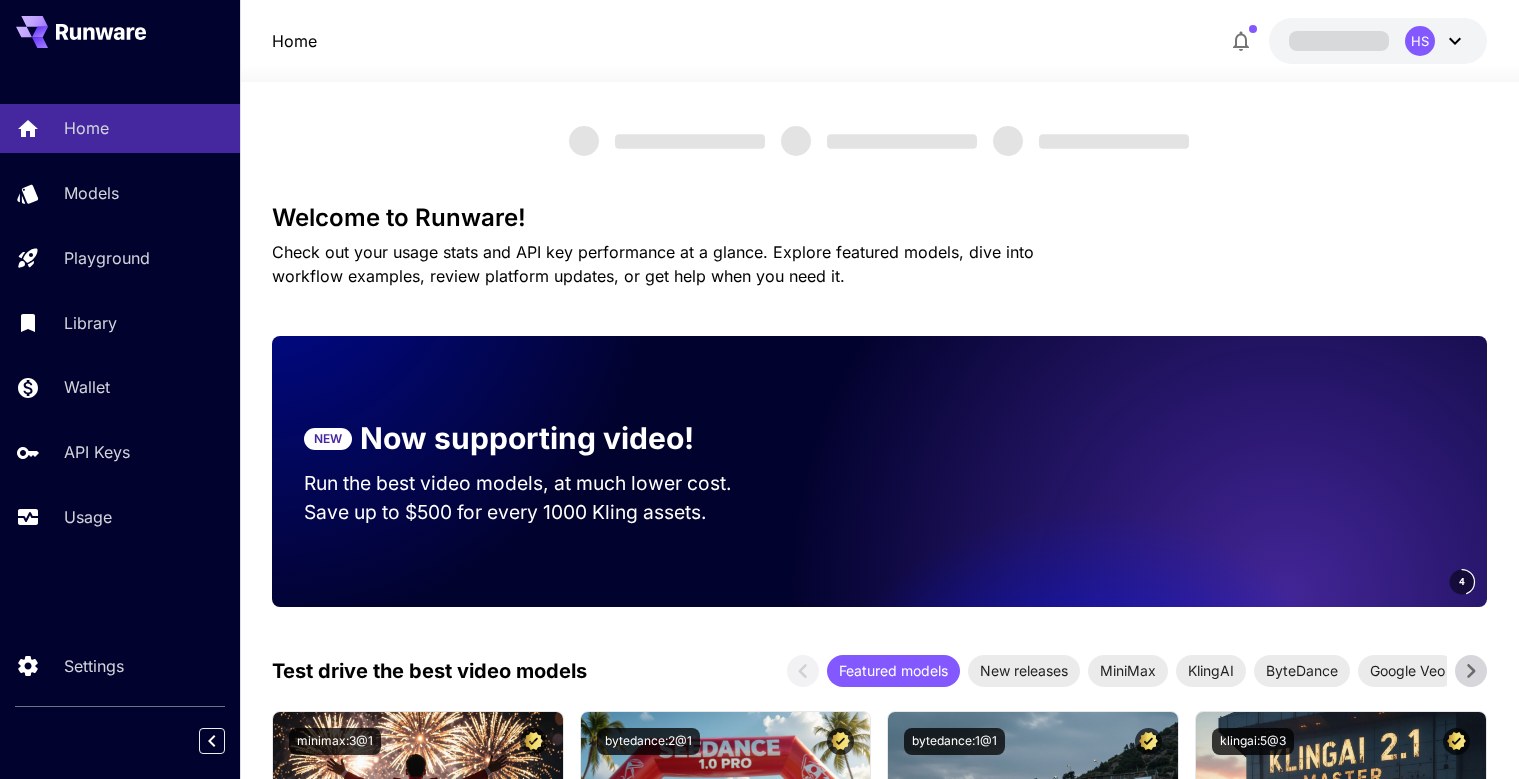 scroll, scrollTop: 0, scrollLeft: 0, axis: both 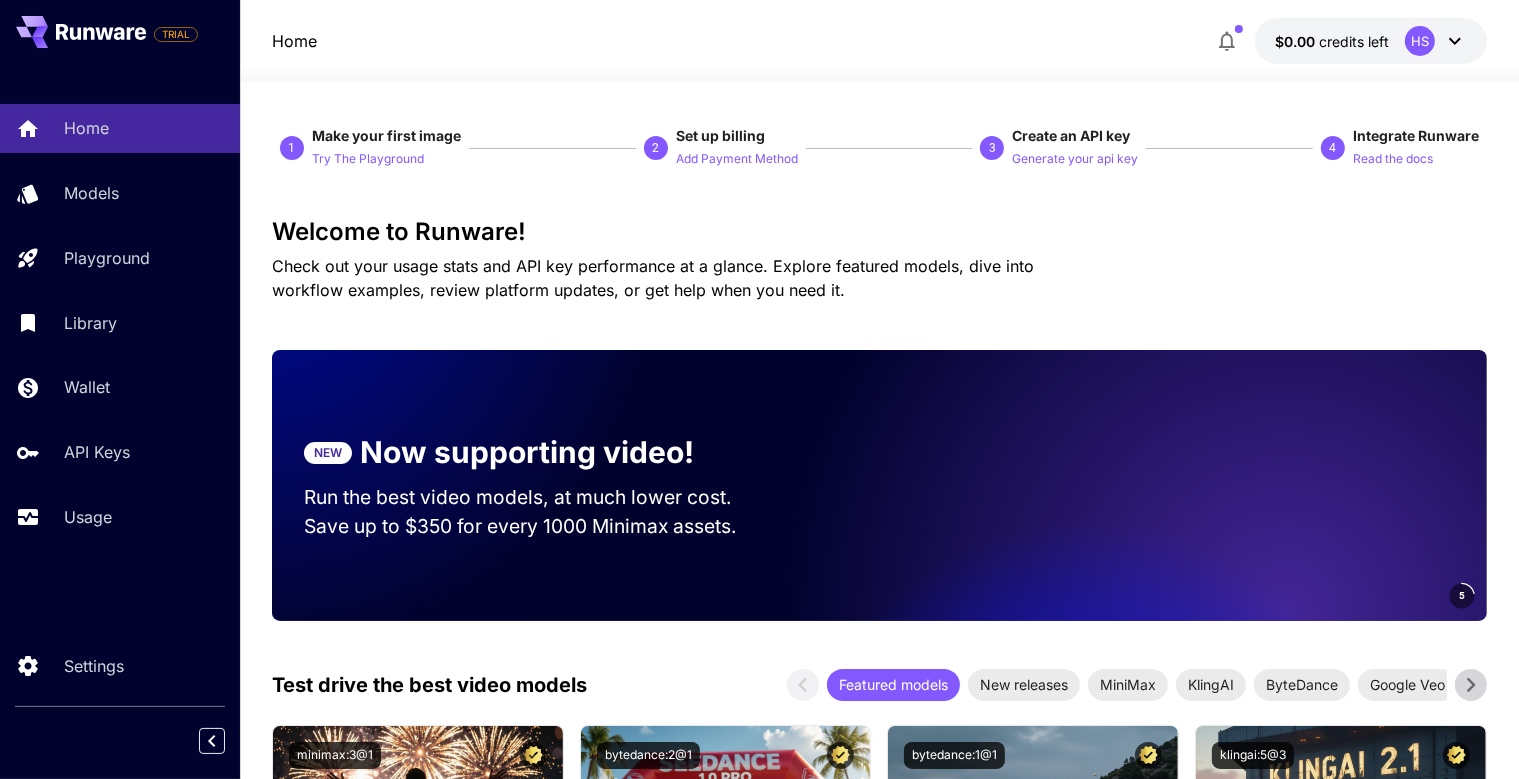 click on "HS" at bounding box center (1420, 41) 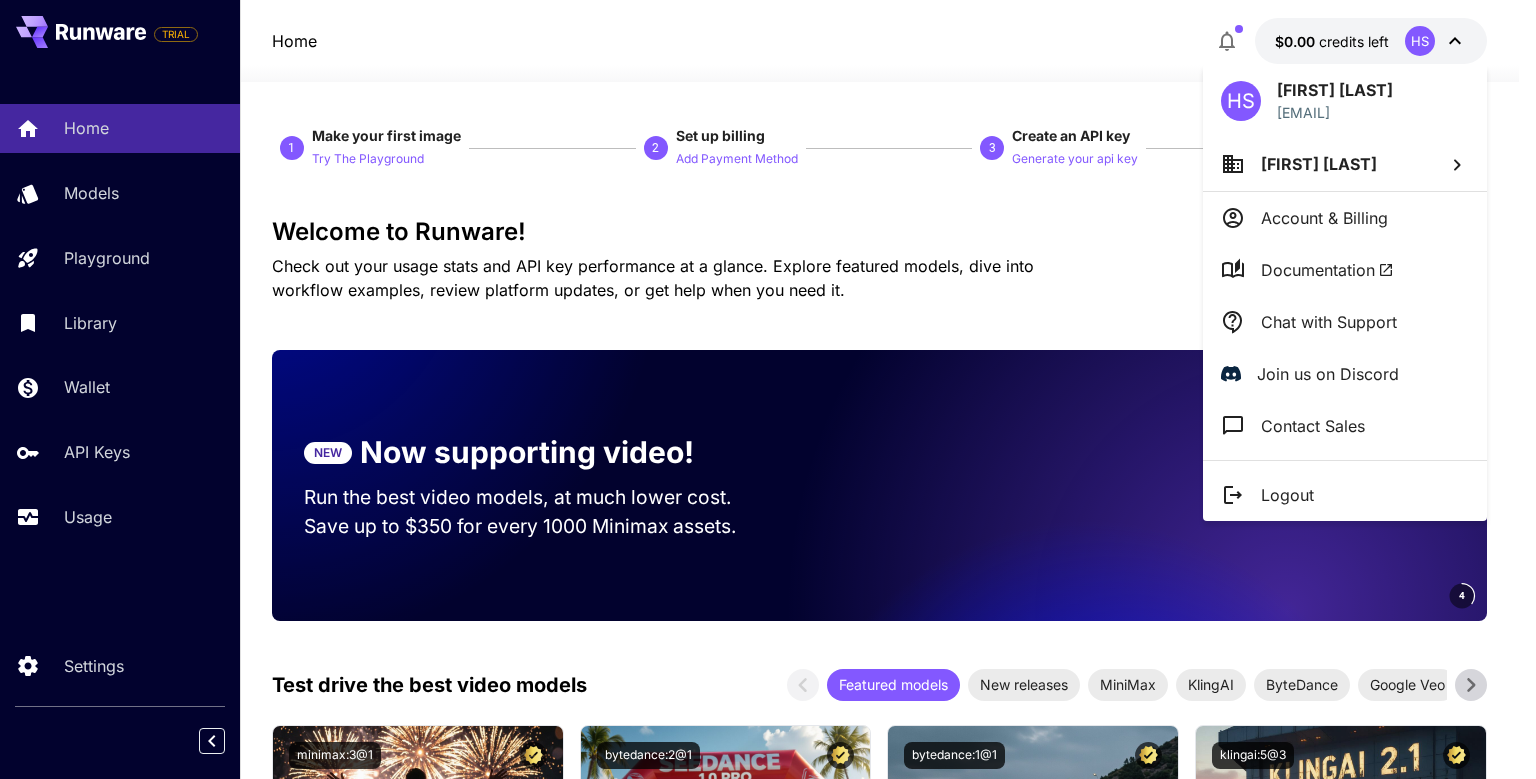 click at bounding box center [768, 389] 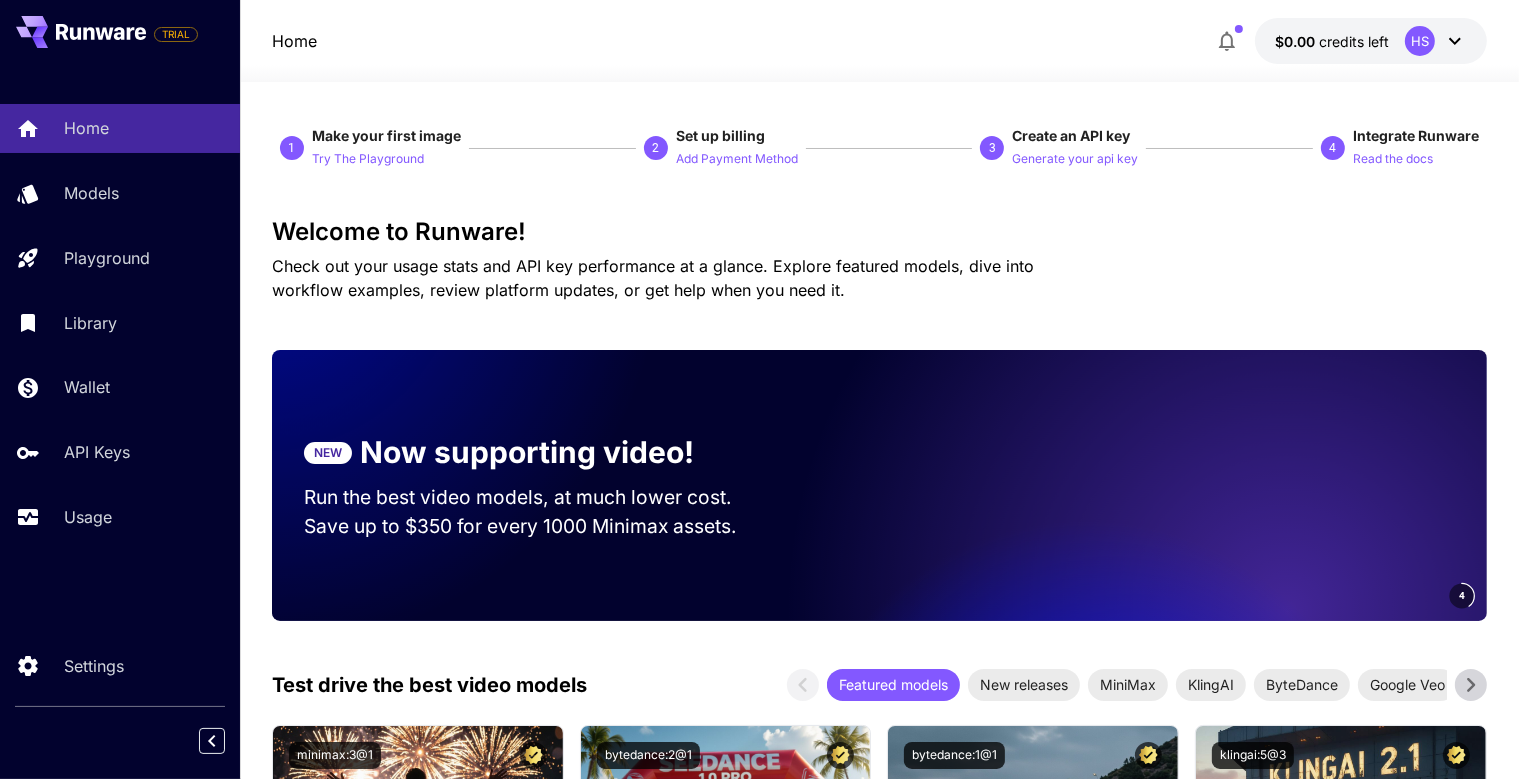 click on "TRIAL Home Models Playground Library Wallet API Keys Usage Settings Home $0.00    credits left  HS 1 Make your first image Try The Playground 2 Set up billing Add Payment Method 3 Create an API key Generate your api key 4 Integrate Runware Read the docs Welcome to Runware! Check out your usage stats and API key performance at a glance. Explore featured models, dive into workflow examples, review platform updates, or get help when you need it. NEW Now supporting video! Run the best video models, at much lower cost. Save up to $350 for every 1000 Minimax assets. 4 Test drive the best video models Featured models New releases MiniMax KlingAI ByteDance Google Veo PixVerse Vidu Launch in Playground minimax:3@1                             MiniMax 02 Hailuo Most polished and dynamic model with vibrant, theatrical visuals and fluid motion. Ideal for viral content and commercial-style footage. Launch in Playground bytedance:2@1                             Seedance 1.0 Pro Launch in Playground bytedance:1@1" at bounding box center [759, 3235] 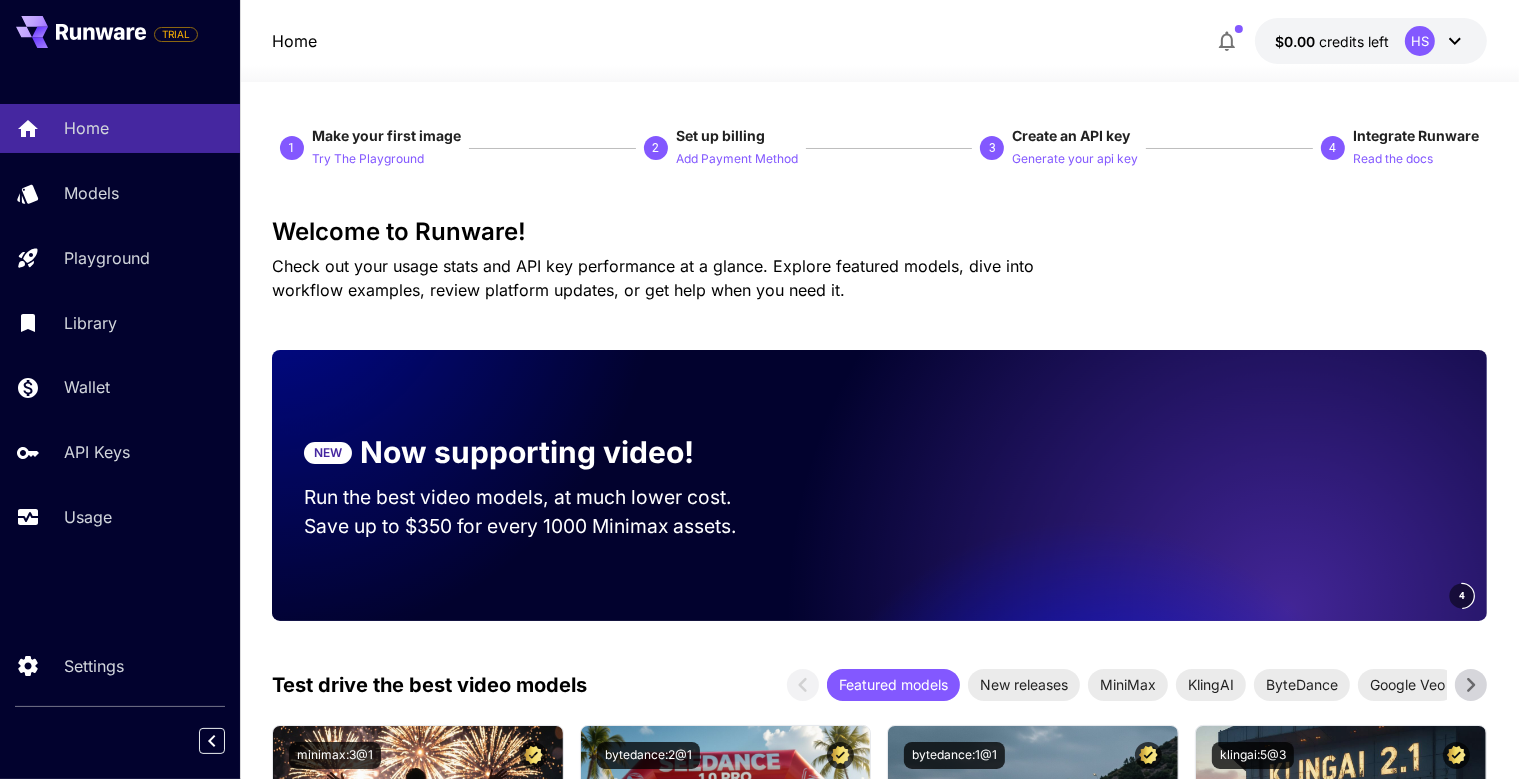 click 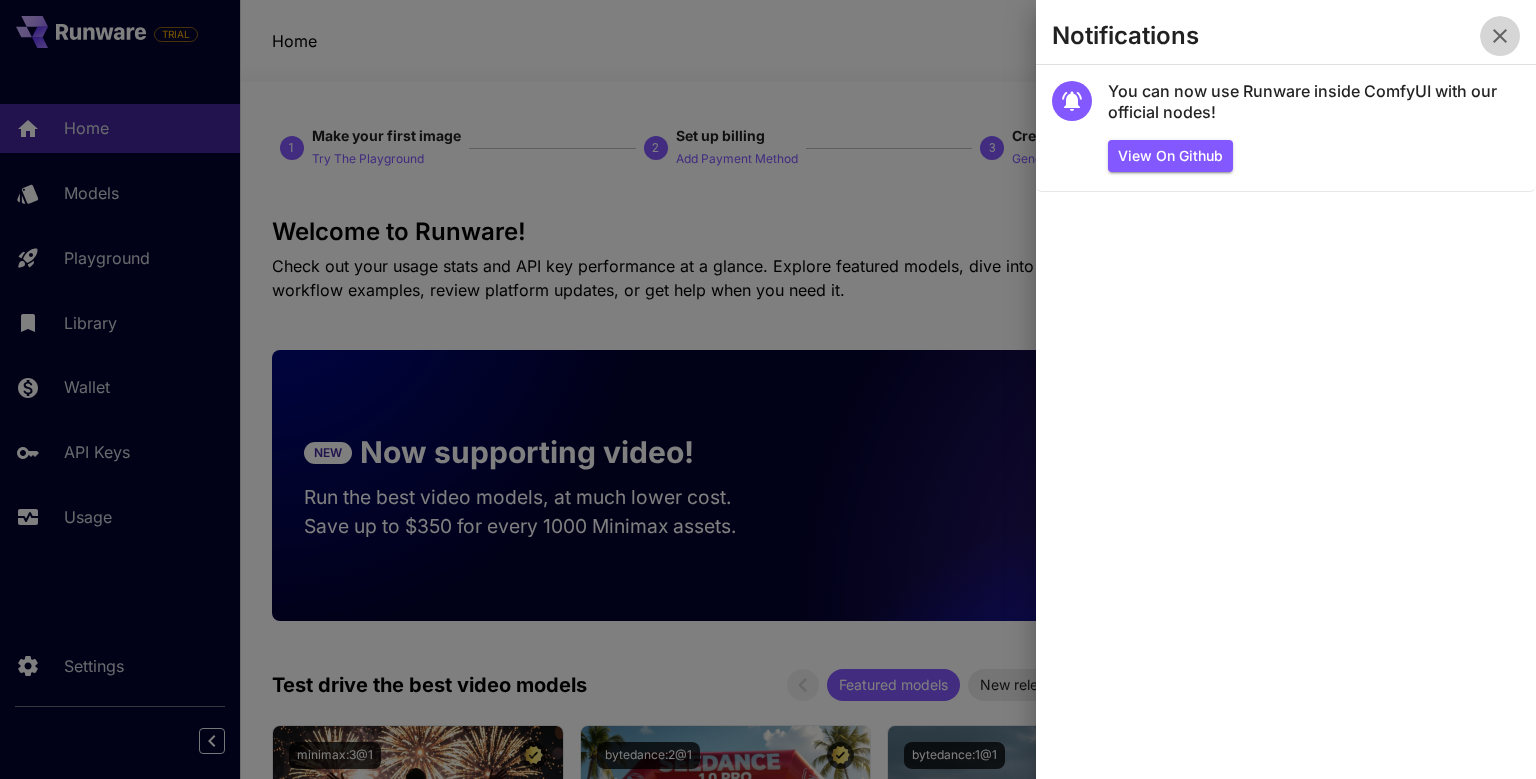 click 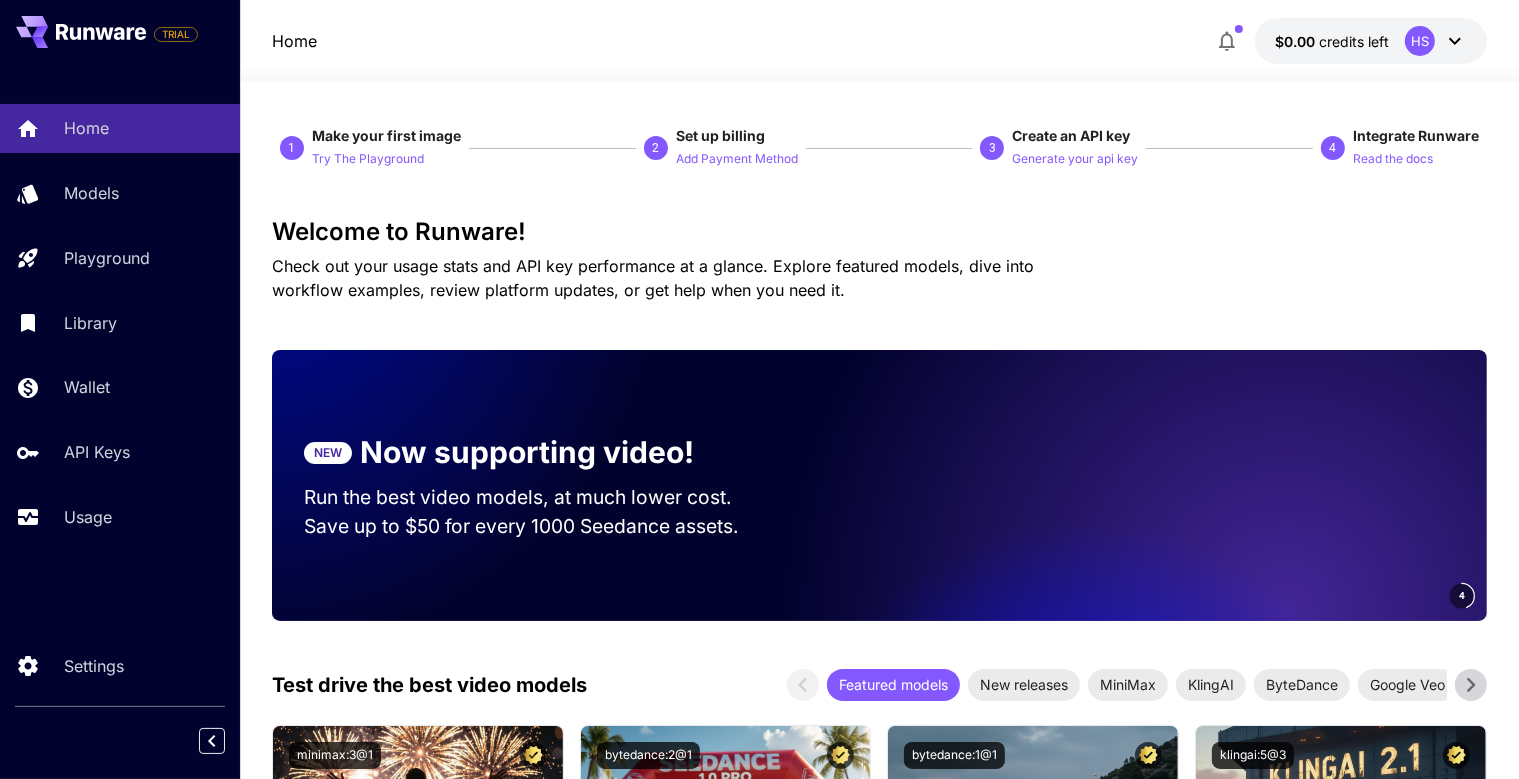 click on "$0.00    credits left  HS" at bounding box center (1371, 41) 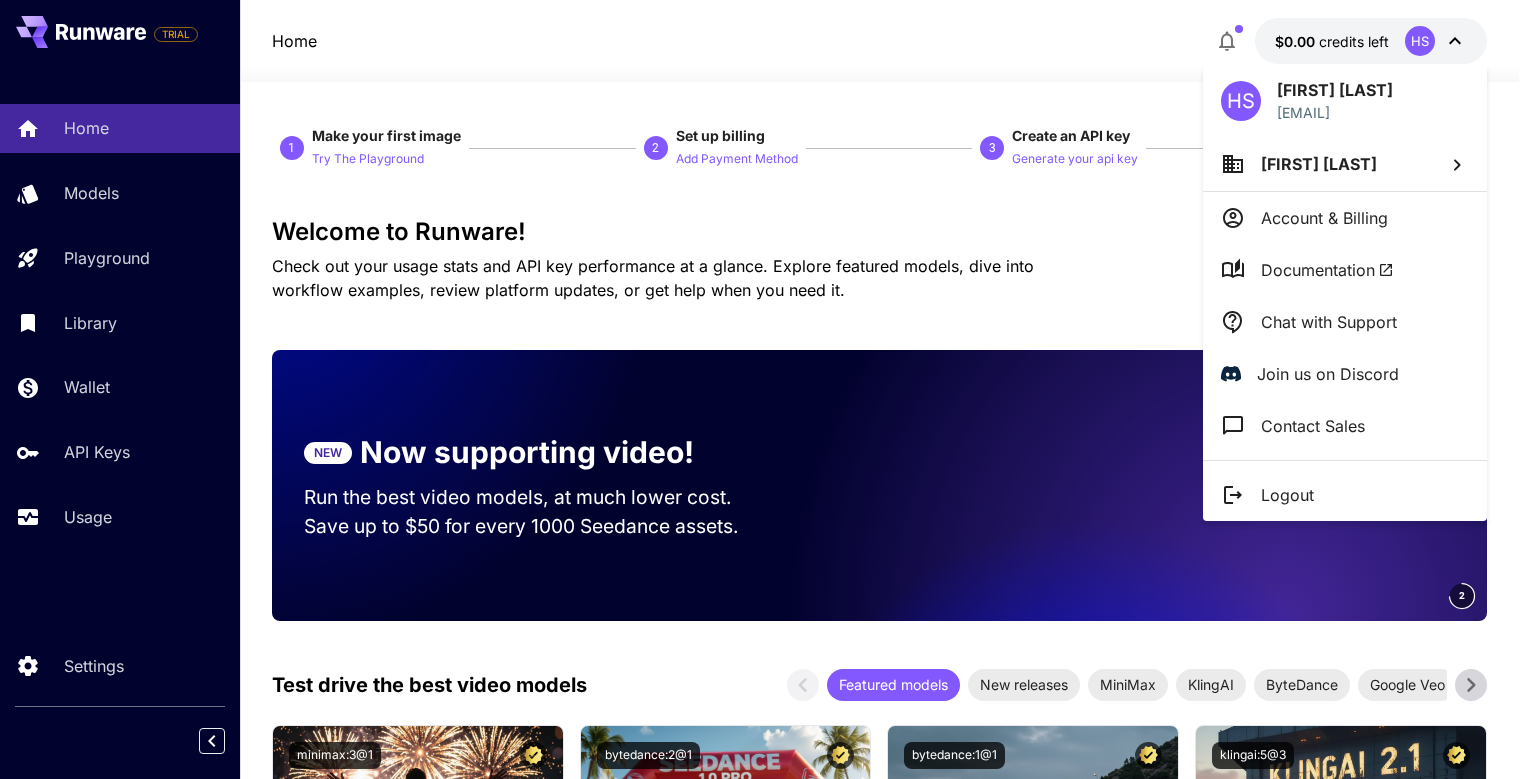 click on "Account & Billing" at bounding box center (1324, 218) 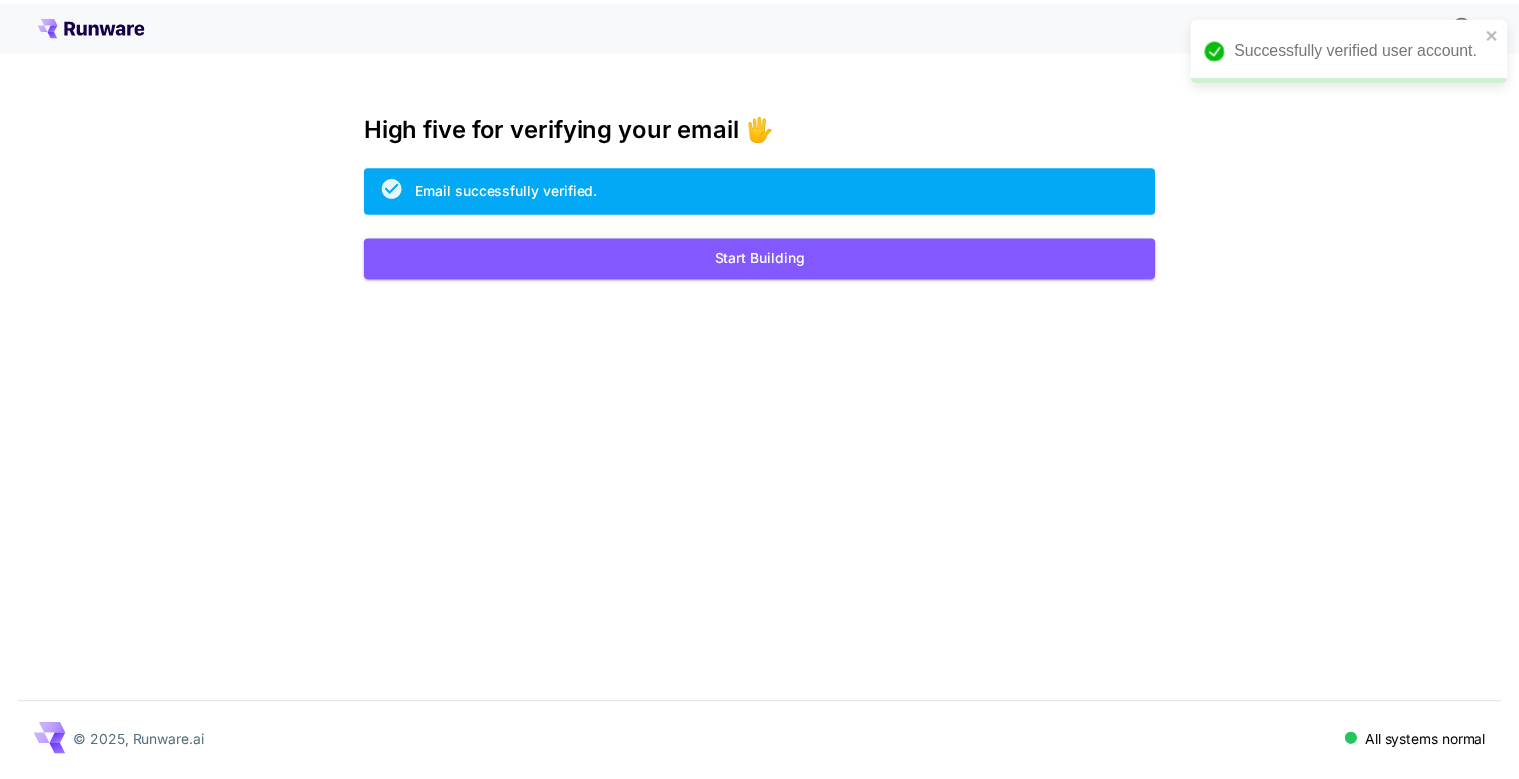 scroll, scrollTop: 0, scrollLeft: 0, axis: both 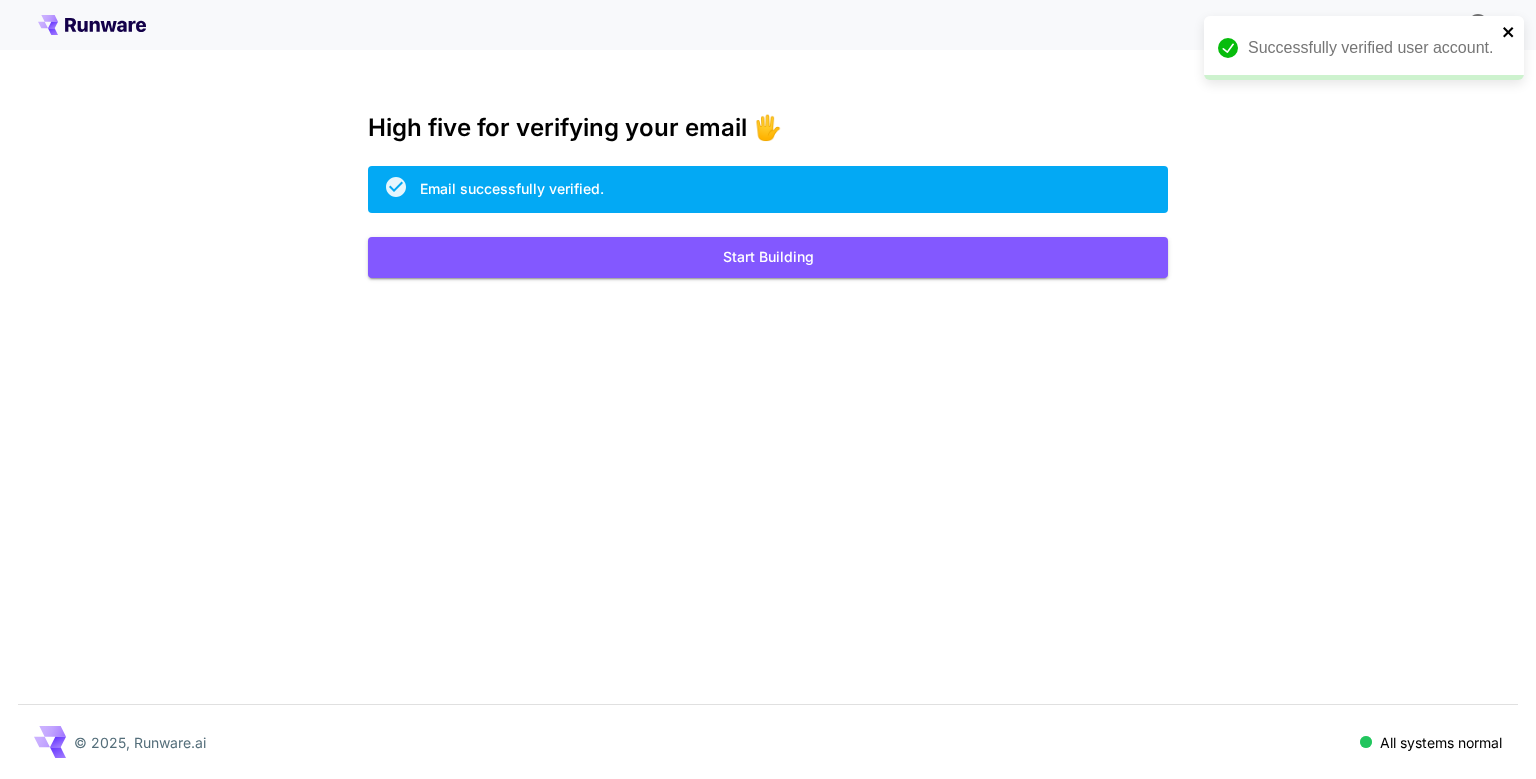 click 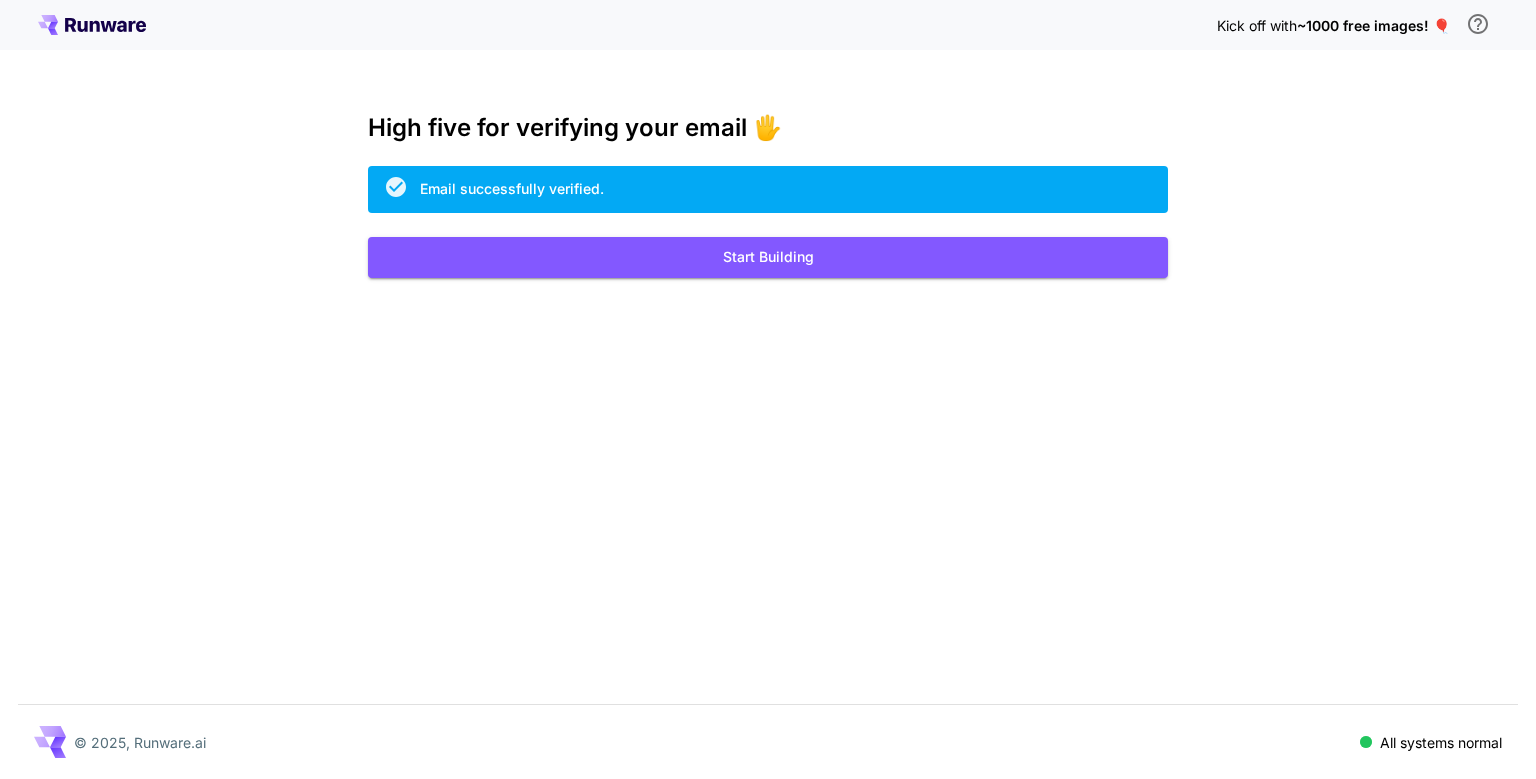 click on "~1000 free images! 🎈" at bounding box center (1373, 25) 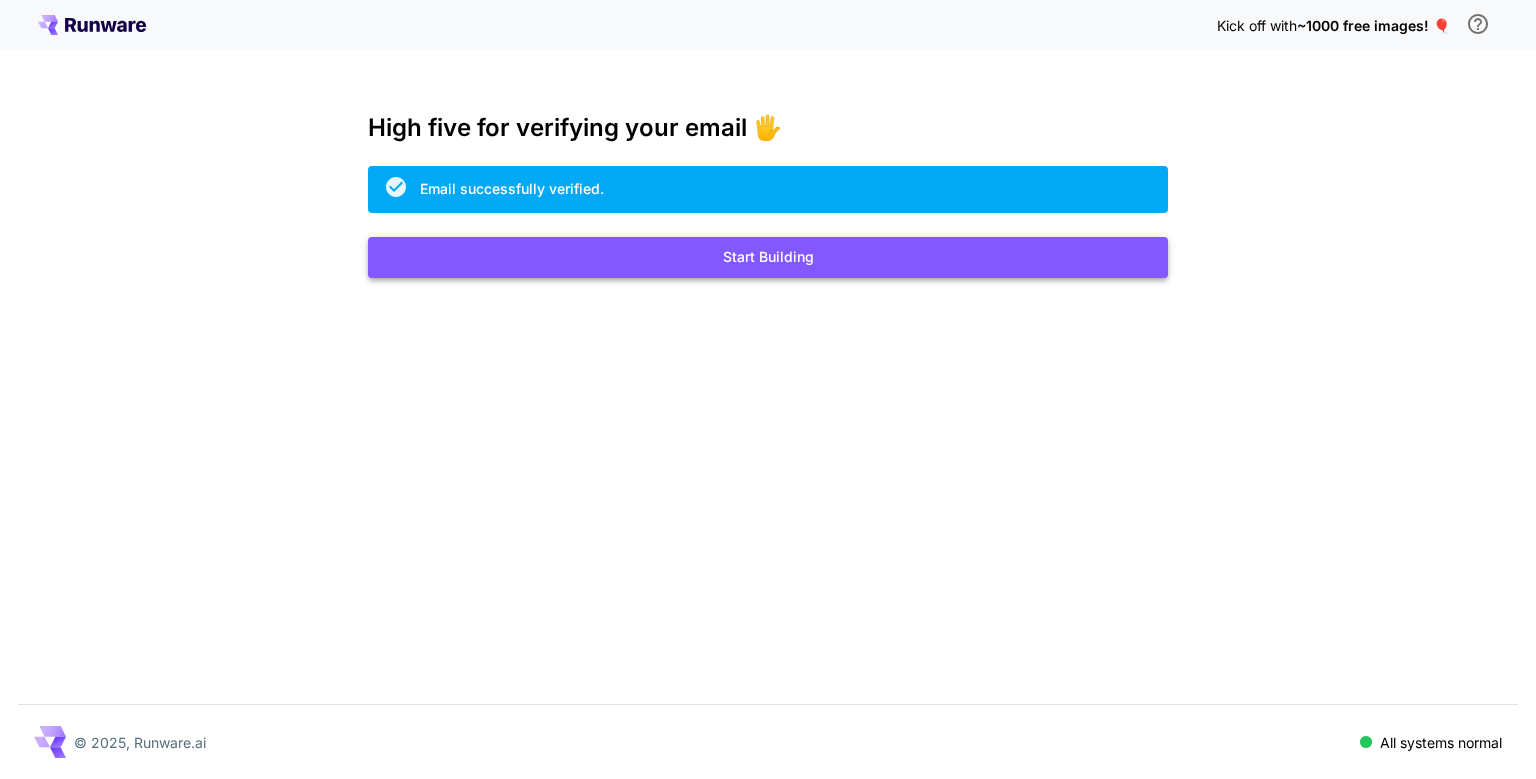click on "Start Building" at bounding box center (768, 257) 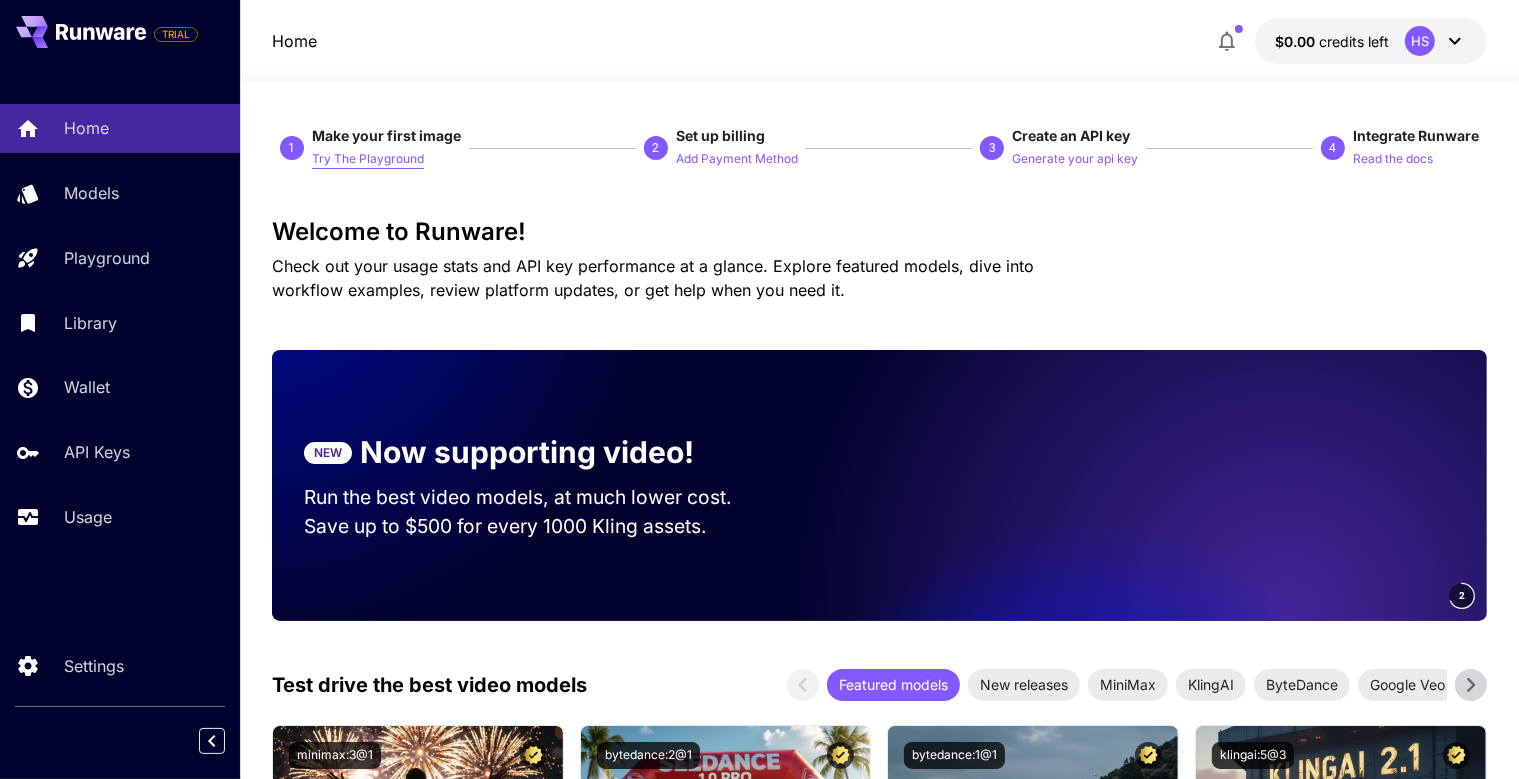 click on "Try The Playground" at bounding box center (368, 159) 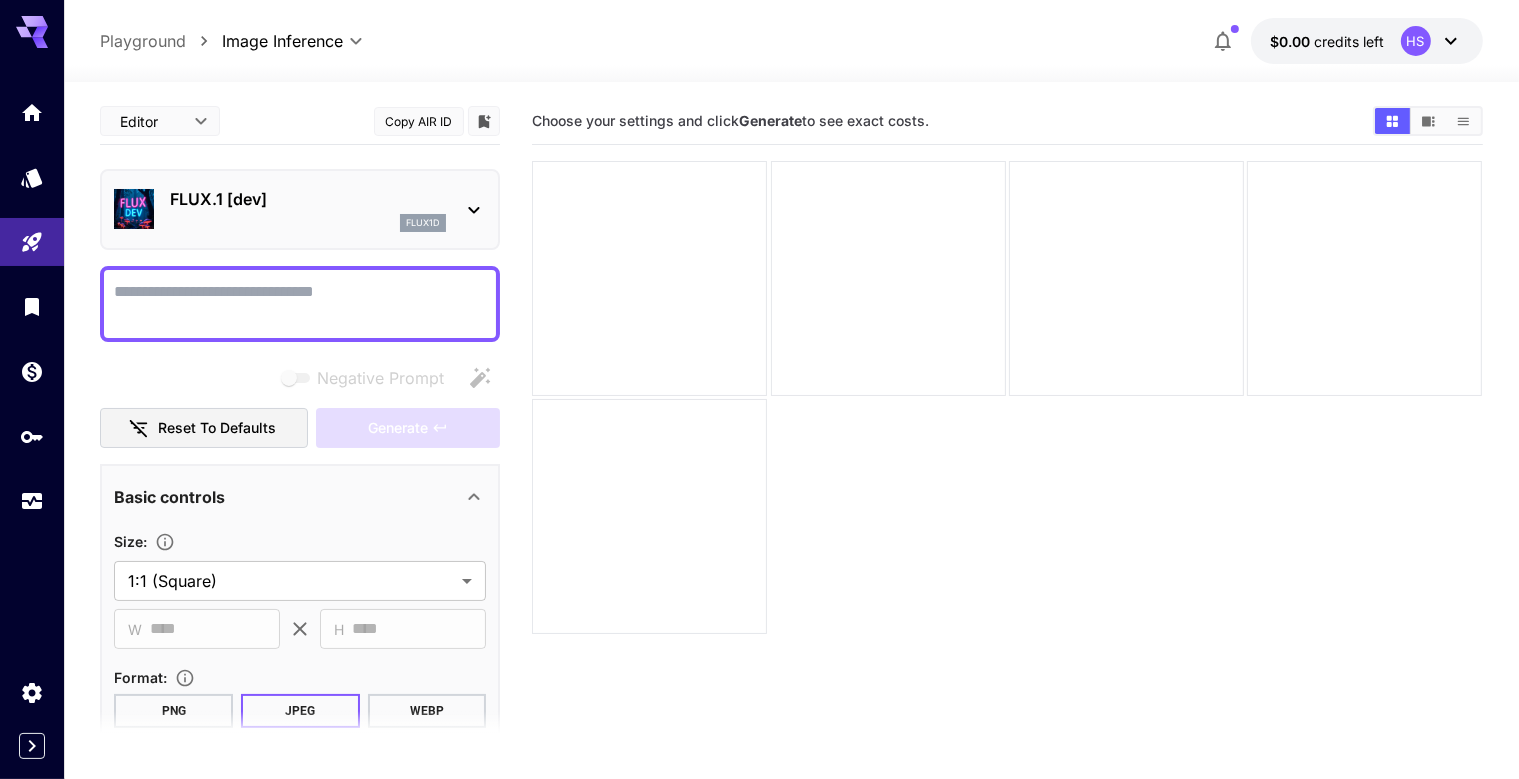 click on "Negative Prompt" at bounding box center [300, 304] 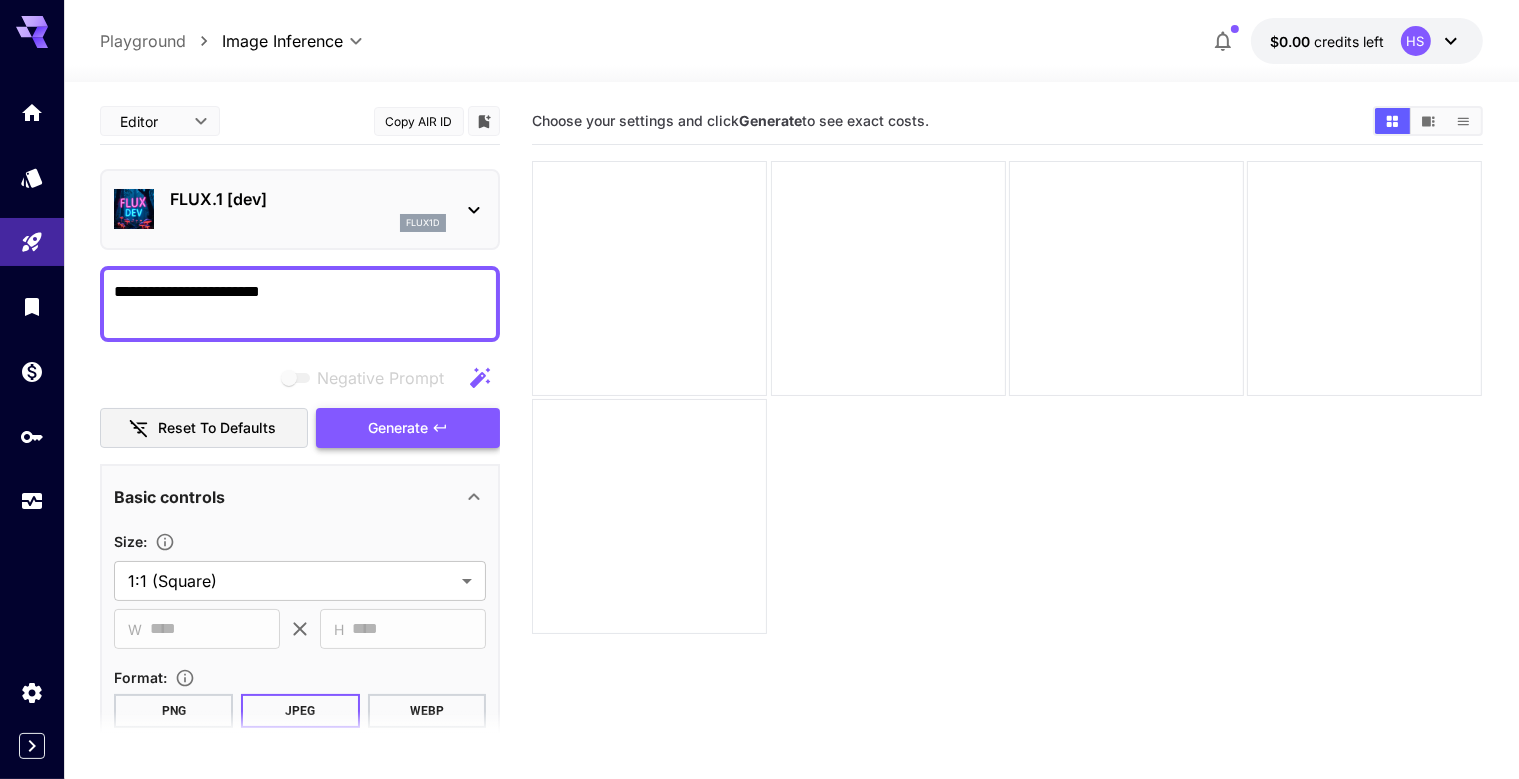 type on "**********" 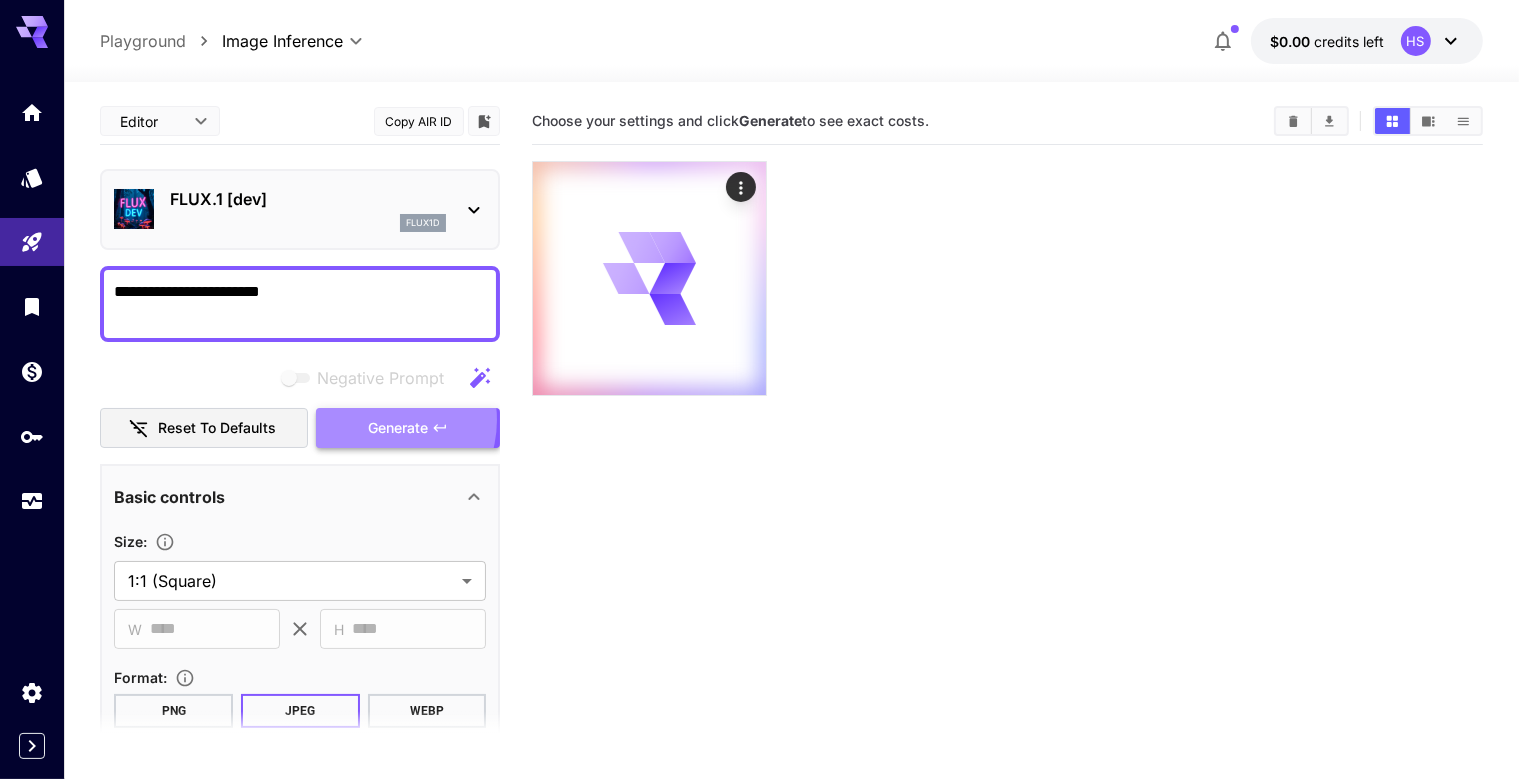 click on "Generate" at bounding box center [398, 428] 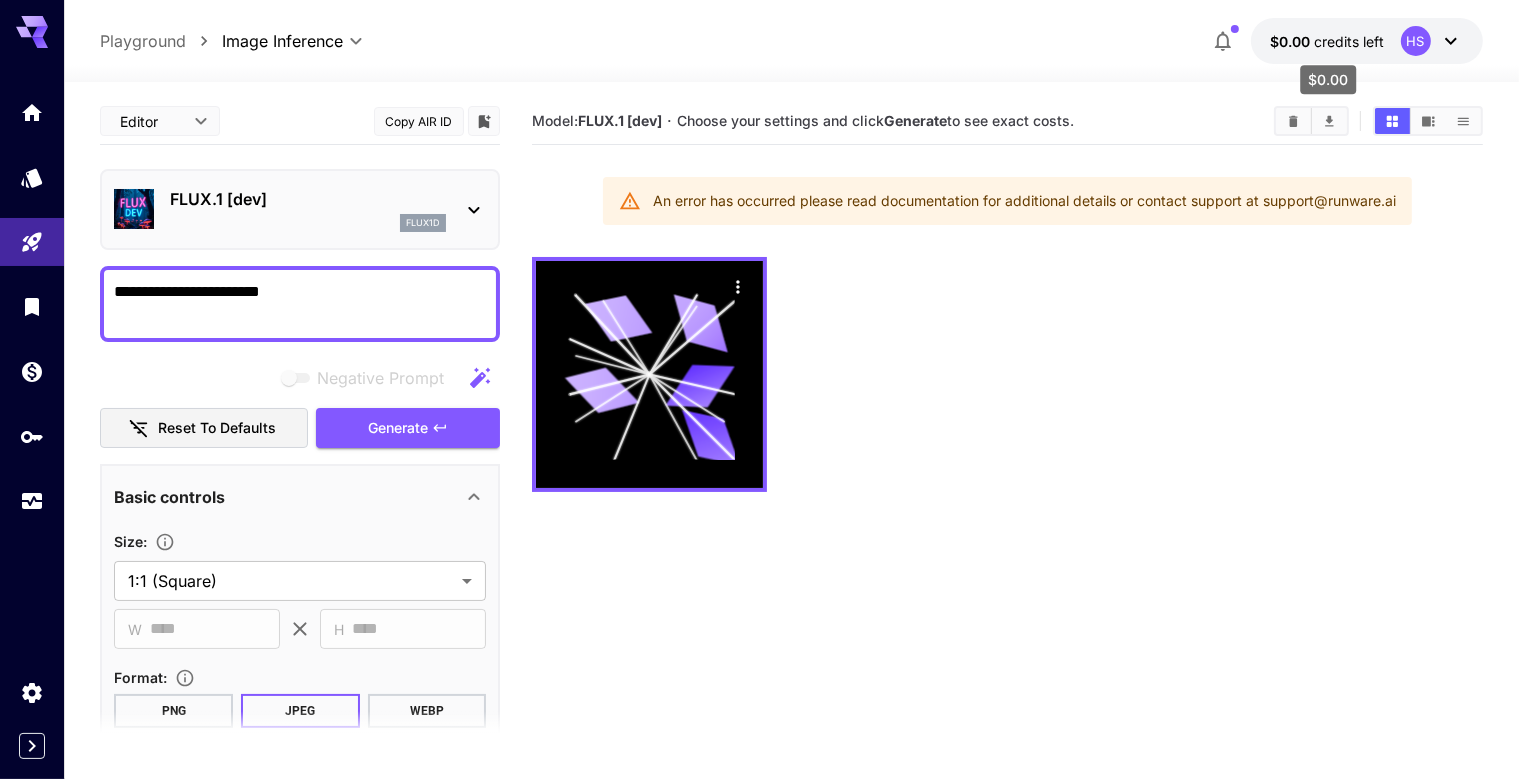 click on "credits left" at bounding box center (1350, 41) 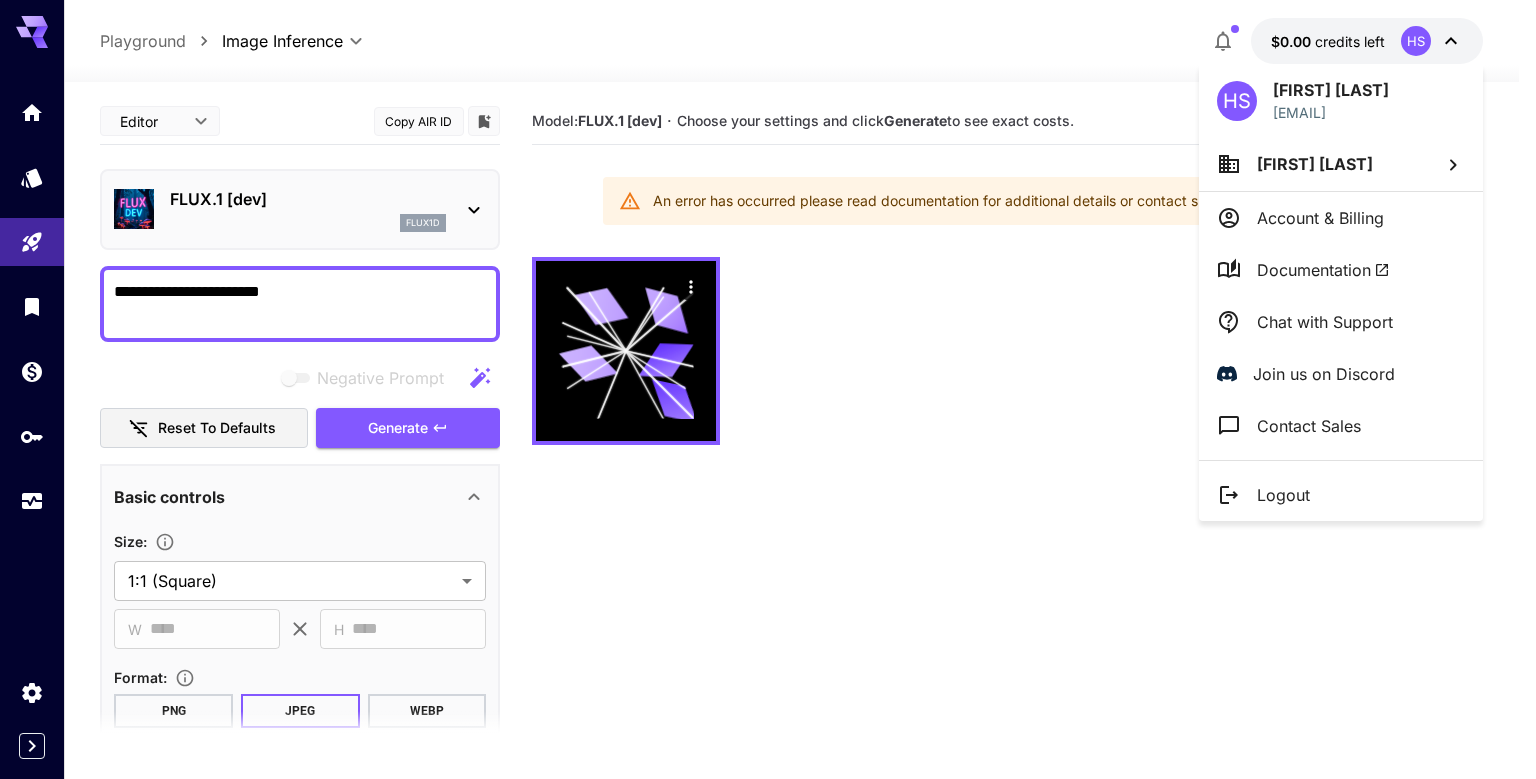 click at bounding box center [768, 389] 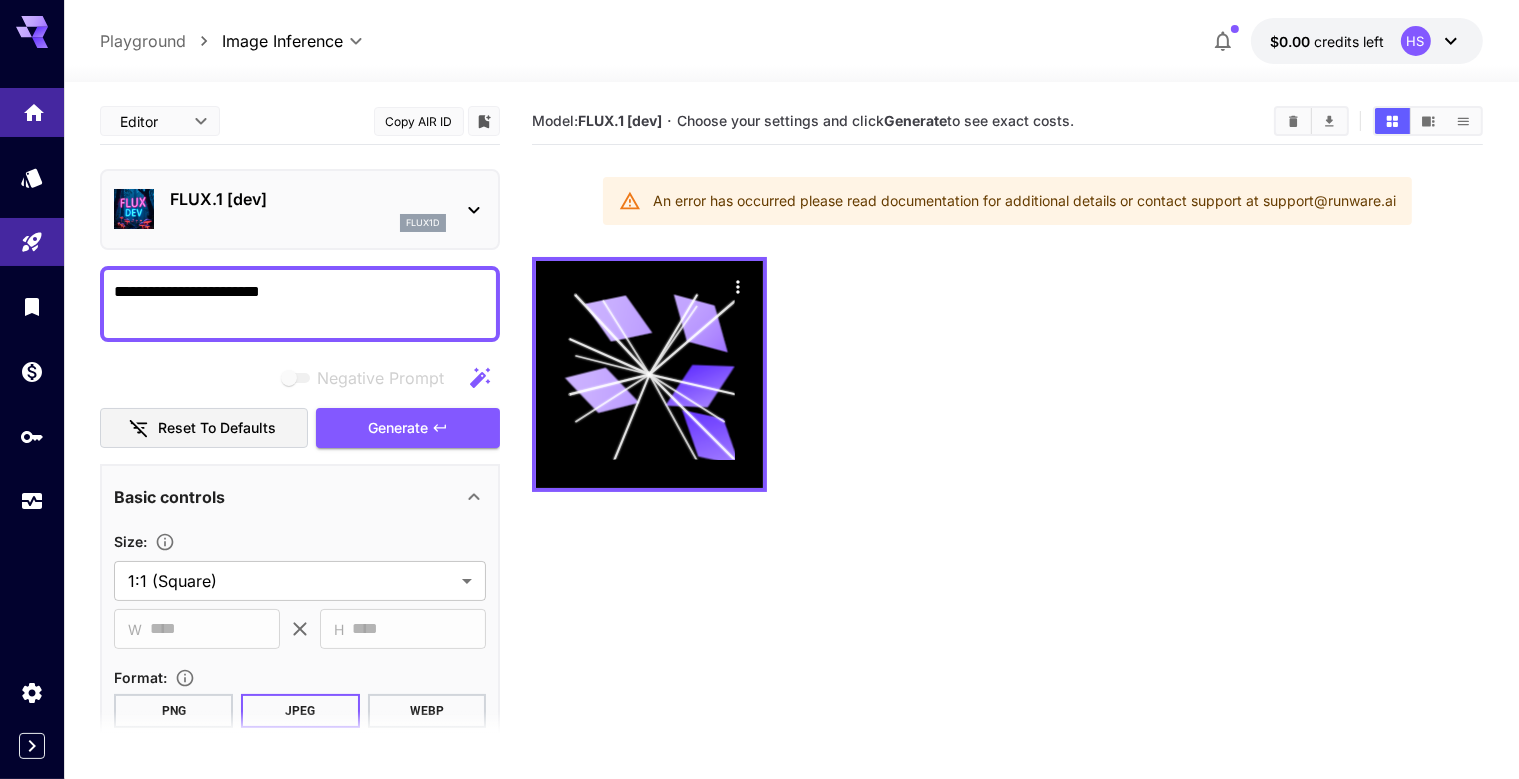 click at bounding box center (32, 112) 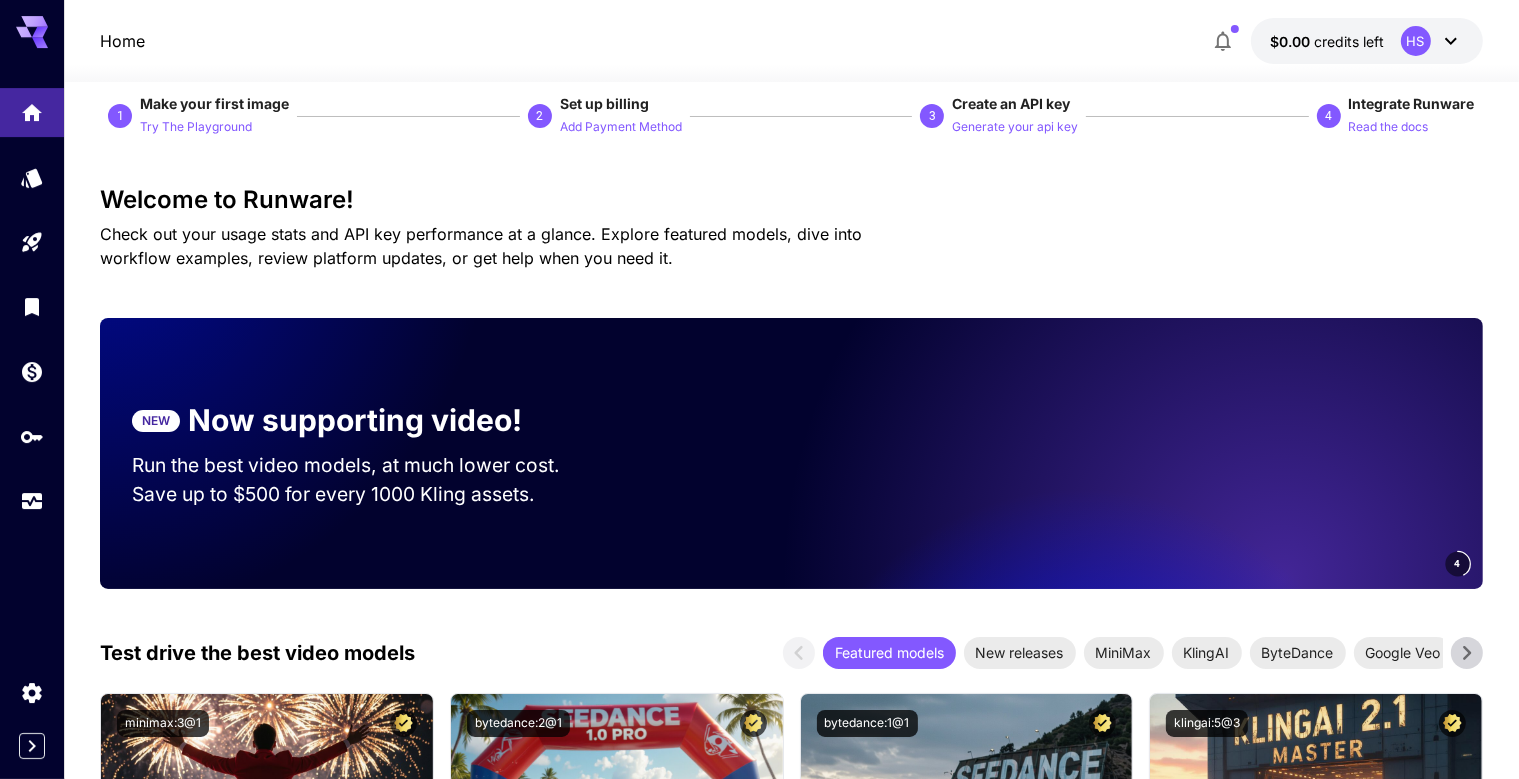scroll, scrollTop: 0, scrollLeft: 0, axis: both 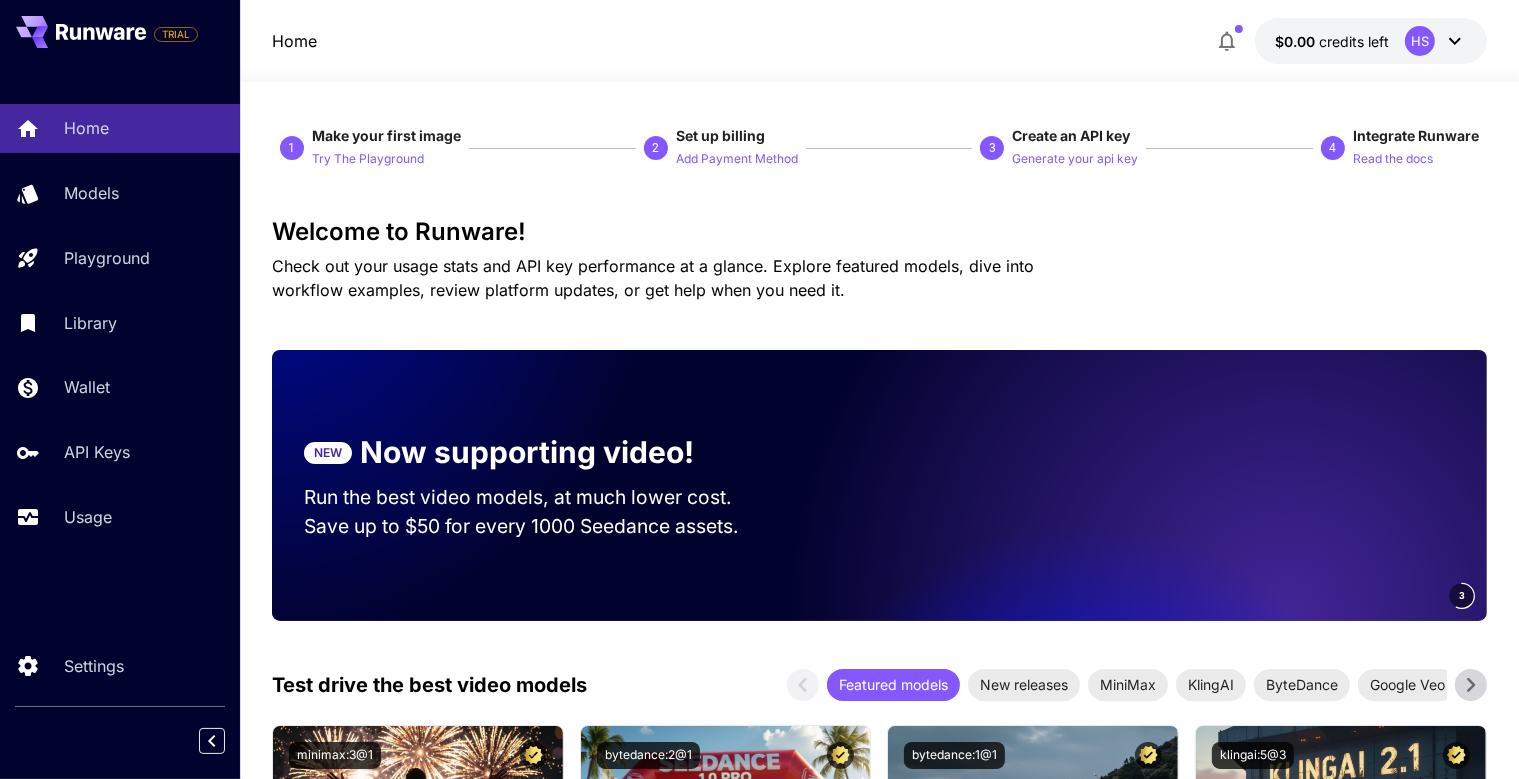 click on "HS" at bounding box center [1420, 41] 